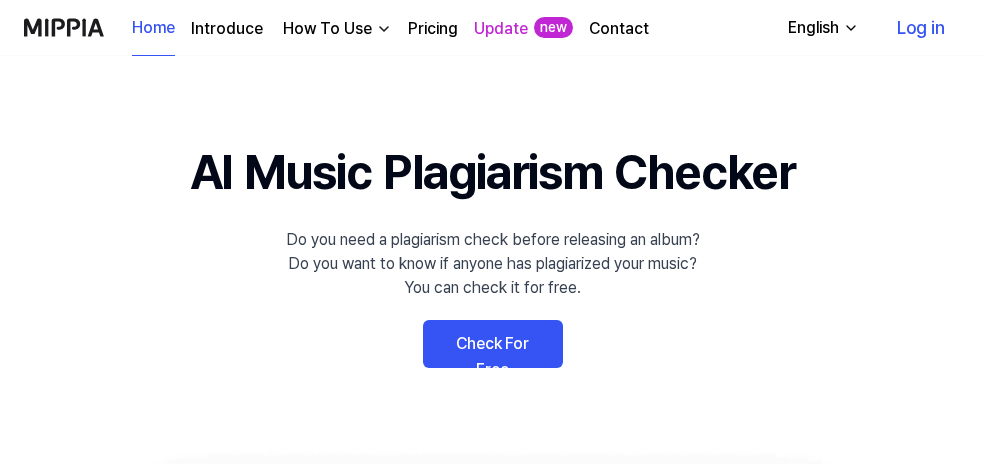 scroll, scrollTop: 100, scrollLeft: 0, axis: vertical 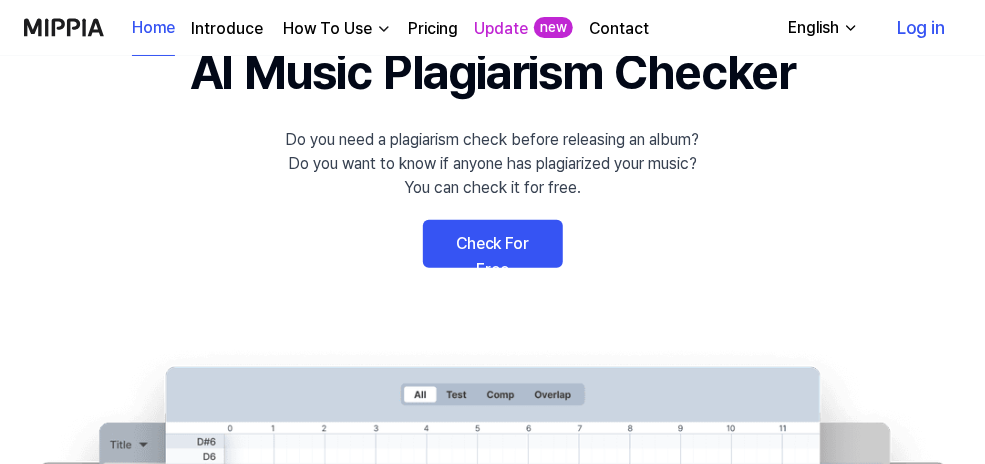 drag, startPoint x: 0, startPoint y: 0, endPoint x: 509, endPoint y: 252, distance: 567.9657 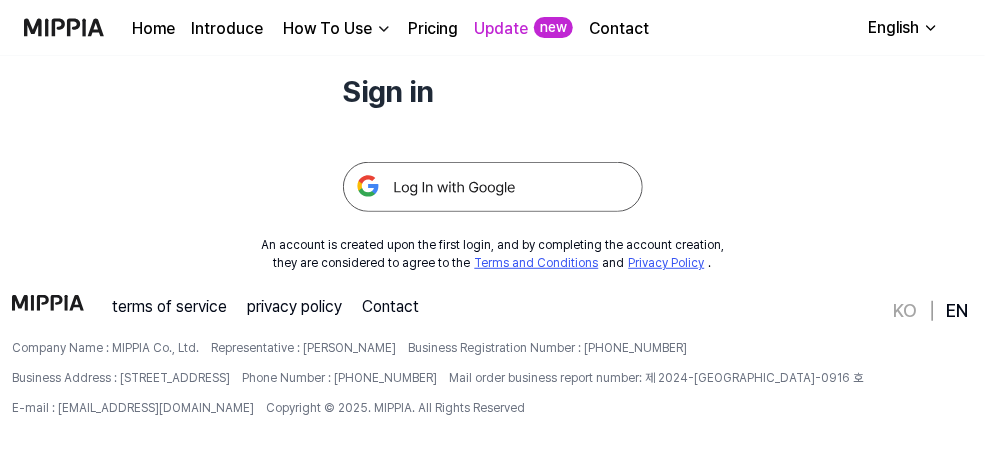 scroll, scrollTop: 0, scrollLeft: 0, axis: both 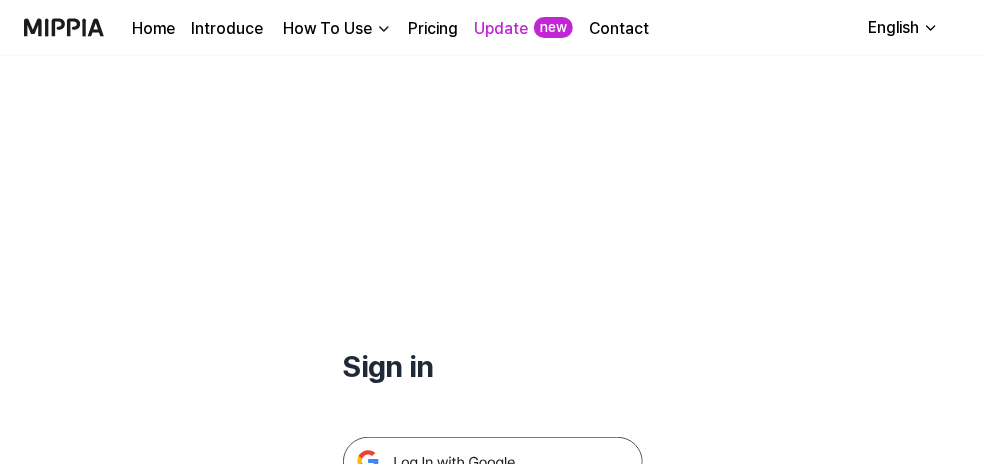 click on "Sign in" at bounding box center [493, 366] 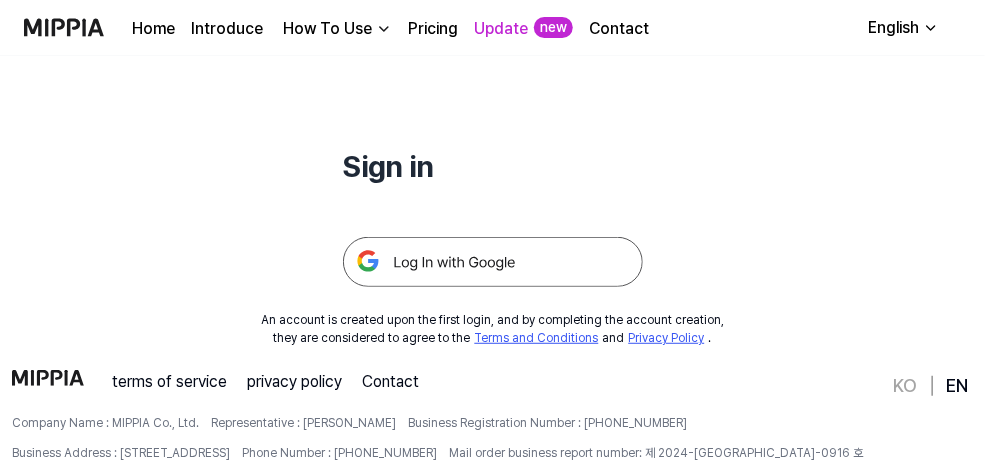 click at bounding box center (493, 262) 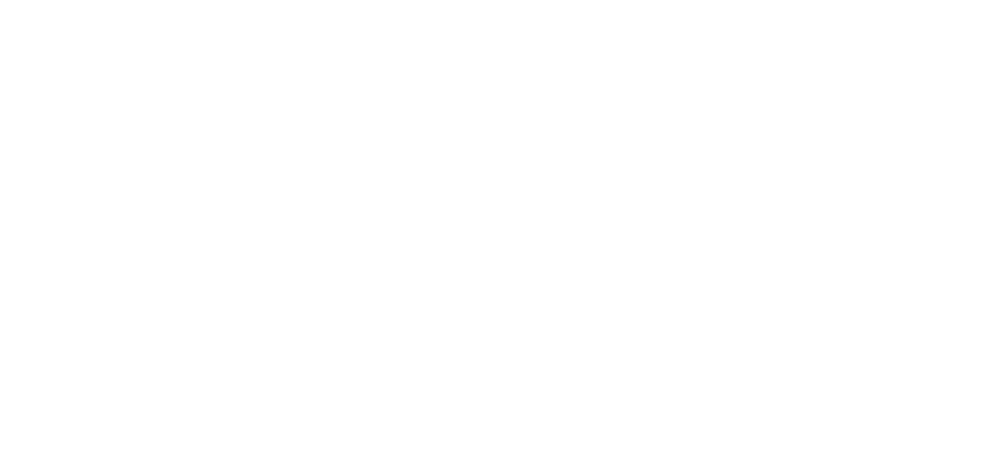 scroll, scrollTop: 0, scrollLeft: 0, axis: both 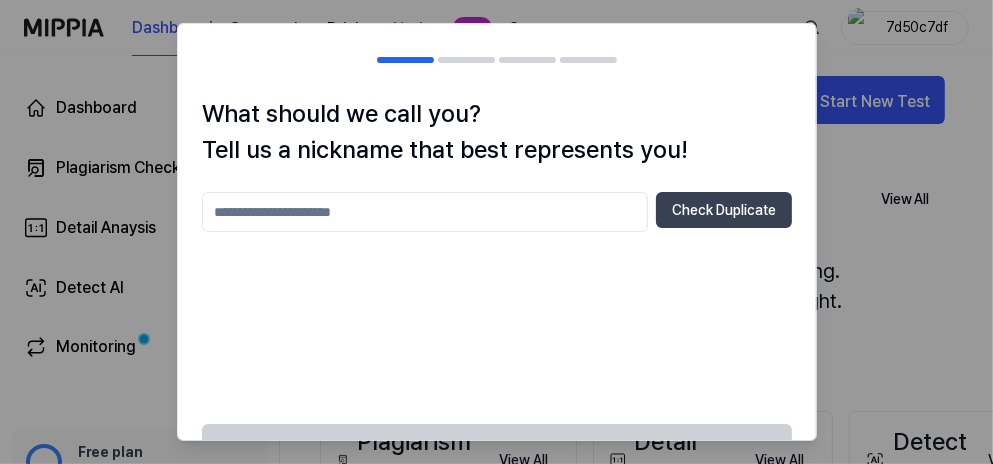 click at bounding box center (425, 212) 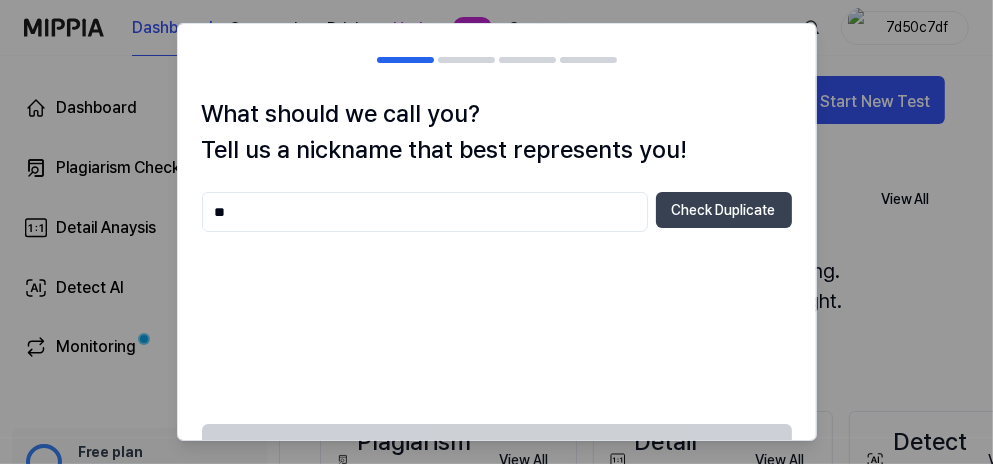 type on "*" 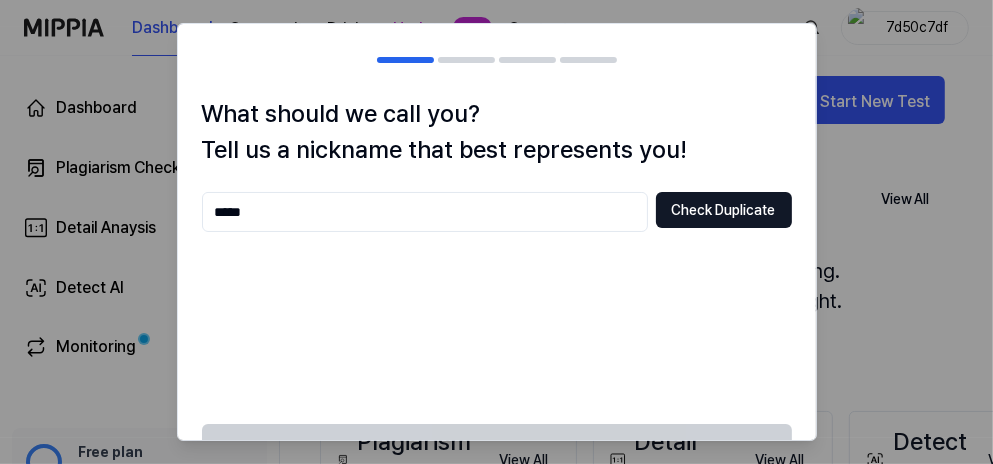 click on "Check Duplicate" at bounding box center (724, 210) 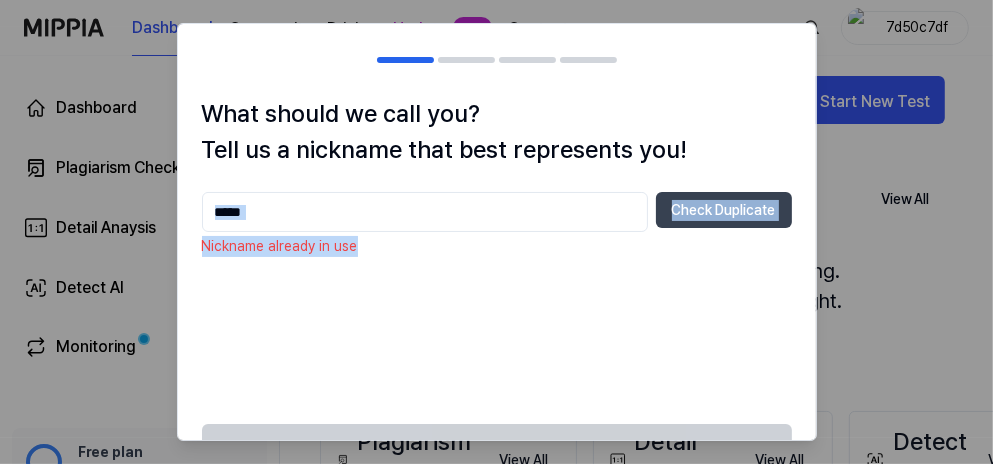 drag, startPoint x: 542, startPoint y: 233, endPoint x: 327, endPoint y: 225, distance: 215.14879 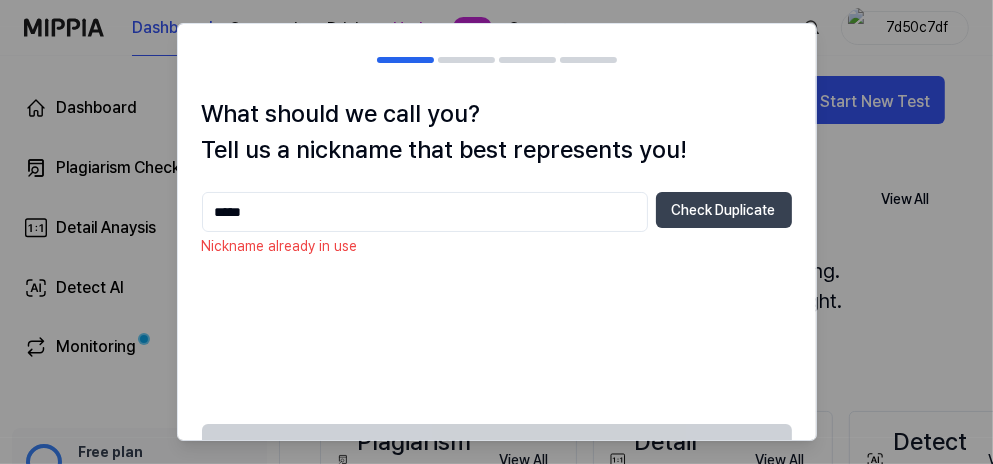 drag, startPoint x: 325, startPoint y: 224, endPoint x: 211, endPoint y: 233, distance: 114.35471 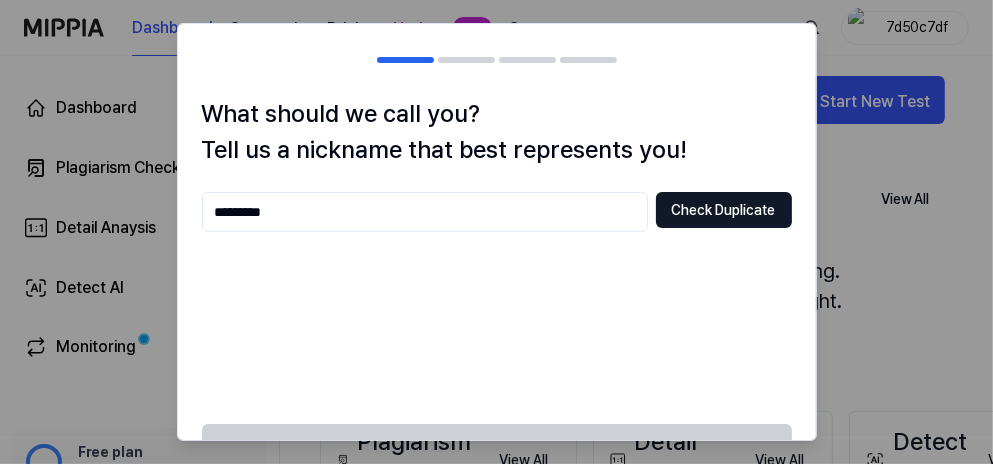 type on "*********" 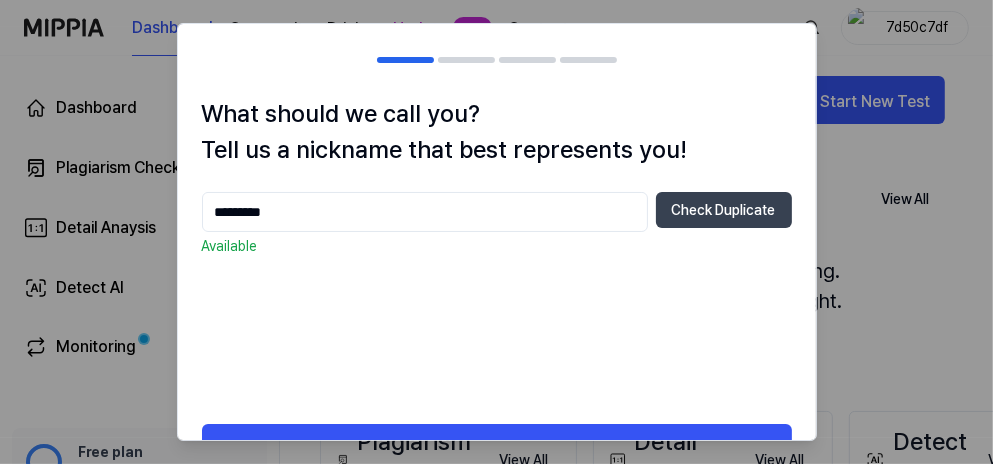 scroll, scrollTop: 59, scrollLeft: 0, axis: vertical 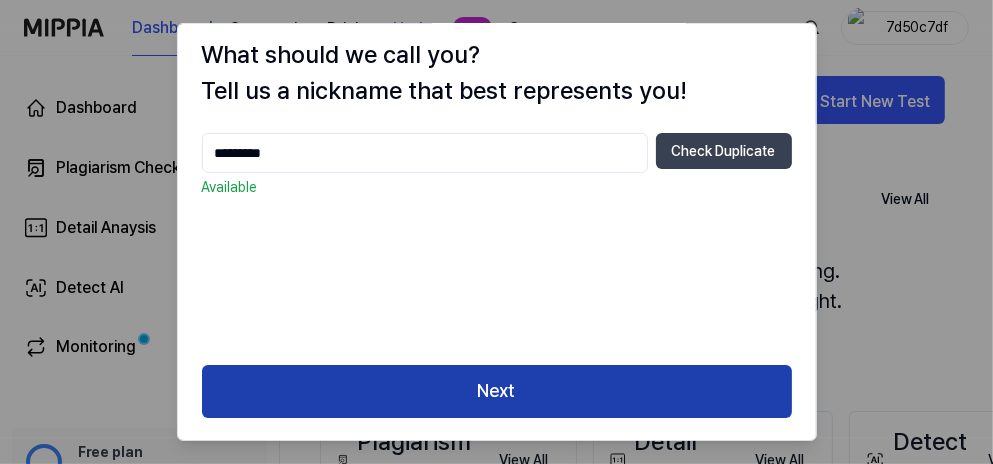 click on "Next" at bounding box center [497, 391] 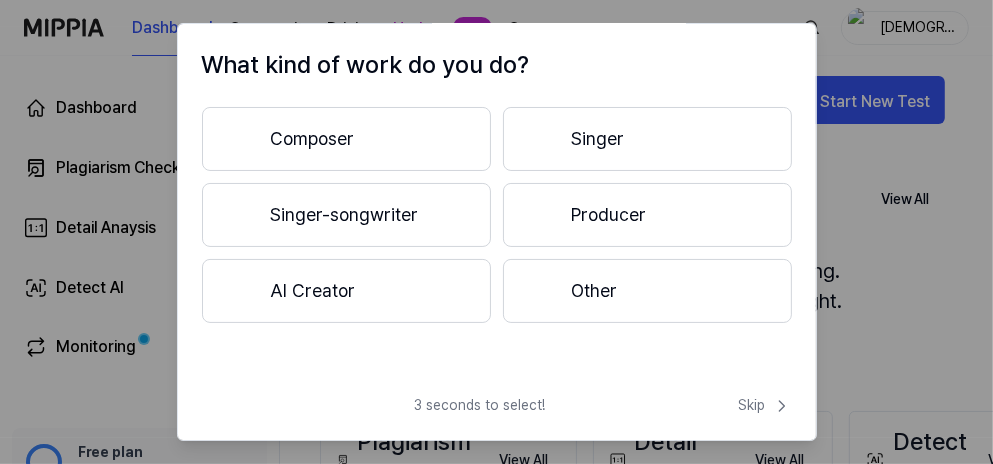 scroll, scrollTop: 0, scrollLeft: 0, axis: both 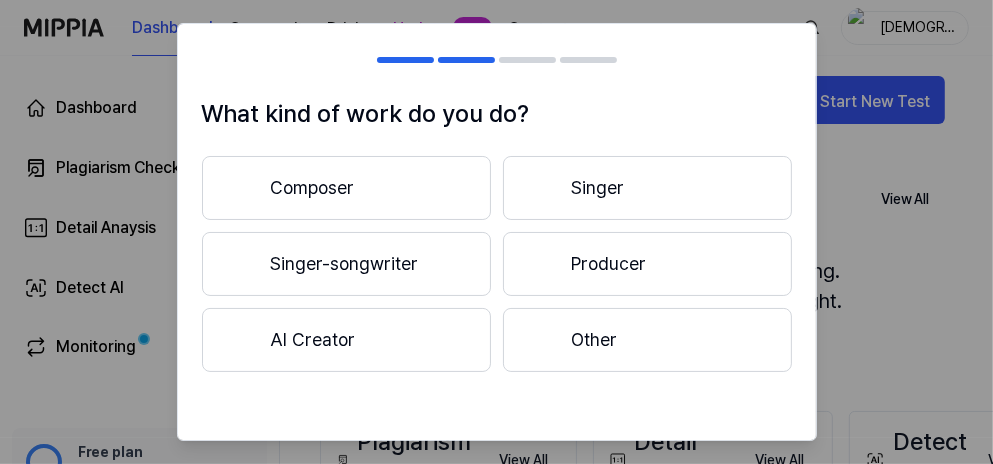 click on "Composer" at bounding box center [346, 188] 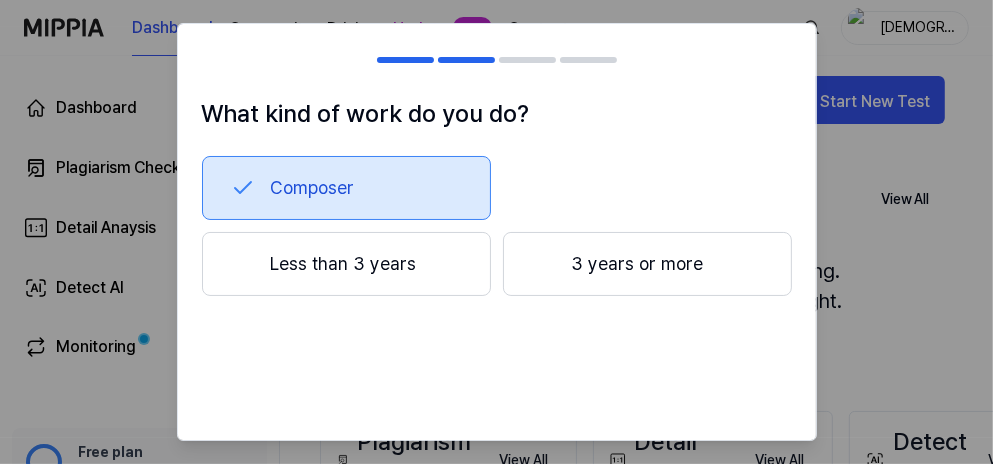 click on "Composer" at bounding box center (346, 188) 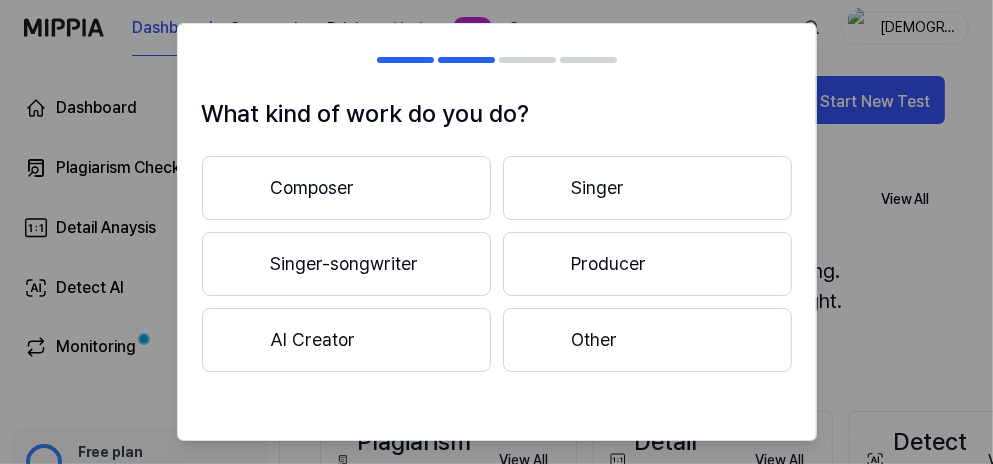click on "Singer-songwriter" at bounding box center (346, 264) 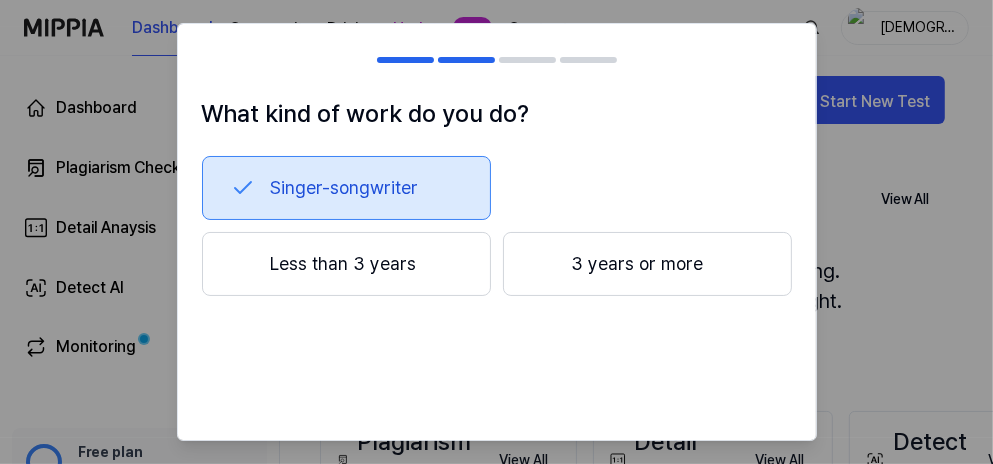 click on "Singer-songwriter" at bounding box center (346, 188) 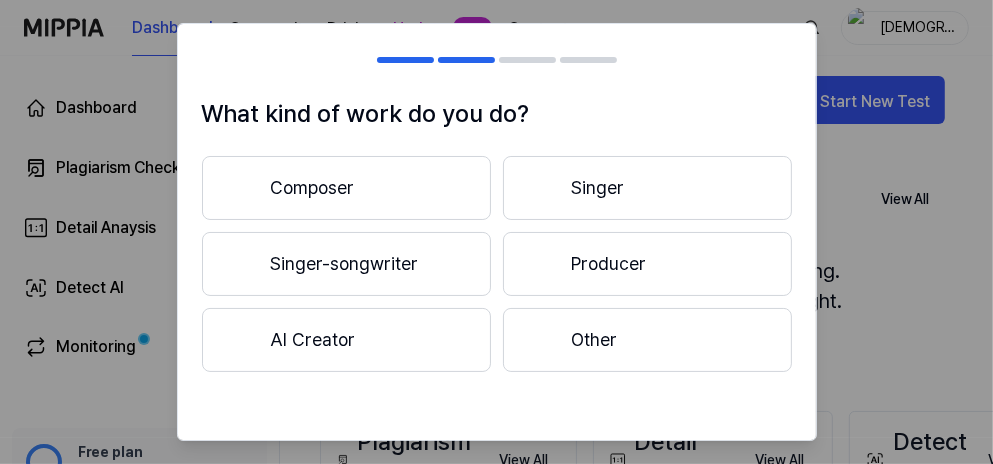 click on "Producer" at bounding box center (647, 264) 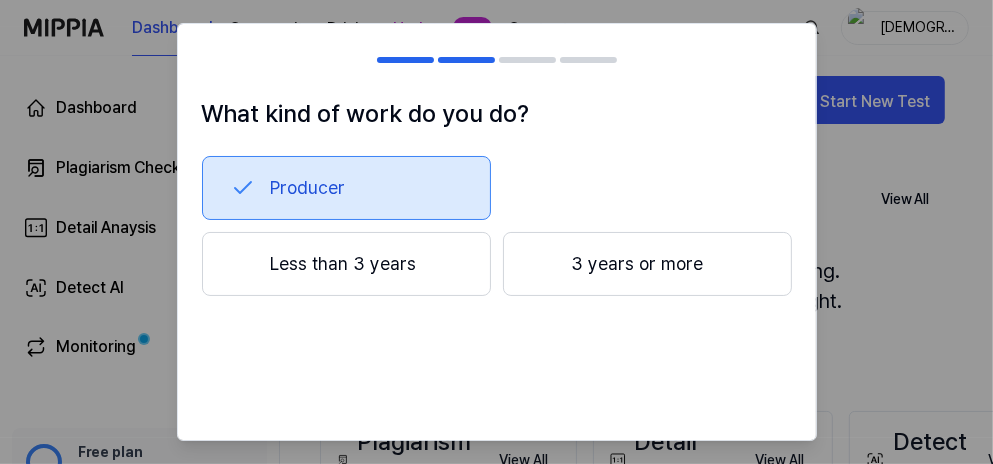 click on "Producer" at bounding box center [346, 188] 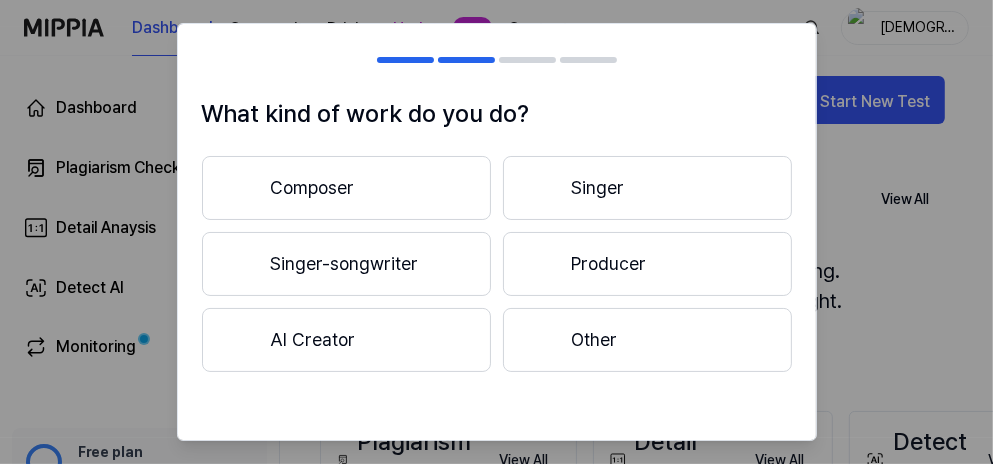 click on "Producer" at bounding box center [647, 264] 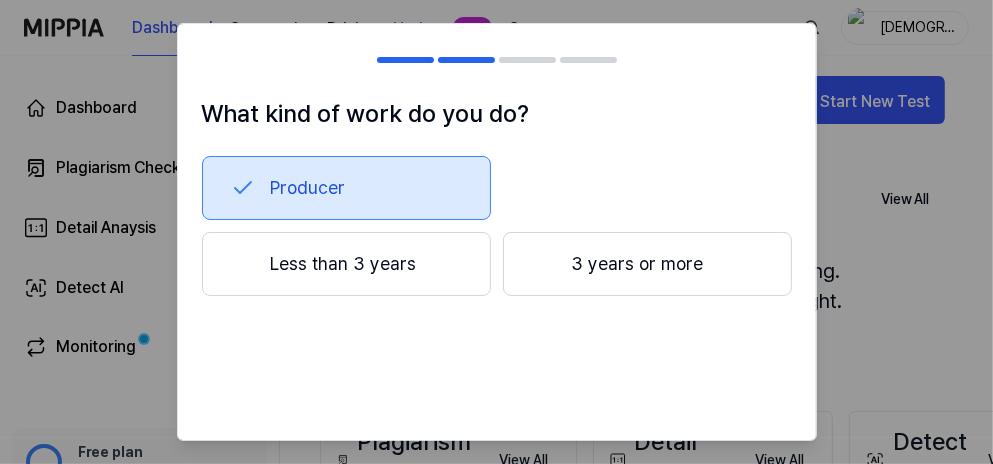 click on "Producer" at bounding box center (346, 188) 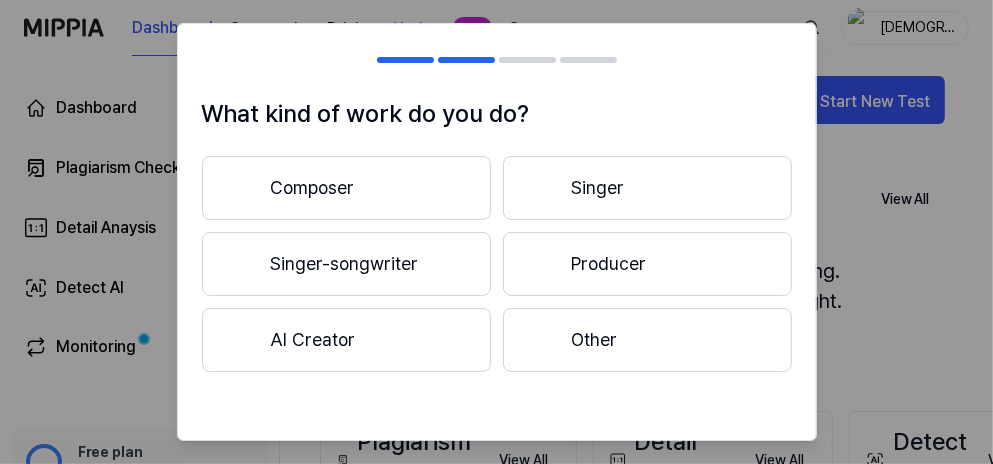 click on "Composer" at bounding box center (346, 188) 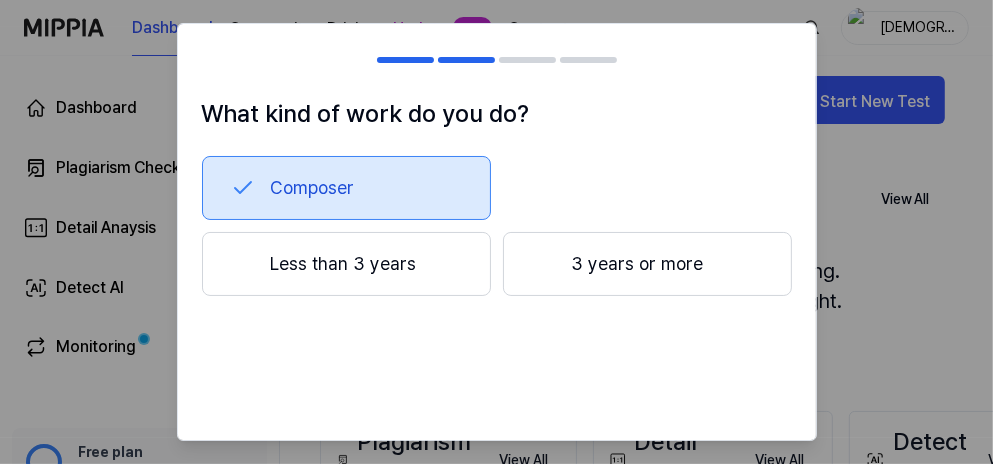 click on "3 years or more" at bounding box center (647, 264) 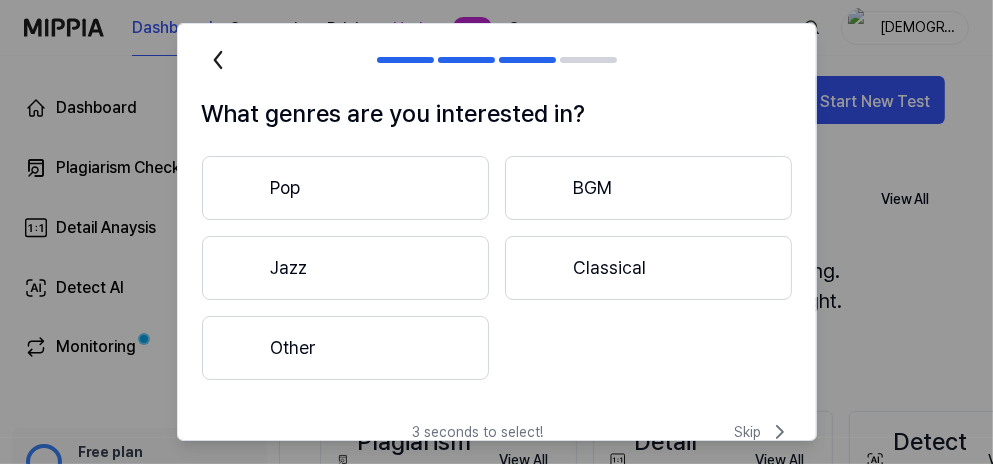 click on "Pop" at bounding box center (345, 188) 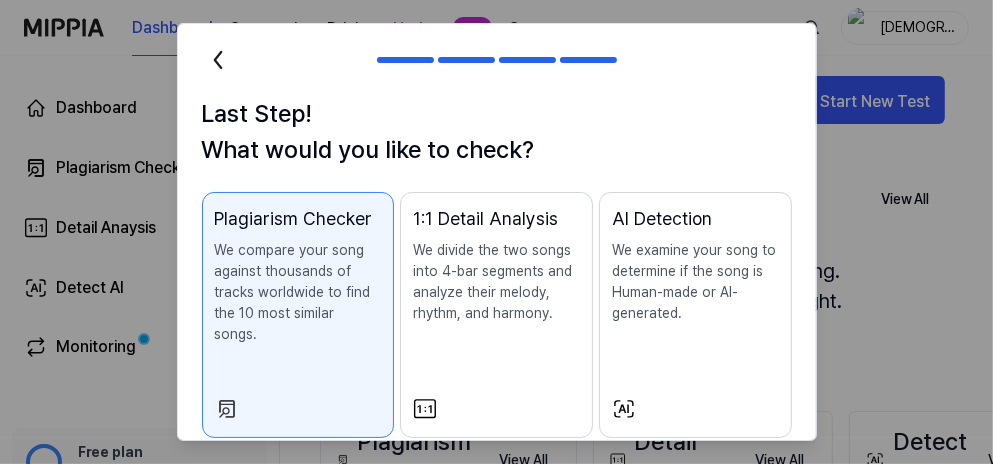 click at bounding box center (497, 60) 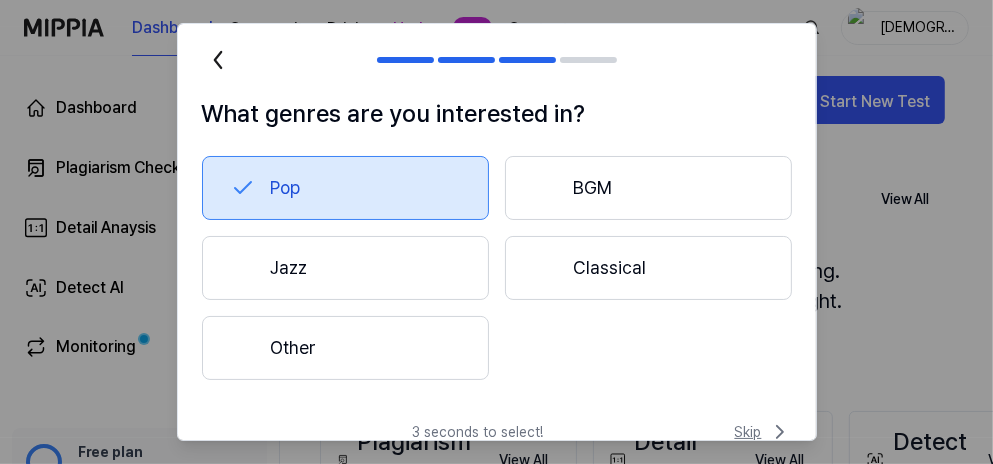 click 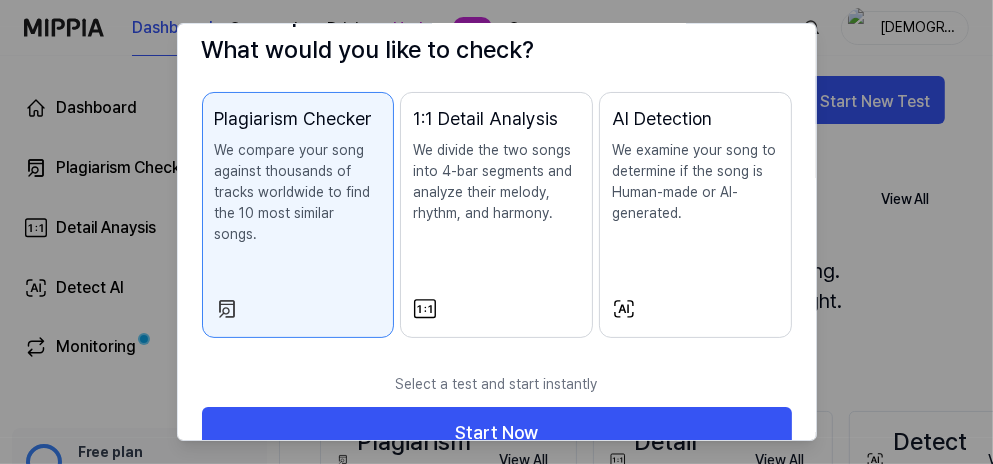scroll, scrollTop: 0, scrollLeft: 0, axis: both 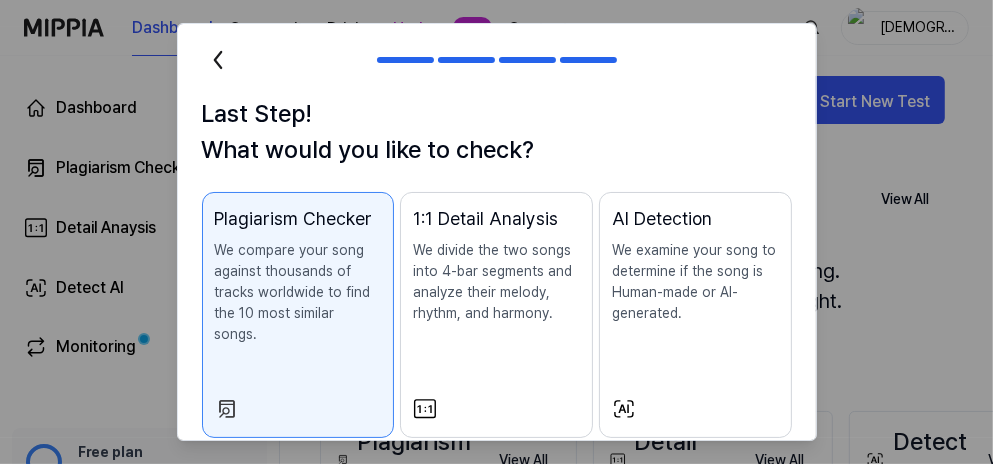 click on "We divide the two songs into 4-bar segments and analyze their melody, rhythm, and harmony." at bounding box center [496, 282] 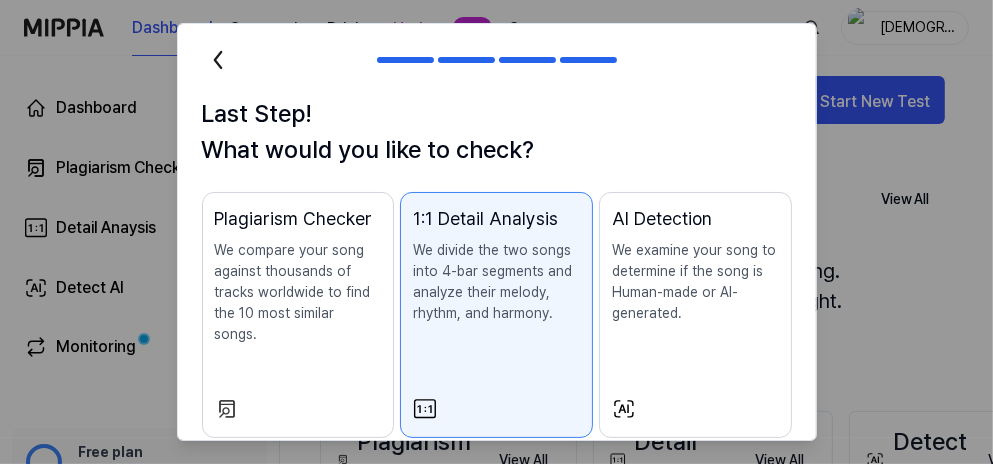 click on "We compare your song against thousands of tracks worldwide to find the 10 most similar songs." at bounding box center (298, 292) 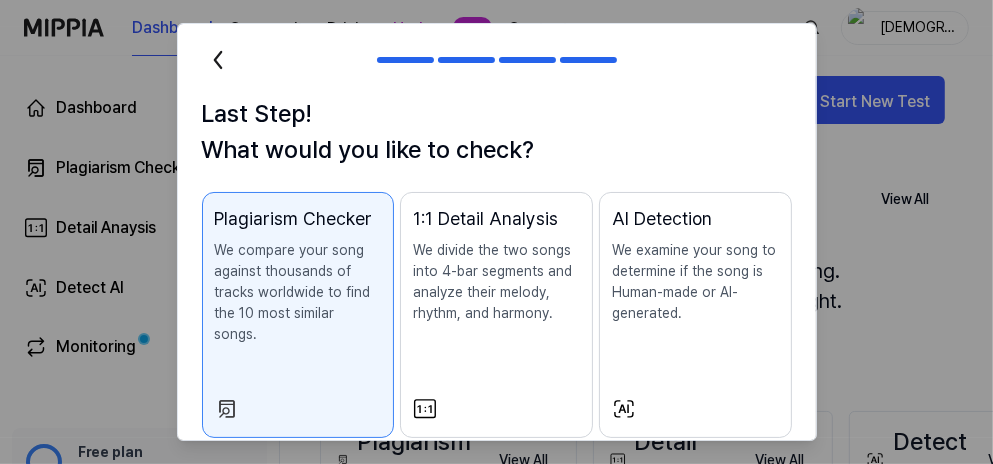 click on "We divide the two songs into 4-bar segments and analyze their melody, rhythm, and harmony." at bounding box center [496, 282] 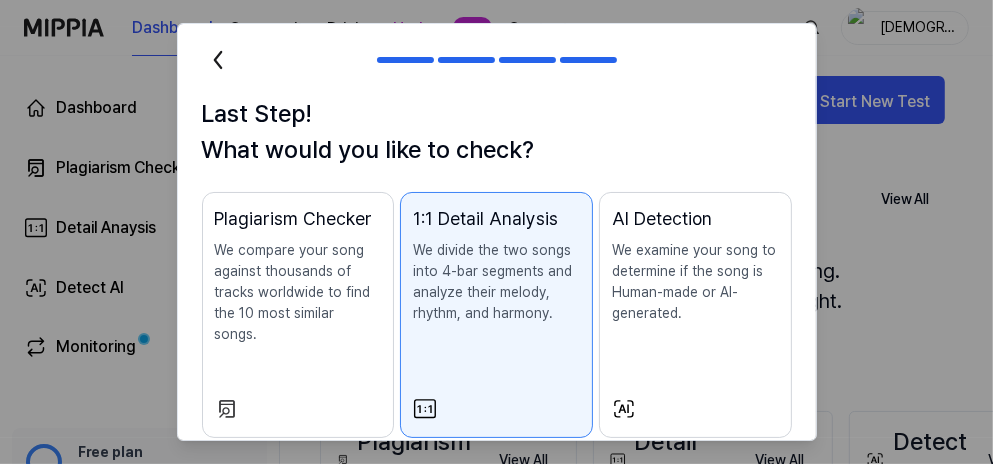 click on "AI Detection We examine your song to determine if the song is Human-made or AI-generated." at bounding box center (695, 284) 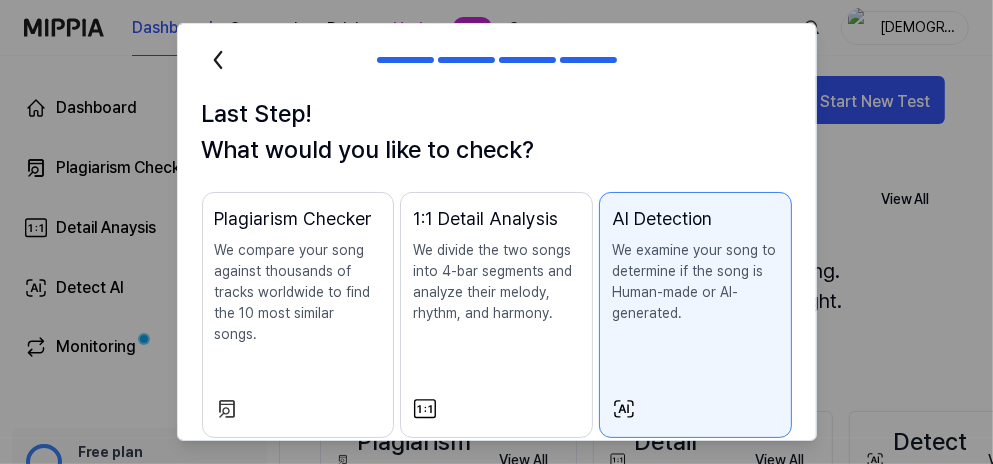 click on "We divide the two songs into 4-bar segments and analyze their melody, rhythm, and harmony." at bounding box center [496, 282] 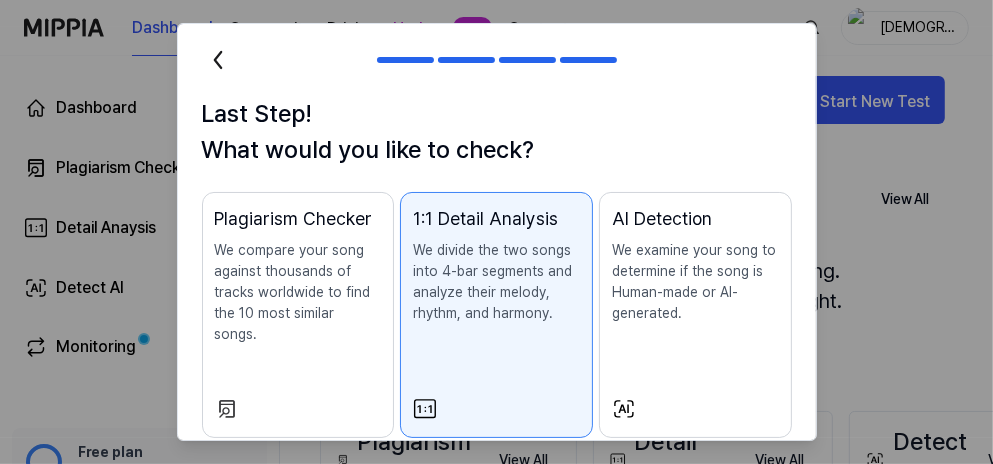 click on "We compare your song against thousands of tracks worldwide to find the 10 most similar songs." at bounding box center (298, 292) 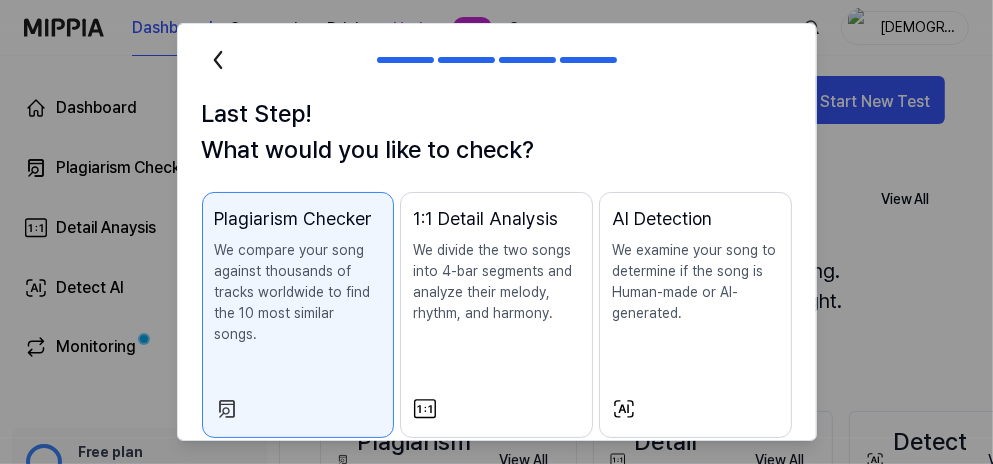 scroll, scrollTop: 100, scrollLeft: 0, axis: vertical 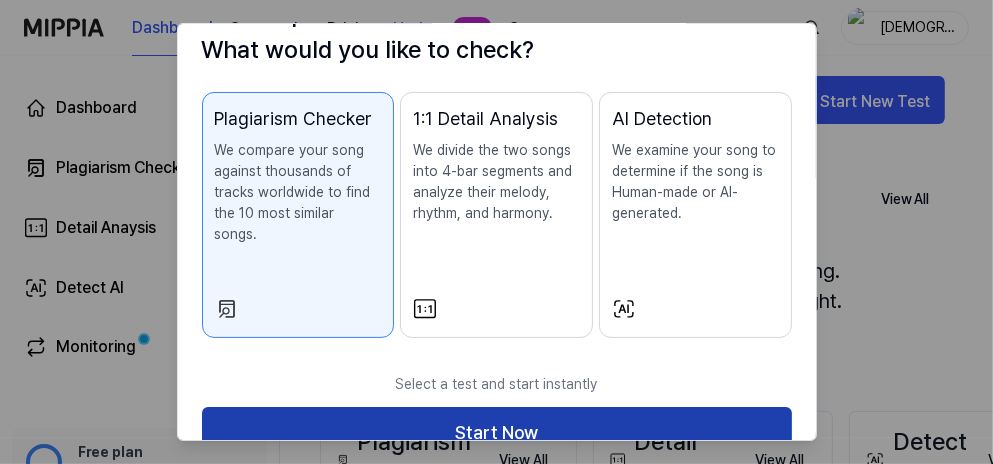 click on "Start Now" at bounding box center [497, 433] 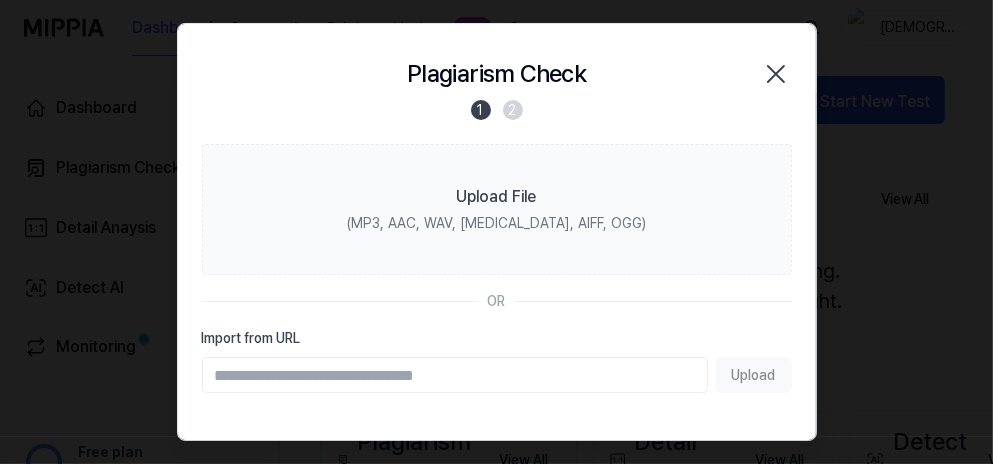 scroll, scrollTop: 0, scrollLeft: 0, axis: both 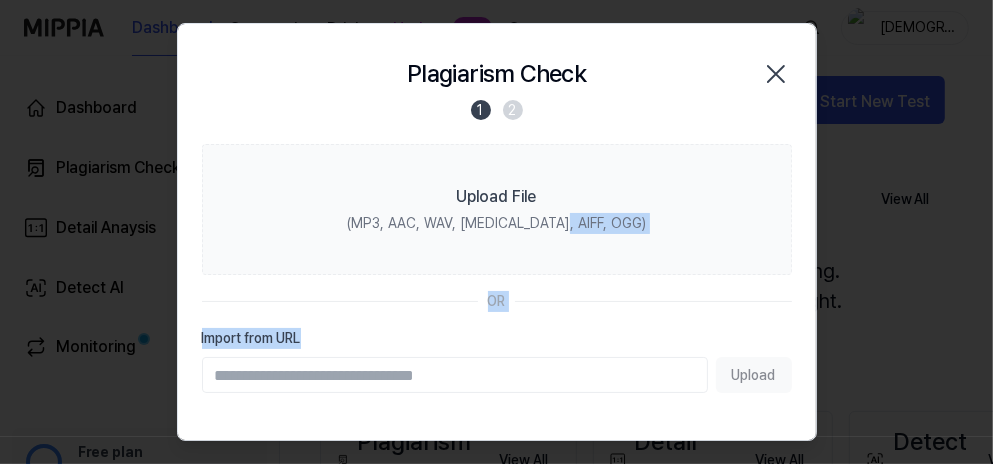 drag, startPoint x: 584, startPoint y: 233, endPoint x: 578, endPoint y: 328, distance: 95.189285 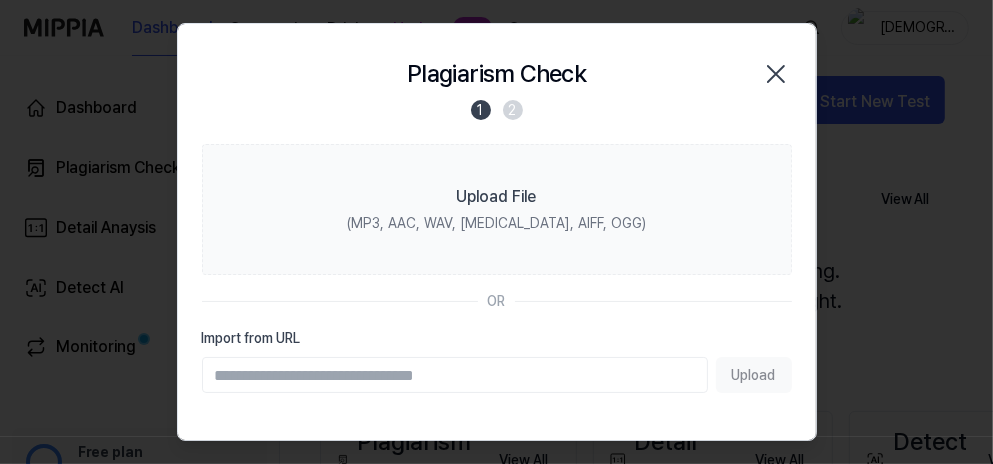click on "OR" at bounding box center [497, 301] 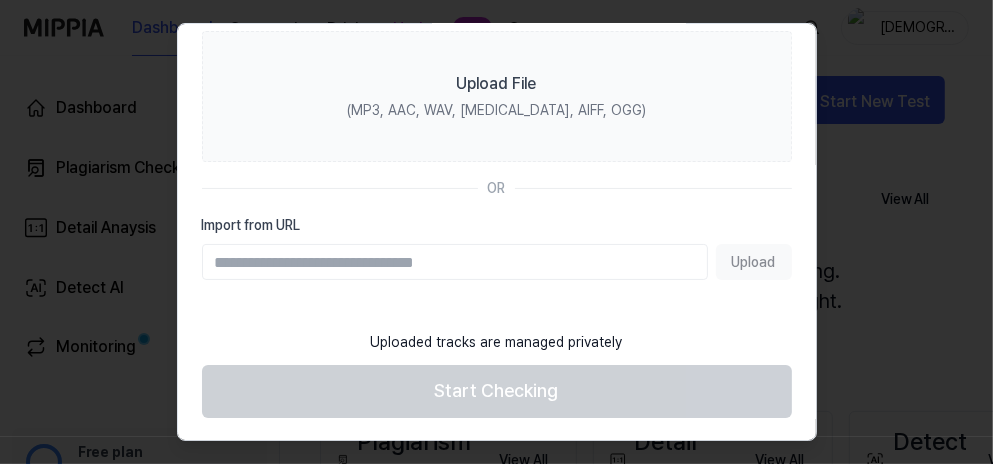 scroll, scrollTop: 13, scrollLeft: 0, axis: vertical 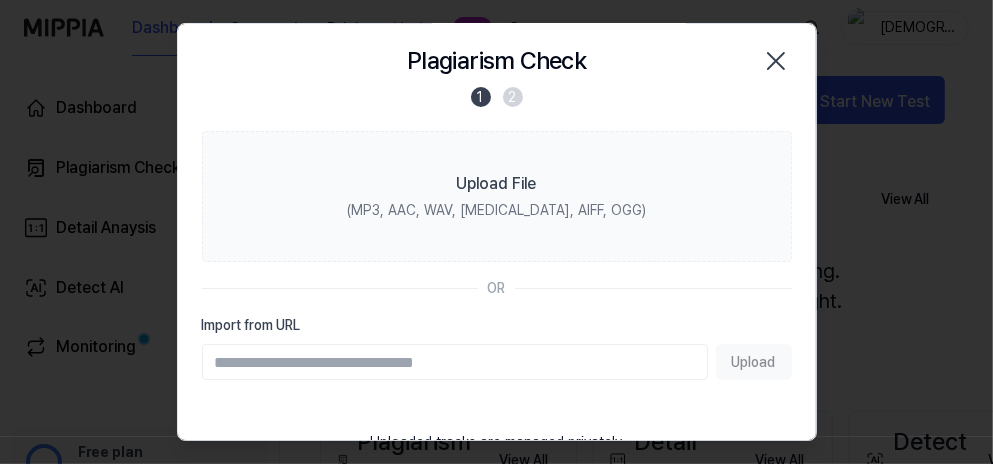 click on "Import from URL" at bounding box center (455, 362) 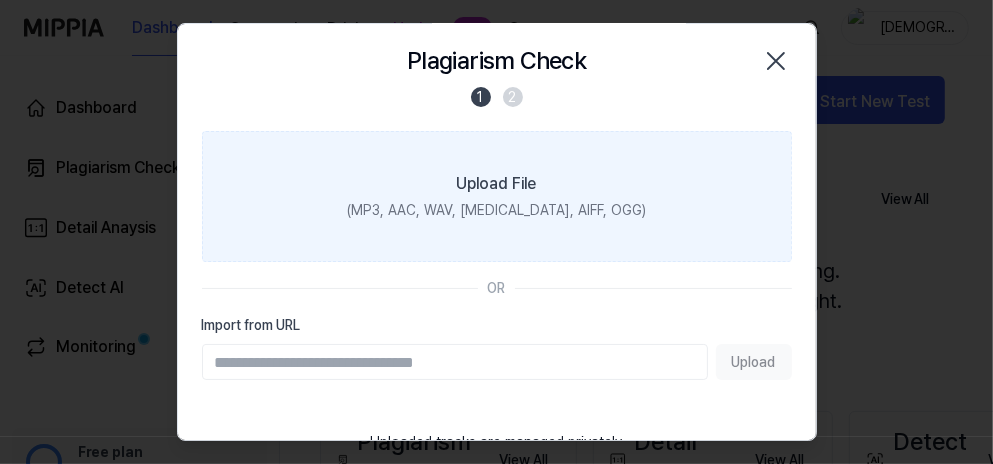 click on "(MP3, AAC, WAV, [MEDICAL_DATA], AIFF, OGG)" at bounding box center [496, 210] 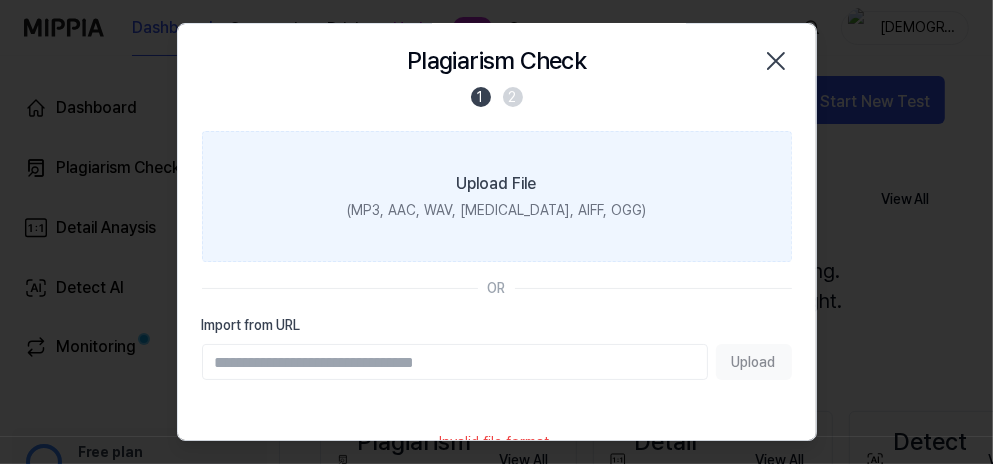 scroll, scrollTop: 0, scrollLeft: 0, axis: both 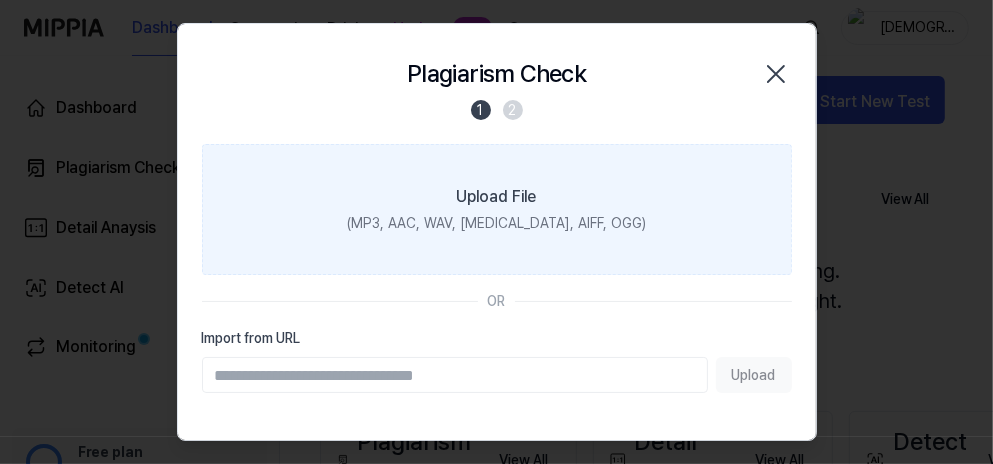 click on "(MP3, AAC, WAV, [MEDICAL_DATA], AIFF, OGG)" at bounding box center [496, 223] 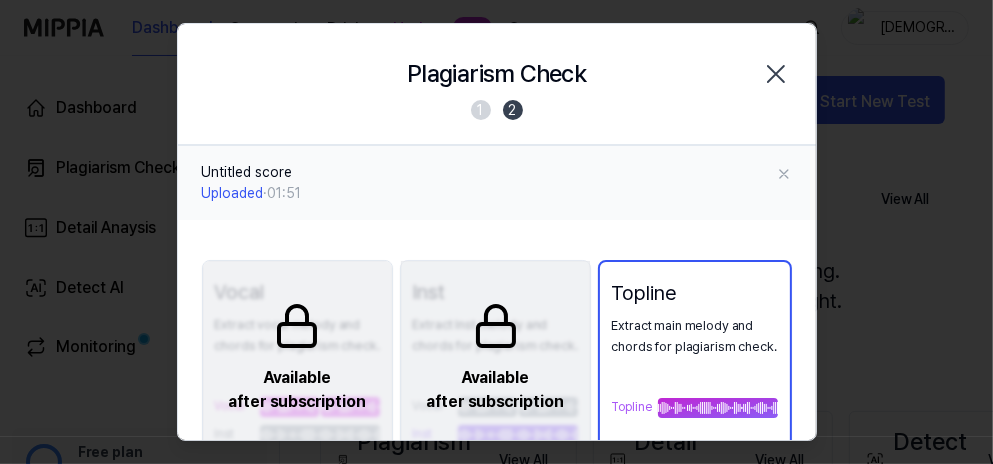 scroll, scrollTop: 177, scrollLeft: 0, axis: vertical 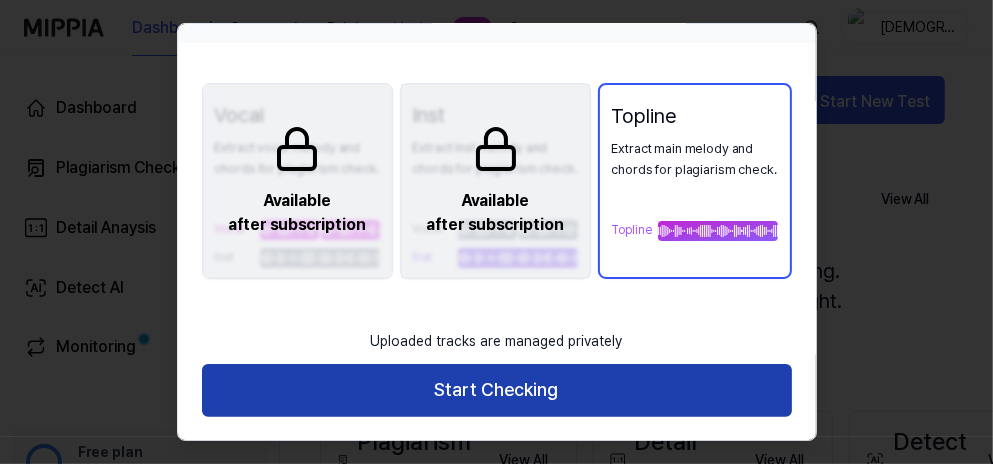 click on "Start Checking" at bounding box center (497, 390) 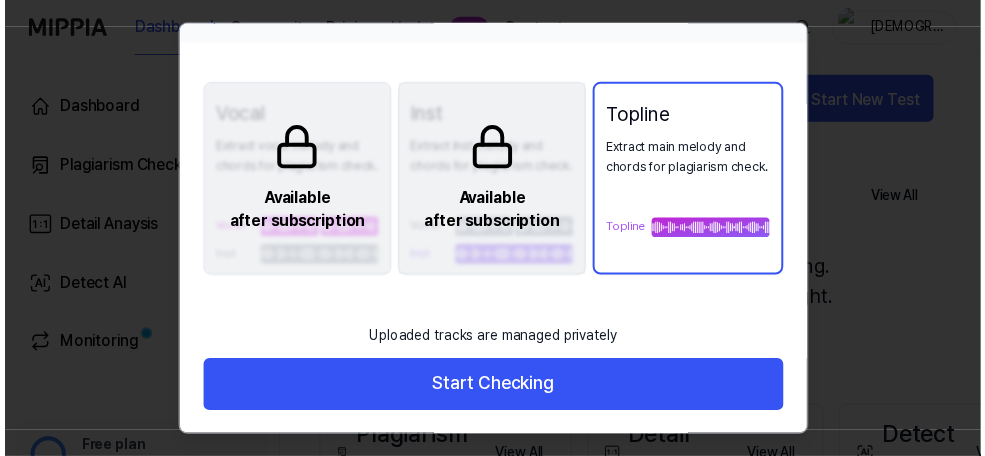 scroll, scrollTop: 0, scrollLeft: 0, axis: both 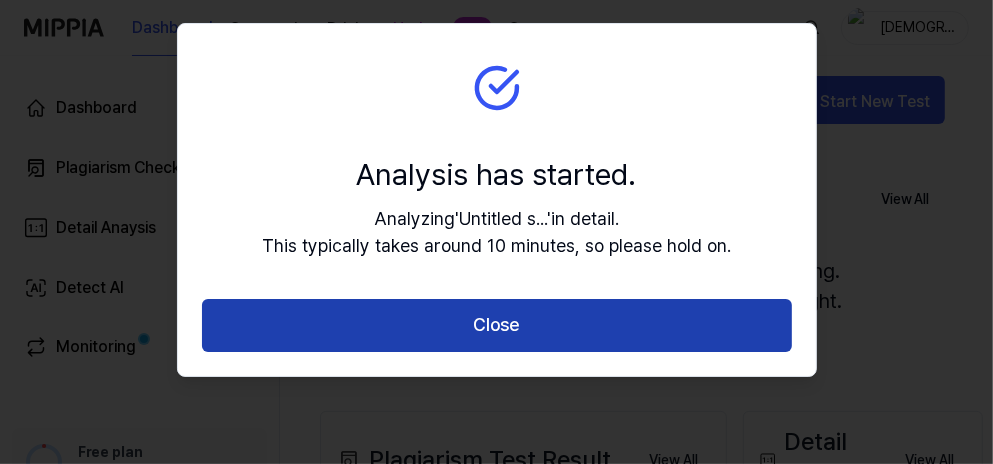 click on "Close" at bounding box center (497, 325) 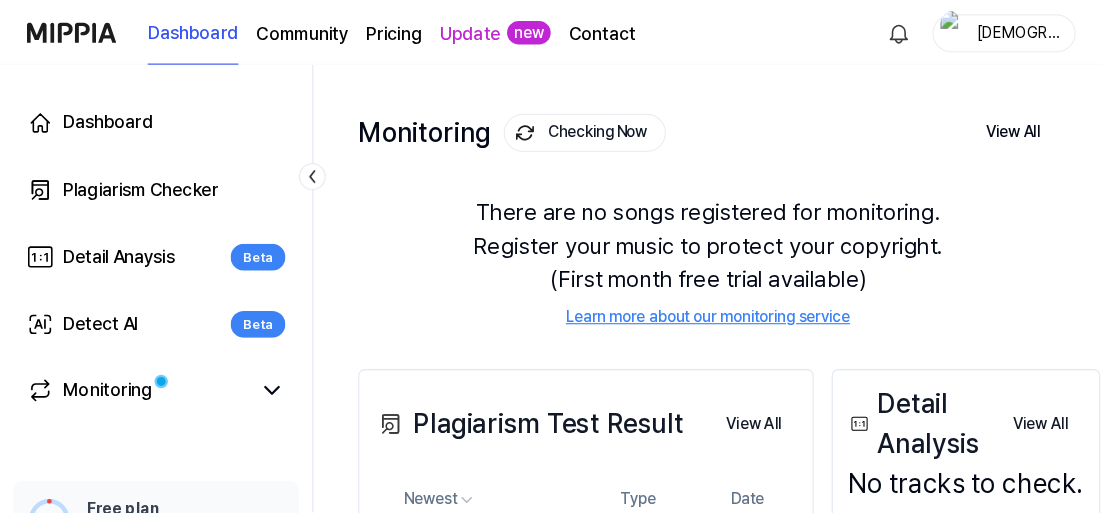 scroll, scrollTop: 0, scrollLeft: 0, axis: both 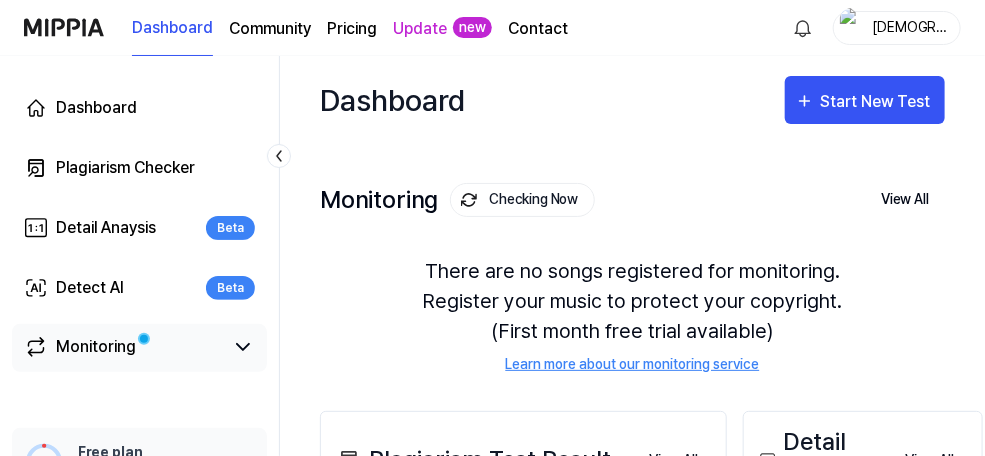 click on "Monitoring" at bounding box center [123, 347] 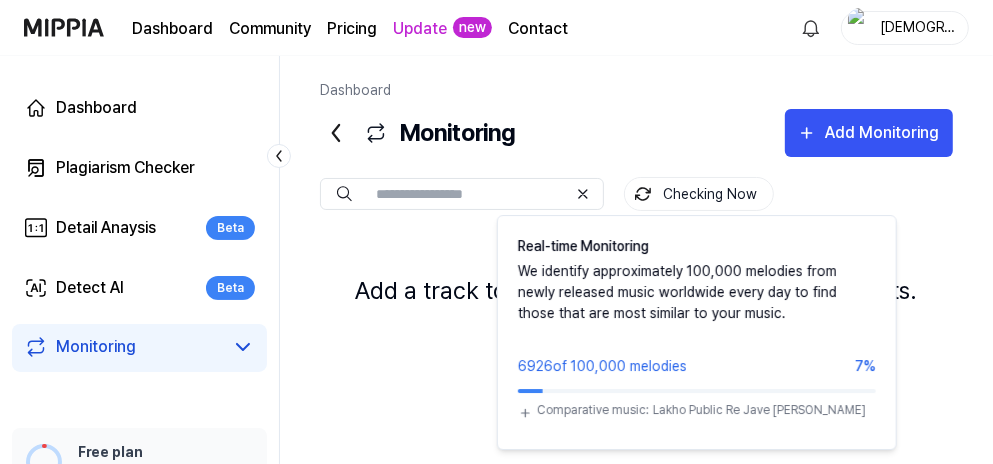 click on "Checking Now" at bounding box center [699, 194] 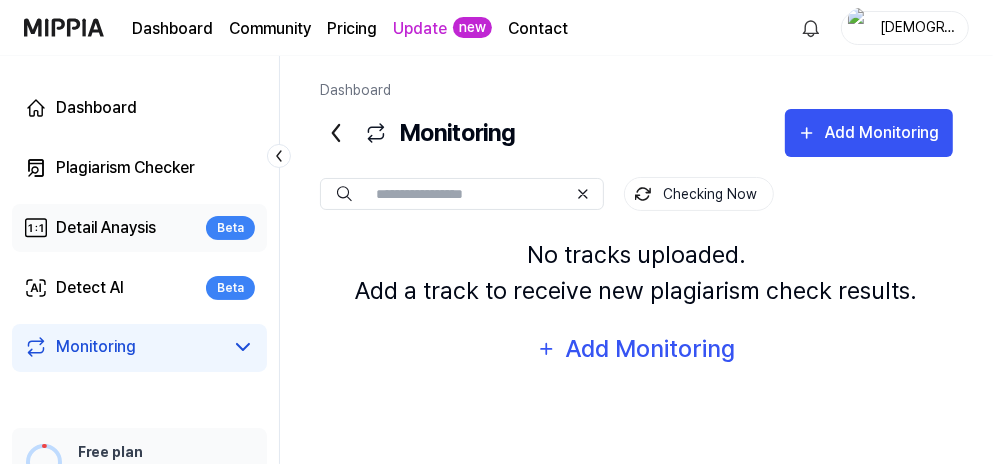 click on "Detail Anaysis" at bounding box center (106, 228) 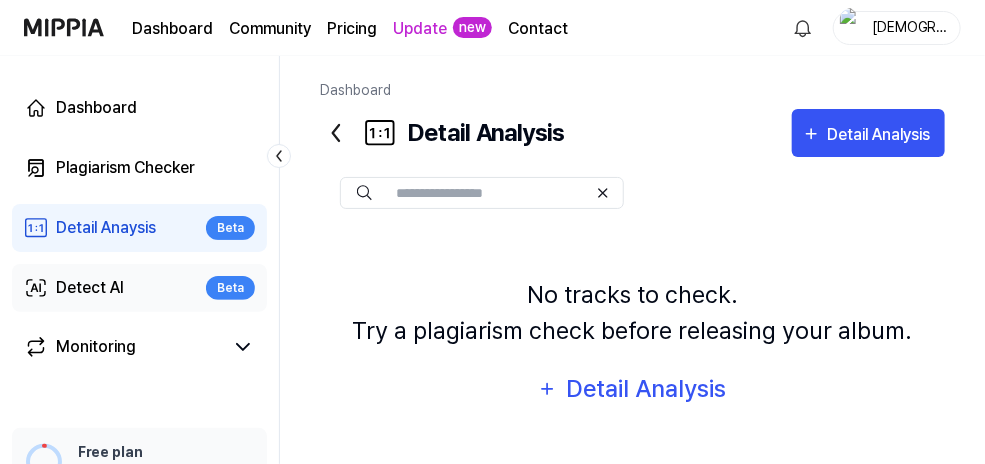 click on "Detect AI Beta" at bounding box center [139, 288] 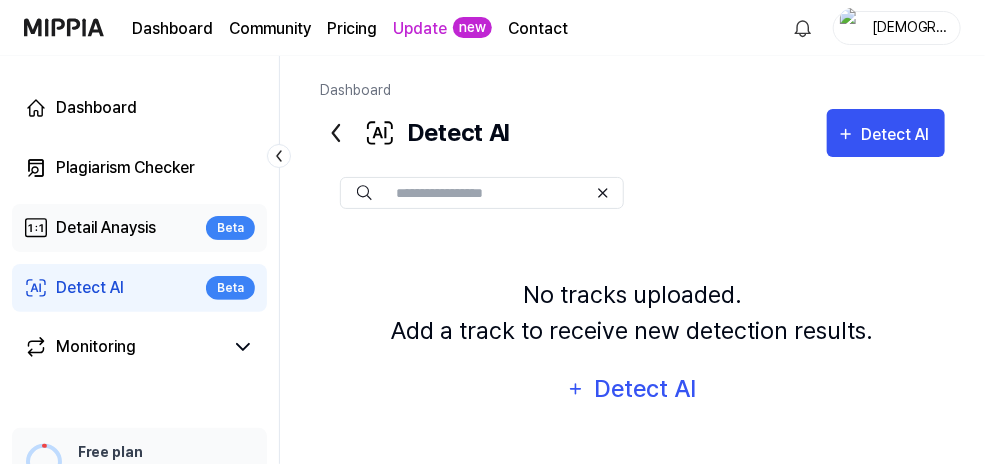 click on "Detail Anaysis Beta" at bounding box center [139, 228] 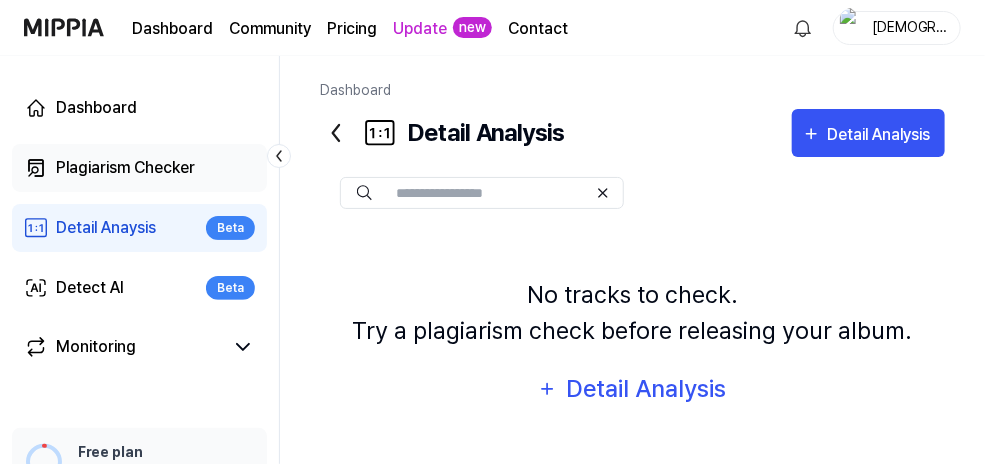 click on "Plagiarism Checker" at bounding box center (139, 168) 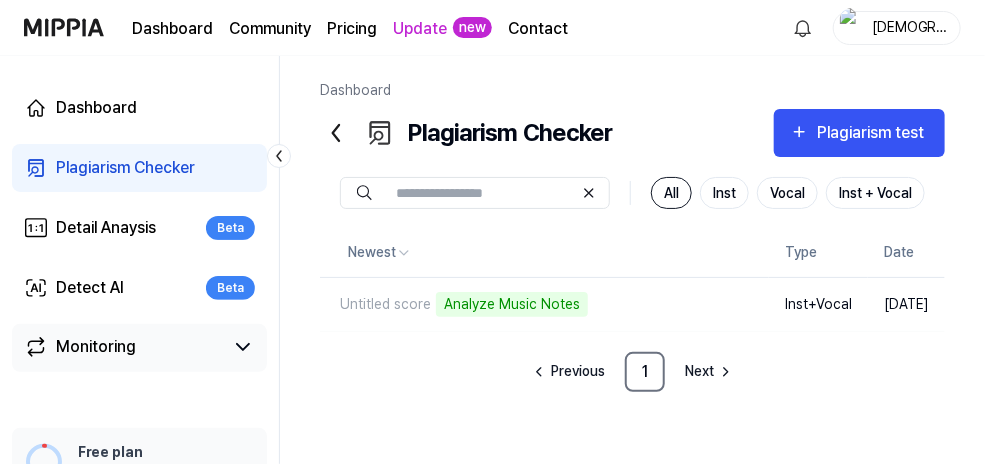 click on "Monitoring" at bounding box center [96, 347] 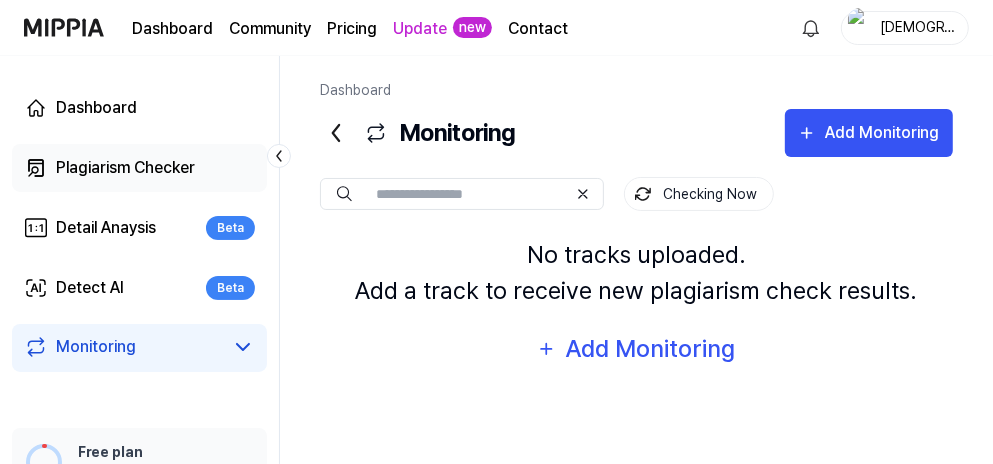 click on "Plagiarism Checker" at bounding box center (125, 168) 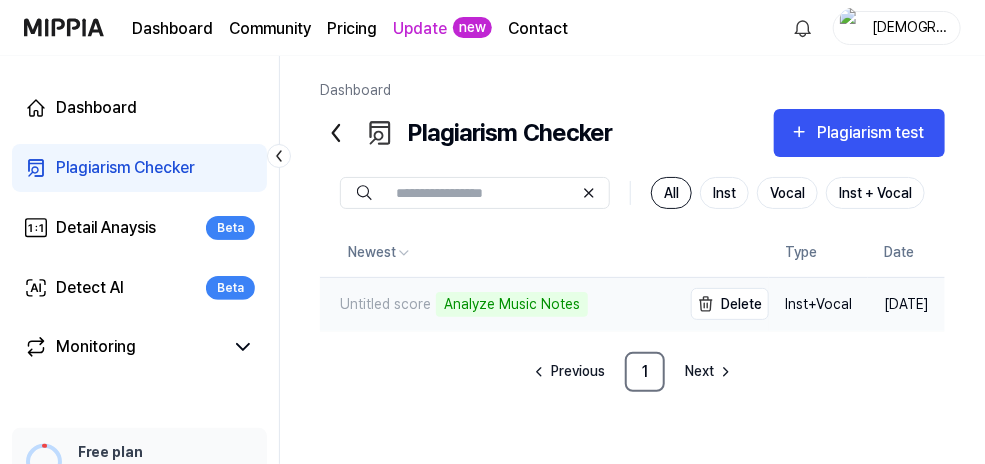 click on "Untitled score Analyze Music Notes" at bounding box center [454, 304] 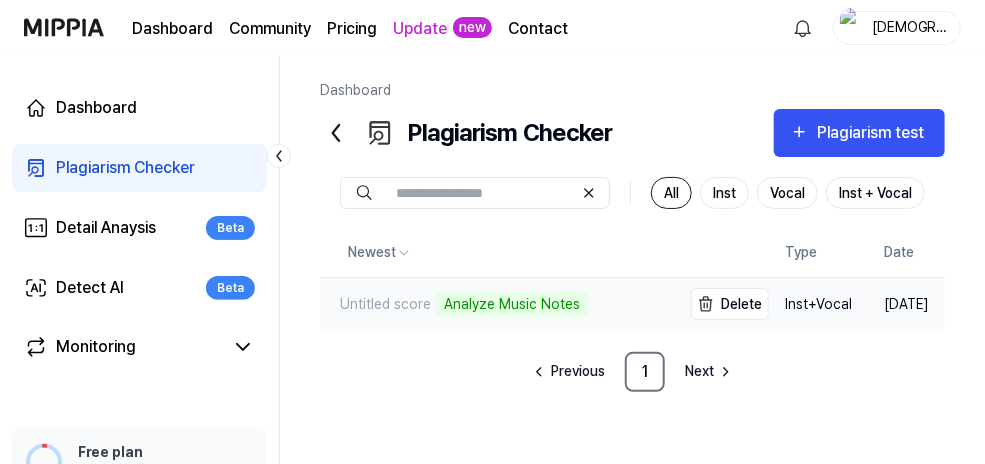 click on "Untitled score" at bounding box center (375, 304) 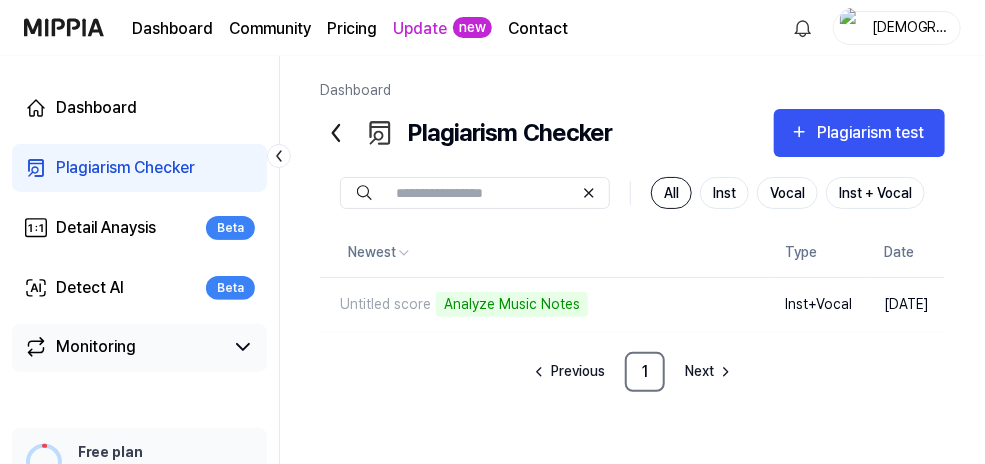 click on "Monitoring" at bounding box center (123, 347) 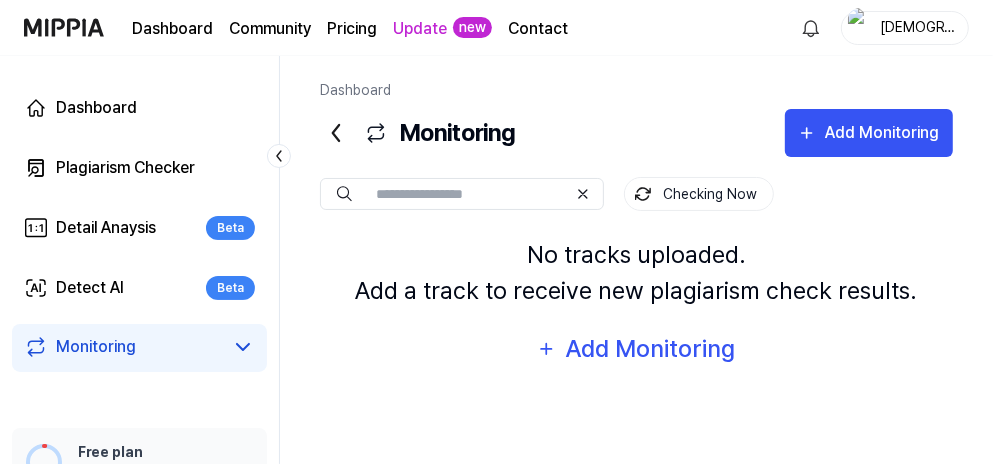 click on "[DEMOGRAPHIC_DATA][PERSON_NAME]" at bounding box center (917, 27) 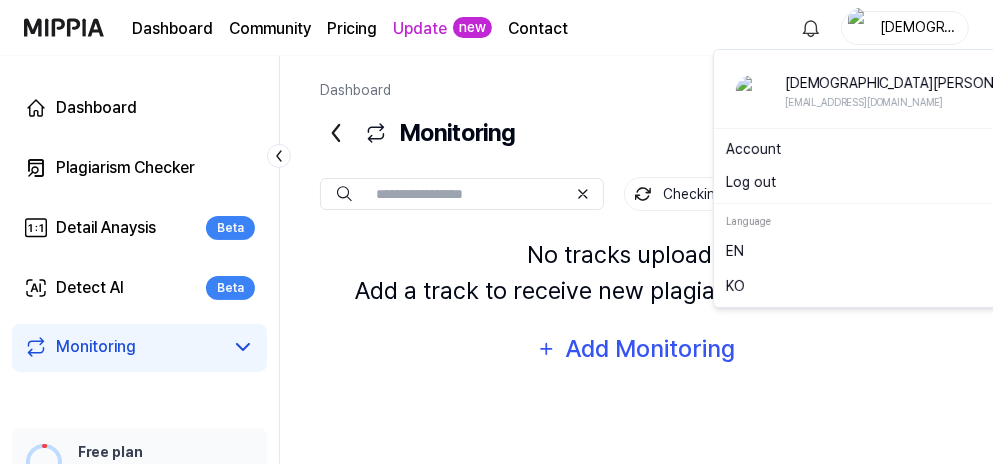 click on "[DEMOGRAPHIC_DATA][PERSON_NAME]" at bounding box center [917, 27] 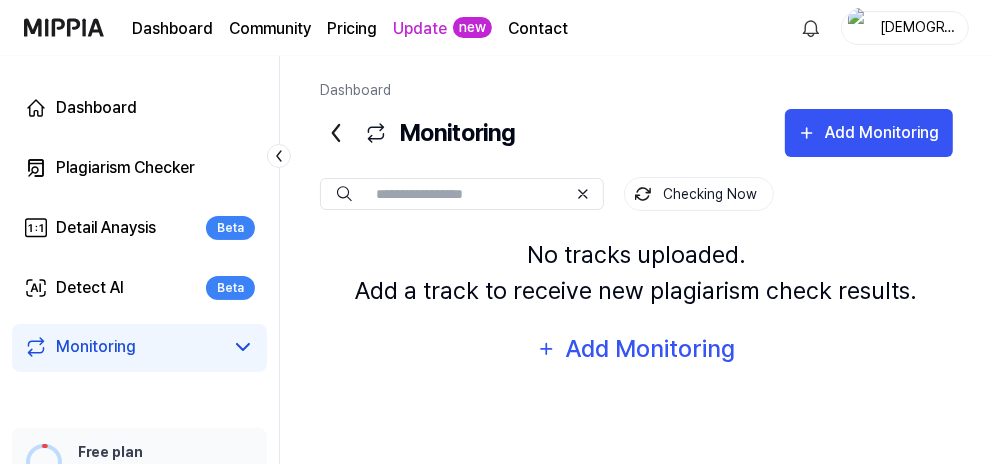 drag, startPoint x: 146, startPoint y: 459, endPoint x: 116, endPoint y: 447, distance: 32.31099 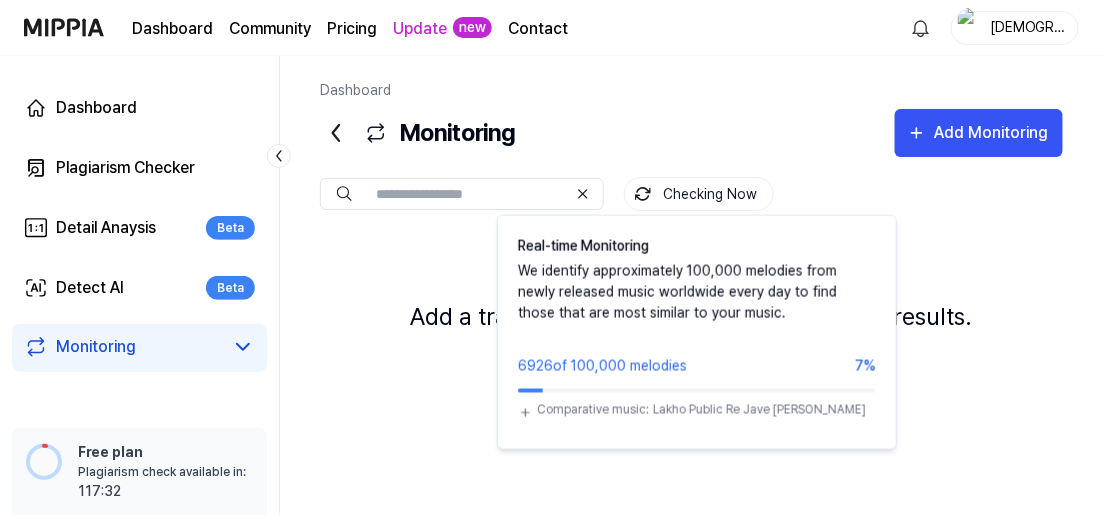 click on "Checking Now" at bounding box center (699, 194) 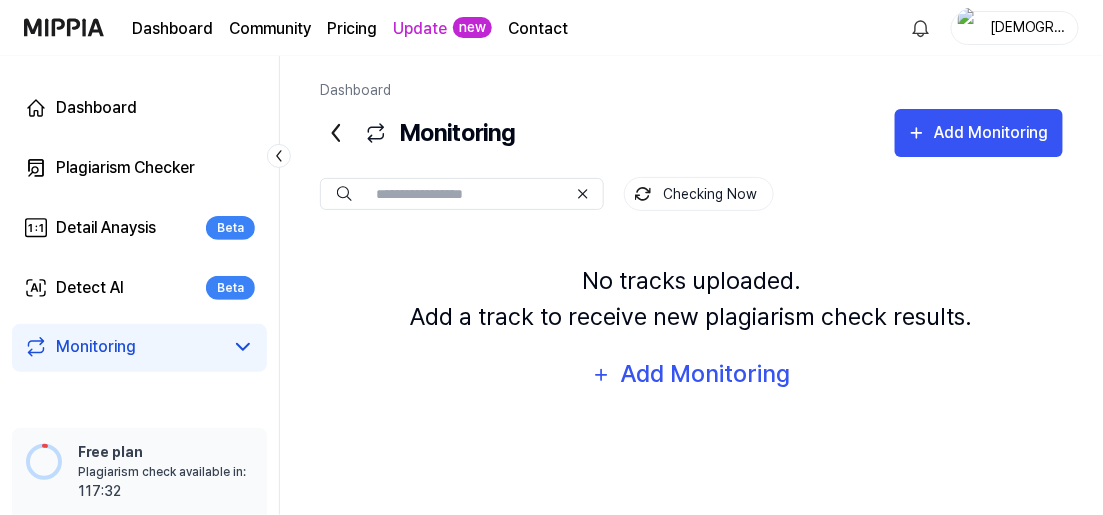click on "Checking Now" at bounding box center (699, 194) 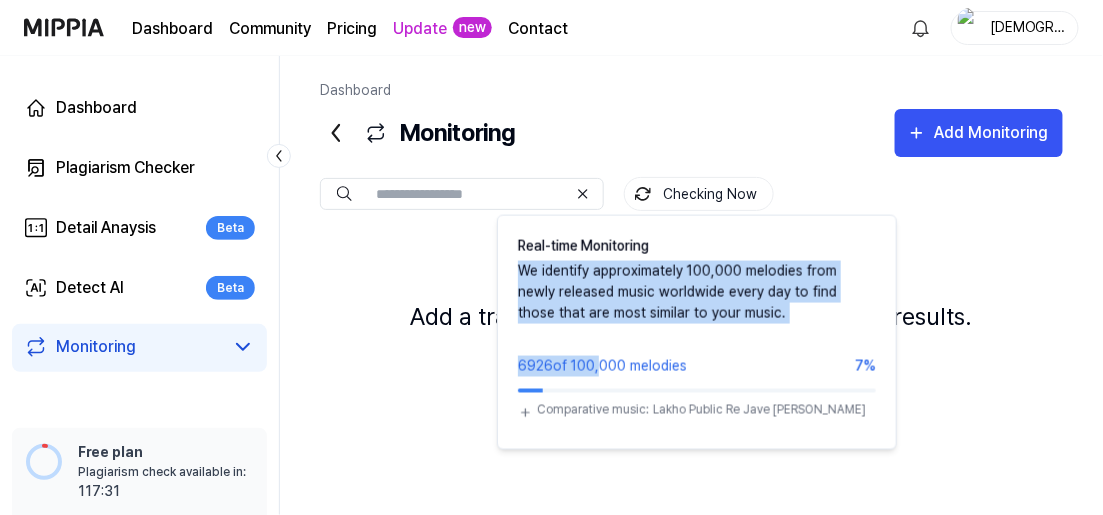 click on "Checking Now Real-time Monitoring We identify approximately 100,000 melodies from newly released music worldwide every day to find those that are most similar to your music. 6926 of 100,000 melodies 7% Comparative music: Lakho Public Re Jave [PERSON_NAME] Ke Real-time Monitoring We identify approximately 100,000 melodies from newly released music worldwide every day to find those that are most similar to your music. 6926 of 100,000 melodies 7% Comparative music: Lakho Public Re [PERSON_NAME] No tracks uploaded.
Add a track to receive new plagiarism check results. Add Monitoring" at bounding box center [691, 278] 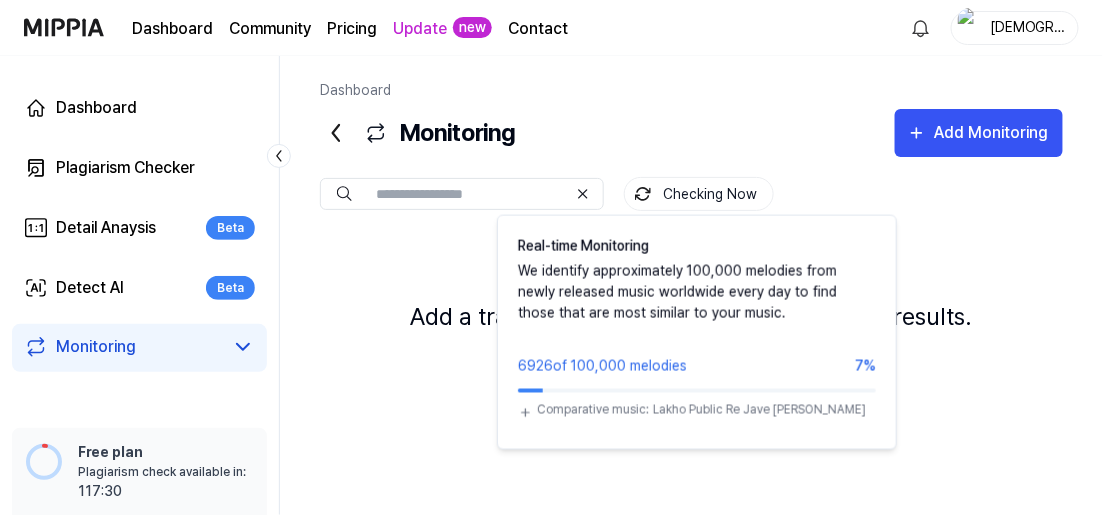 click on "Checking Now" at bounding box center (699, 194) 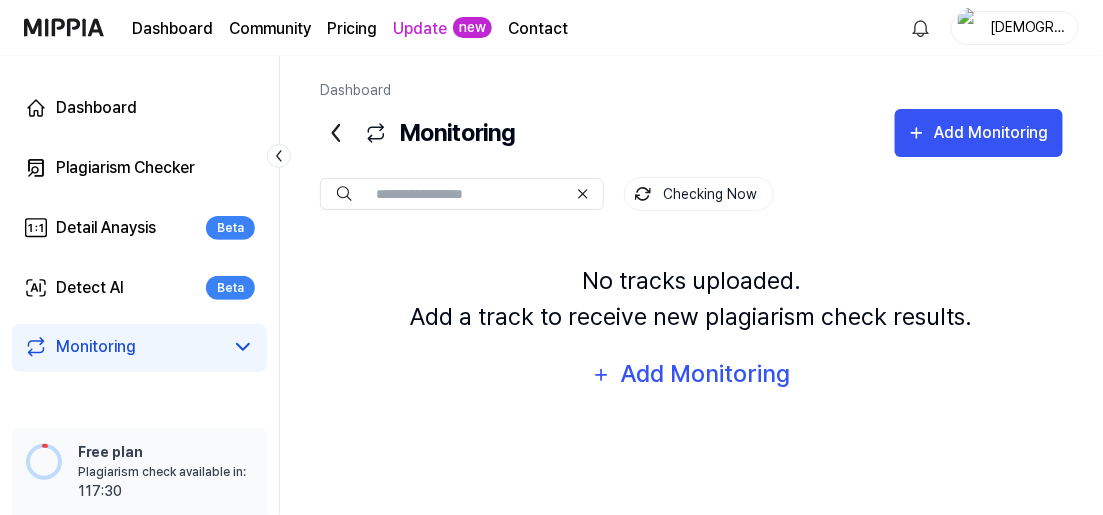 click on "Checking Now" at bounding box center (699, 194) 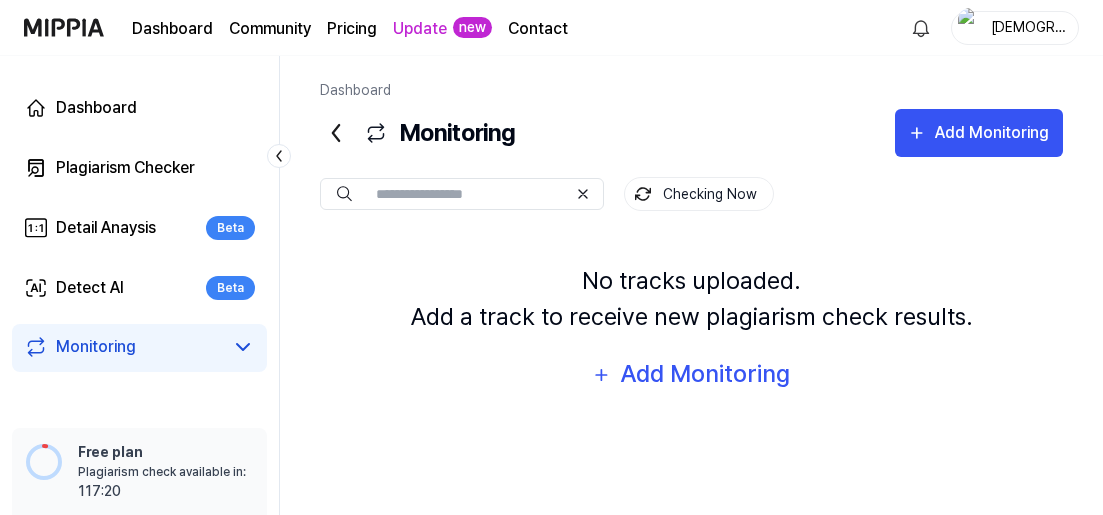 scroll, scrollTop: 0, scrollLeft: 0, axis: both 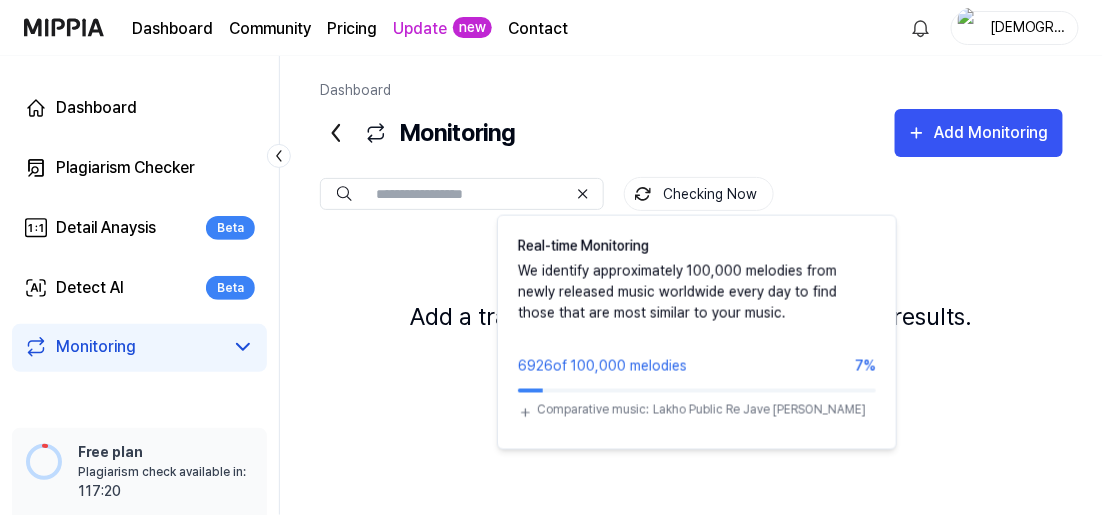 click on "Checking Now" at bounding box center (699, 194) 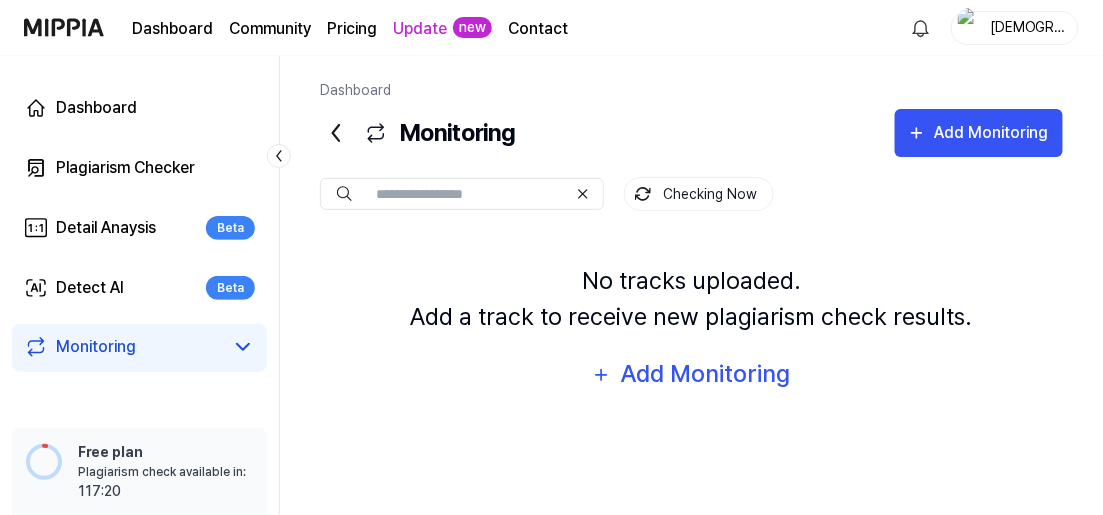 click on "Checking Now" at bounding box center (699, 194) 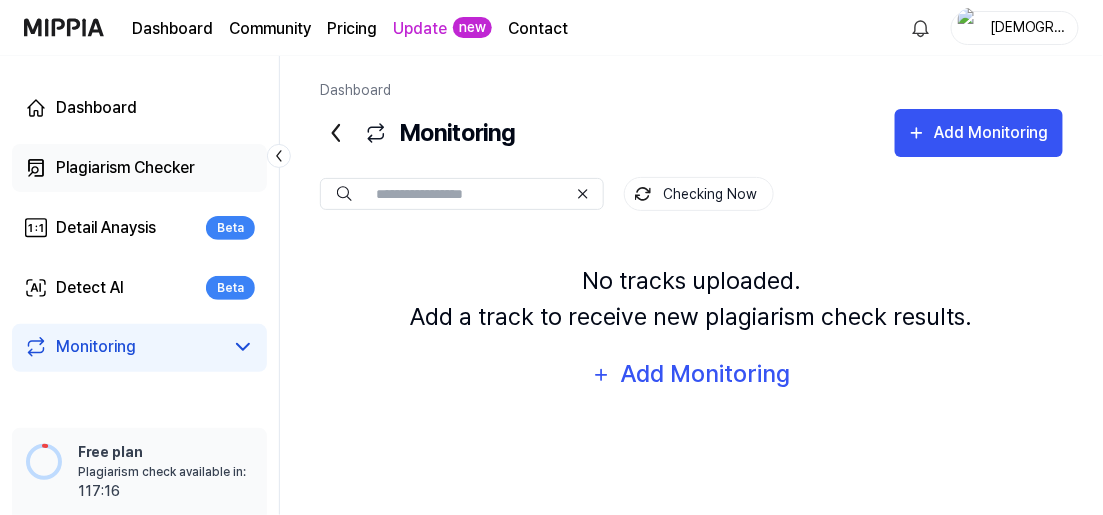 click on "Plagiarism Checker" at bounding box center [139, 168] 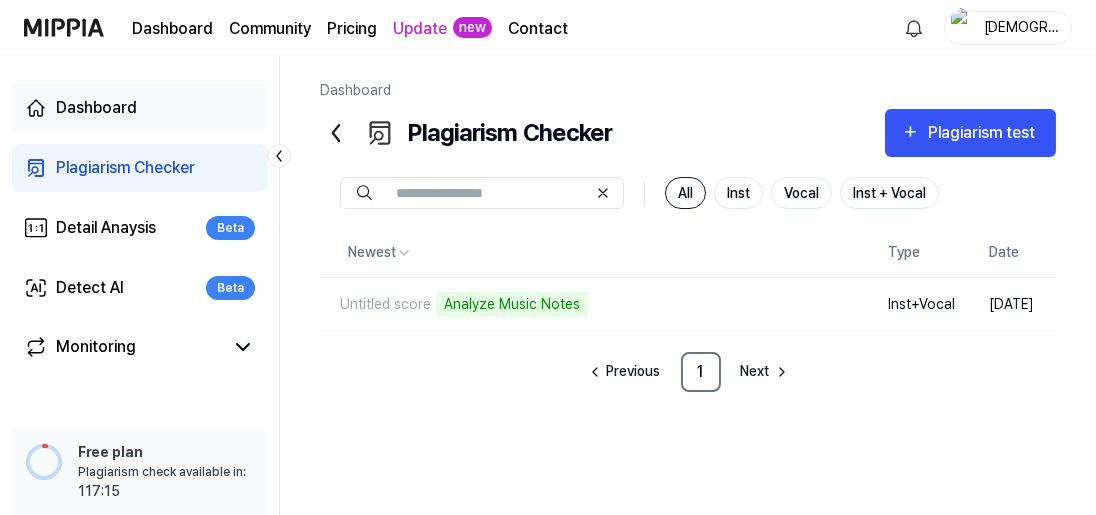 click on "Dashboard" at bounding box center (139, 108) 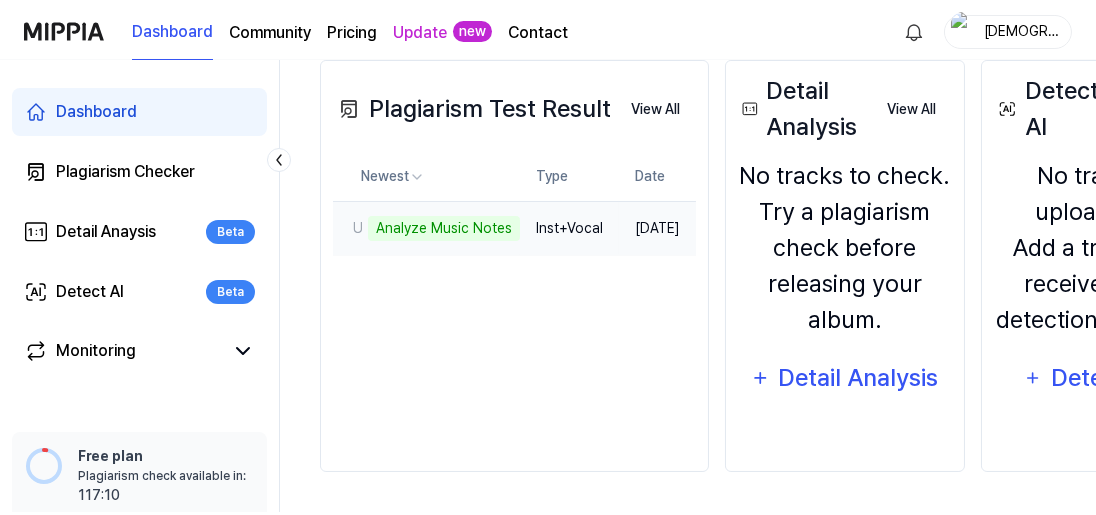scroll, scrollTop: 24, scrollLeft: 0, axis: vertical 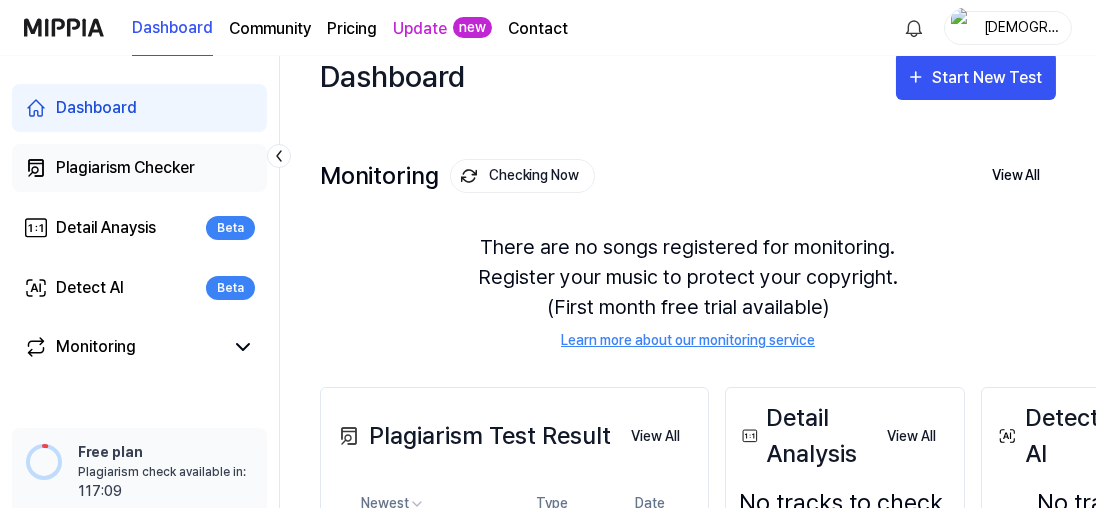 click on "Plagiarism Checker" at bounding box center [139, 168] 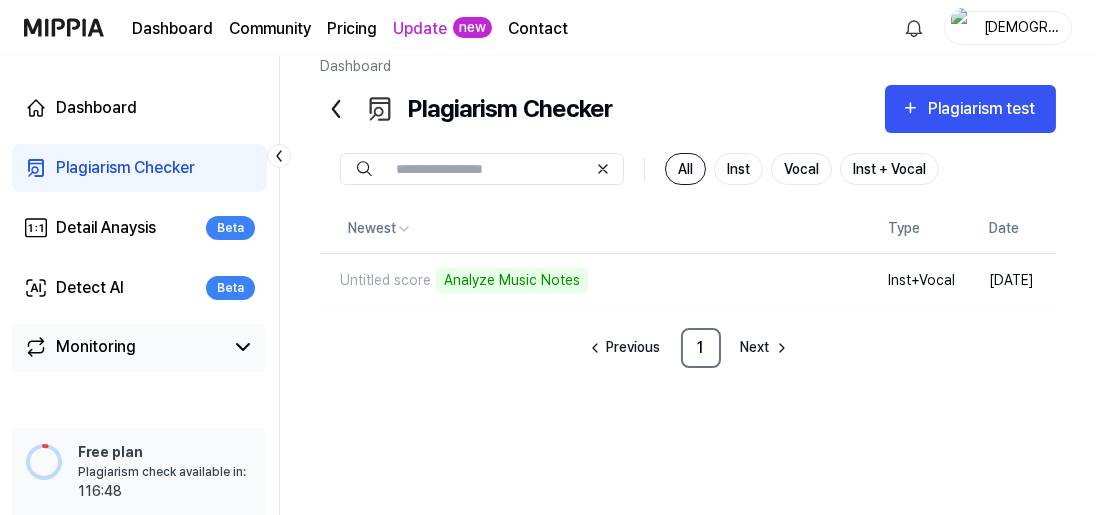 click on "Monitoring" at bounding box center (96, 347) 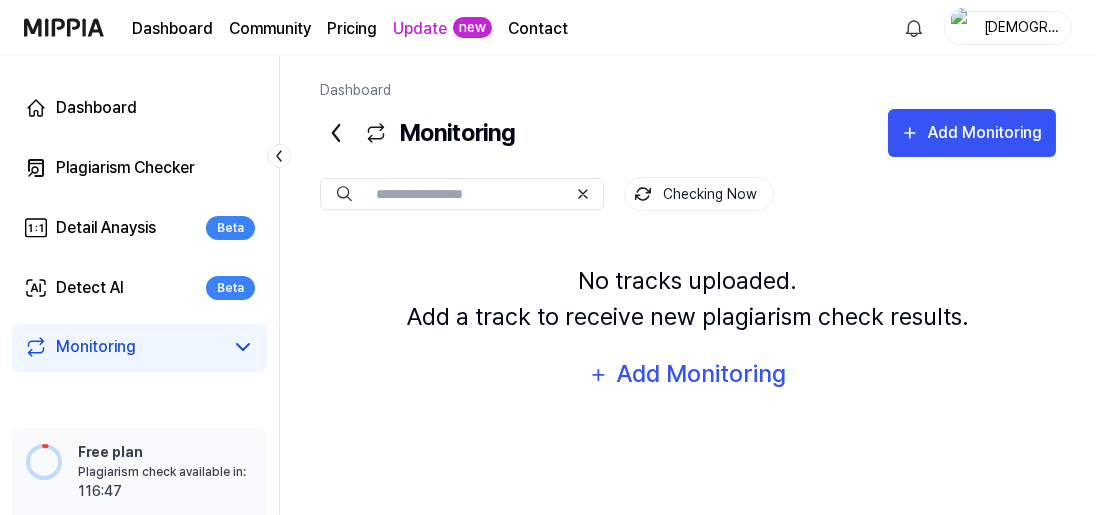 scroll, scrollTop: 0, scrollLeft: 0, axis: both 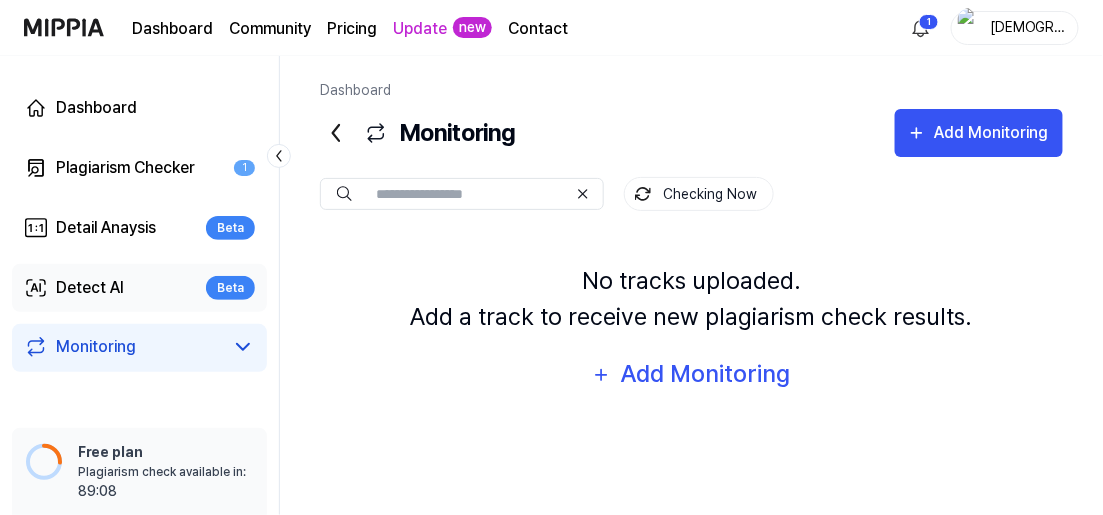 click on "Detect AI Beta" at bounding box center (139, 288) 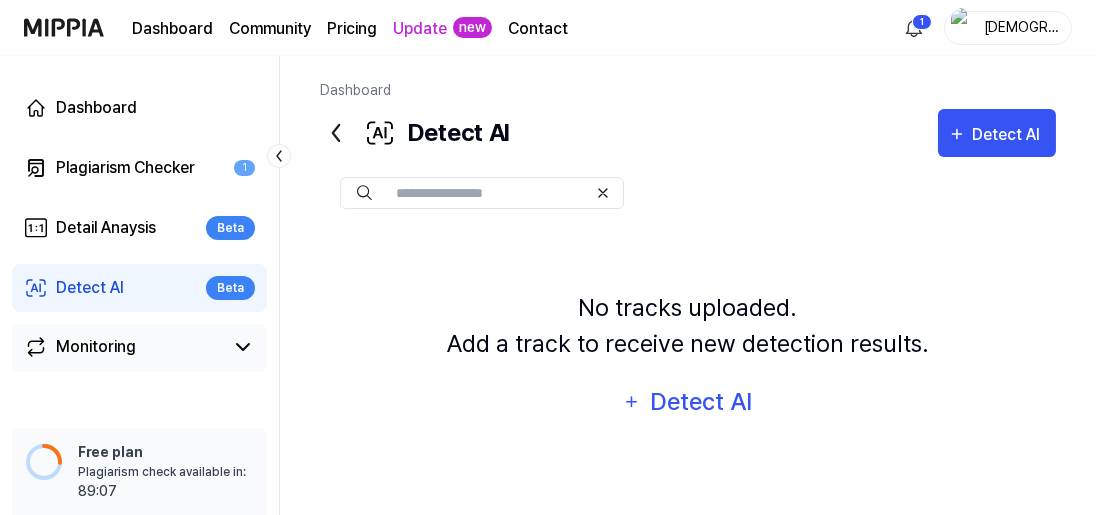 scroll, scrollTop: 76, scrollLeft: 0, axis: vertical 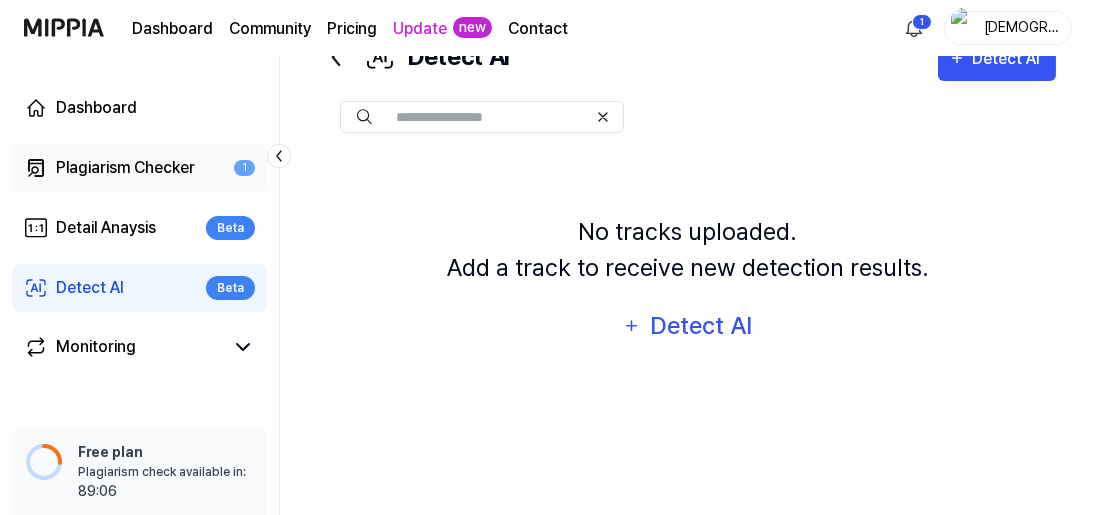 click on "Plagiarism Checker" at bounding box center [125, 168] 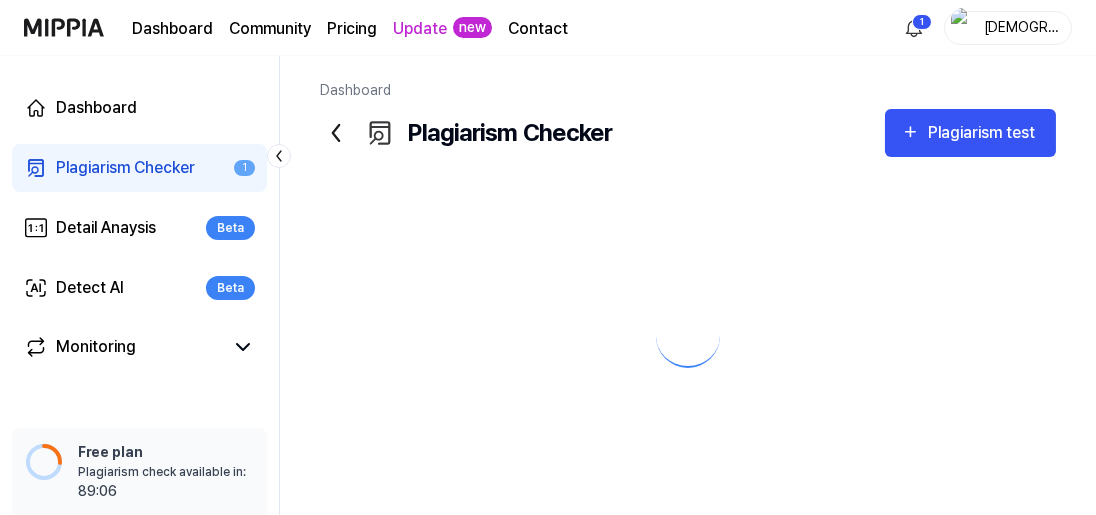 scroll, scrollTop: 0, scrollLeft: 0, axis: both 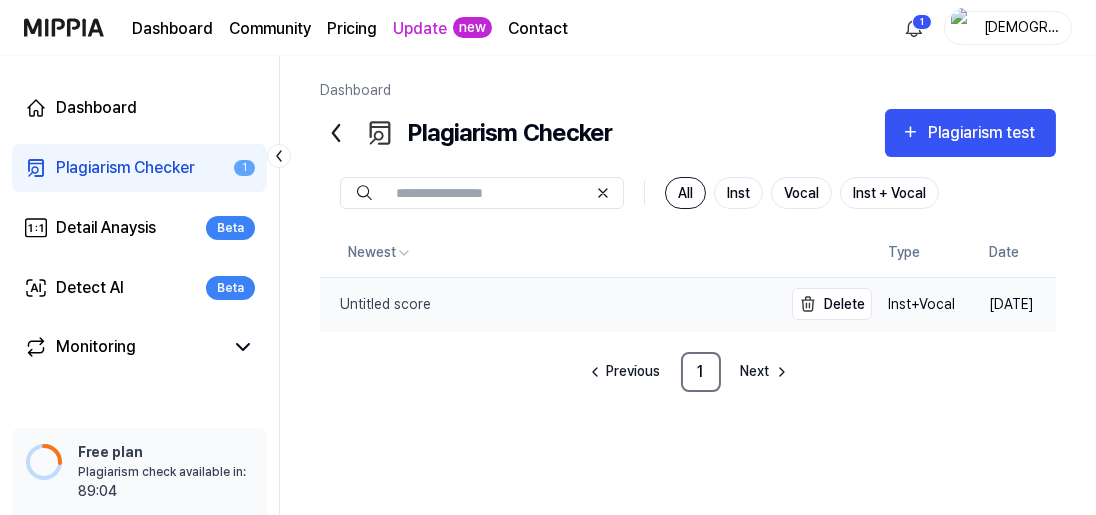 click on "Untitled score" at bounding box center [551, 304] 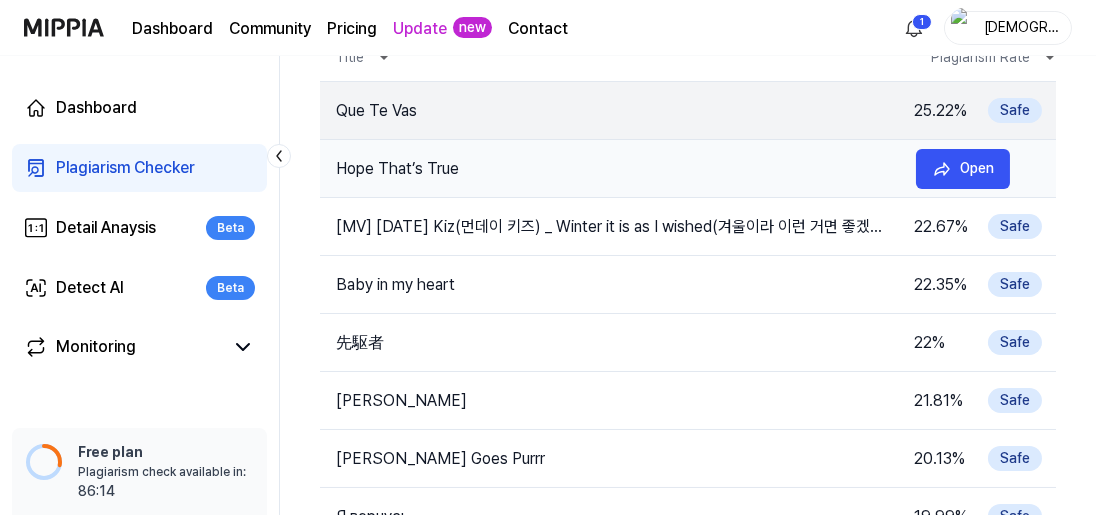 scroll, scrollTop: 0, scrollLeft: 0, axis: both 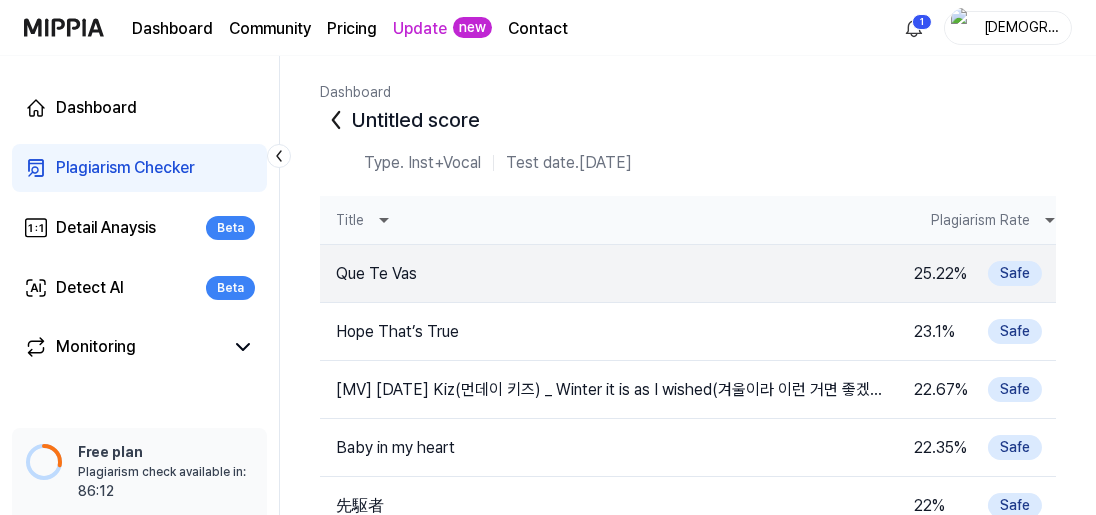 click on "Plagiarism Rate" at bounding box center [985, 220] 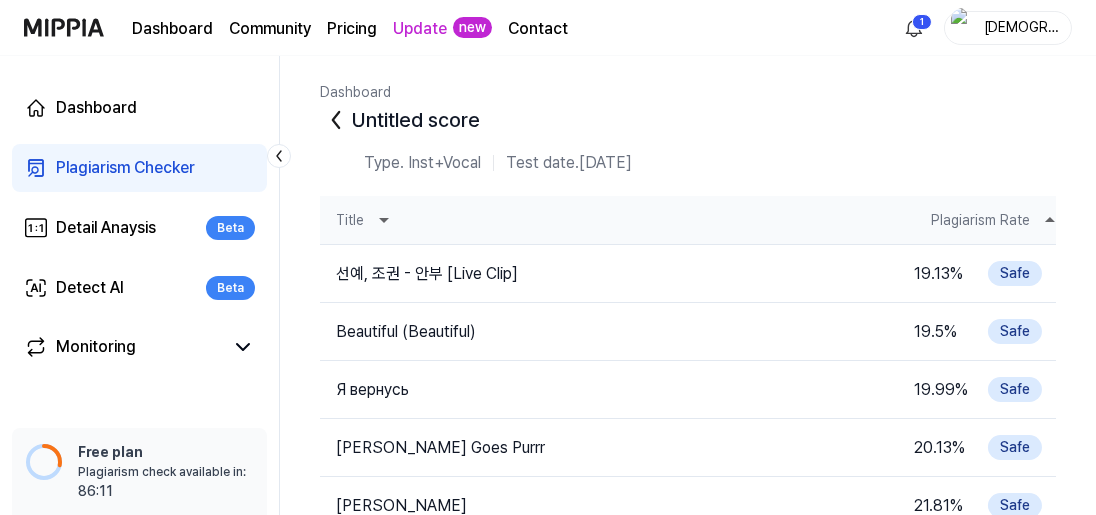 click on "Plagiarism Rate" at bounding box center (985, 220) 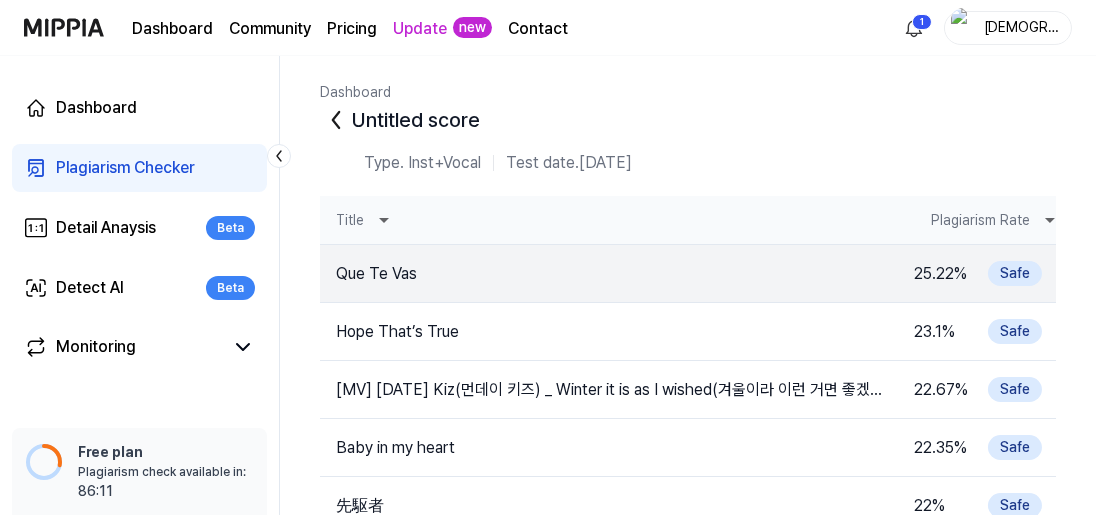 click on "Plagiarism Rate" at bounding box center [985, 220] 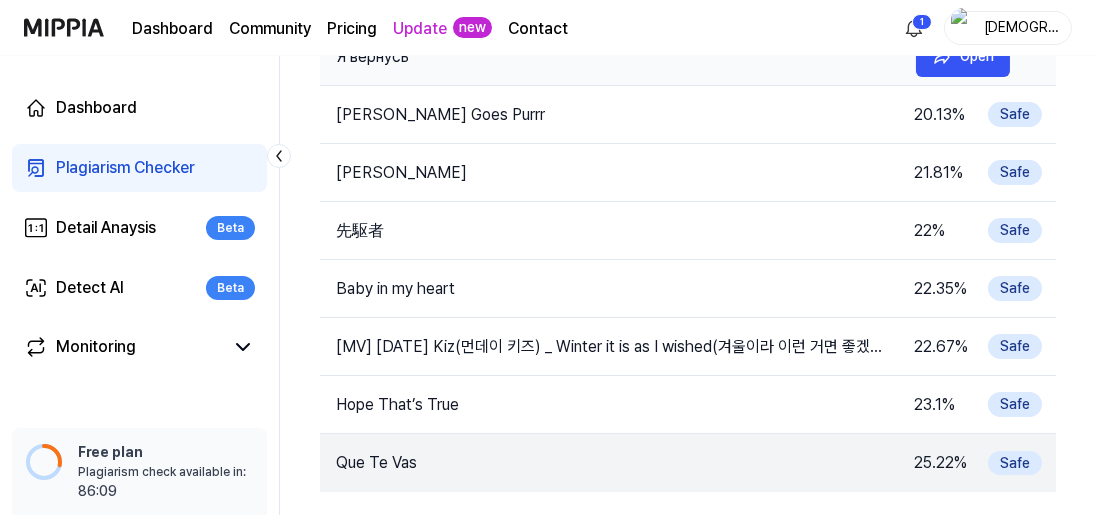 scroll, scrollTop: 0, scrollLeft: 0, axis: both 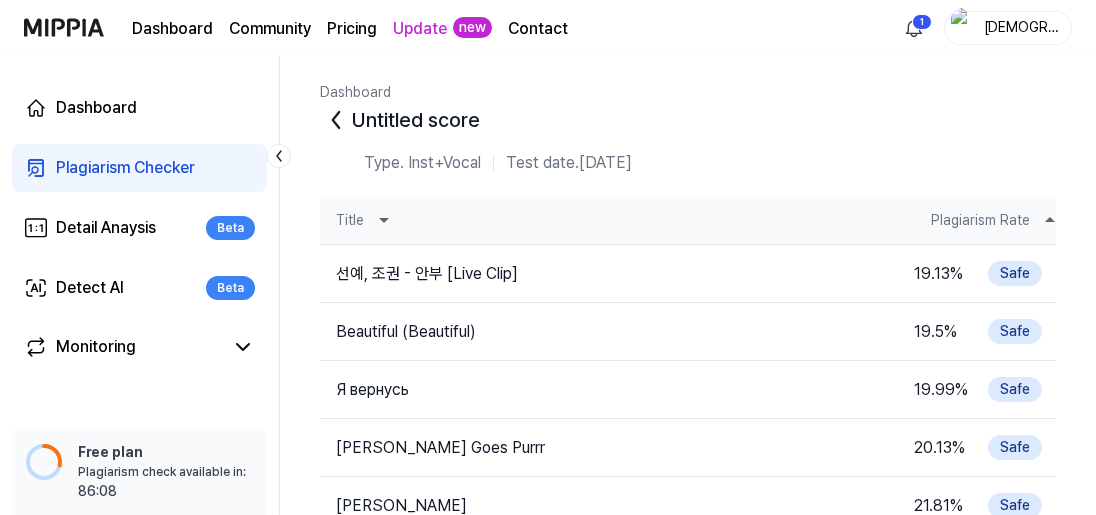 click on "Plagiarism Rate" at bounding box center (985, 220) 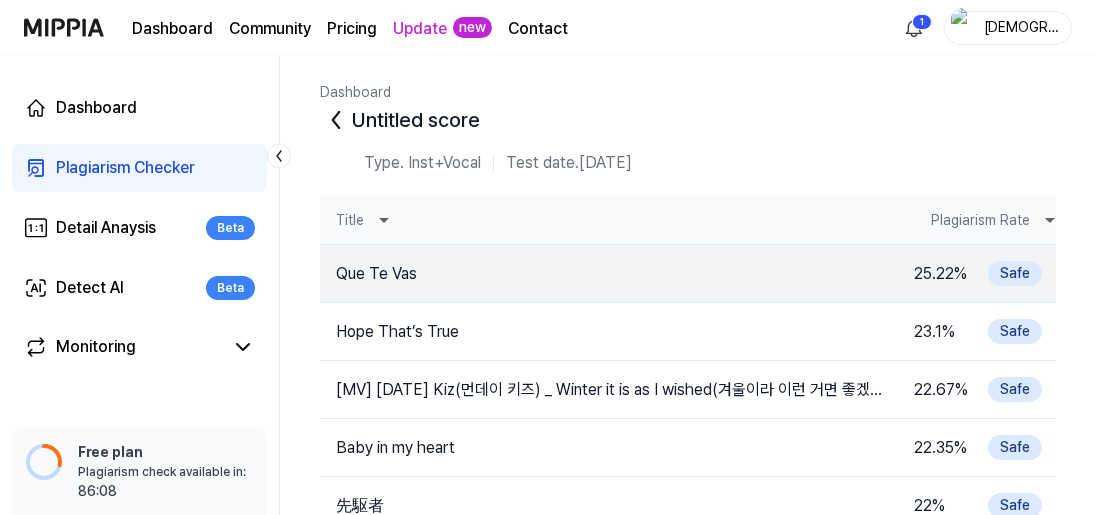 click on "Plagiarism Rate" at bounding box center (985, 220) 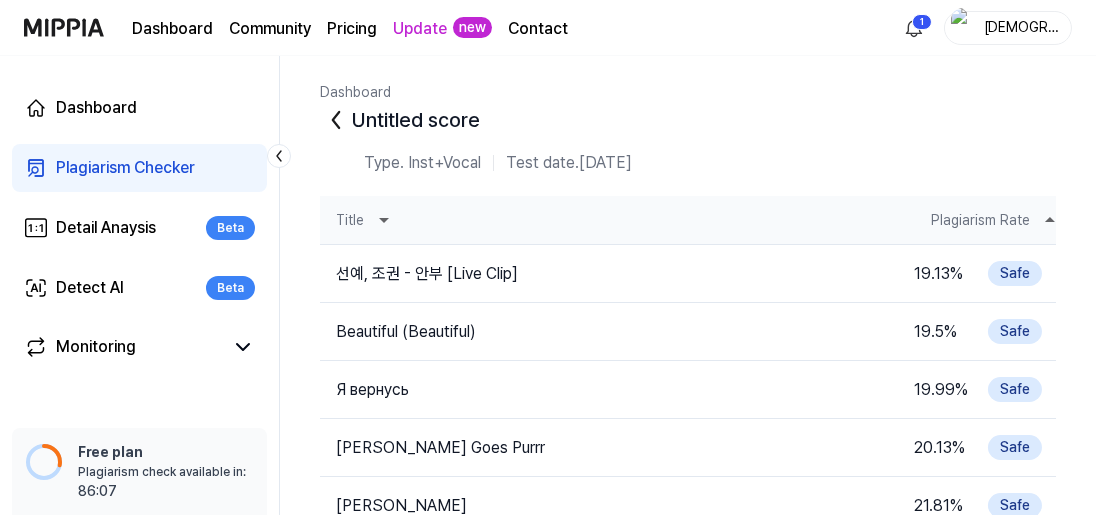 click on "Plagiarism Rate" at bounding box center [985, 220] 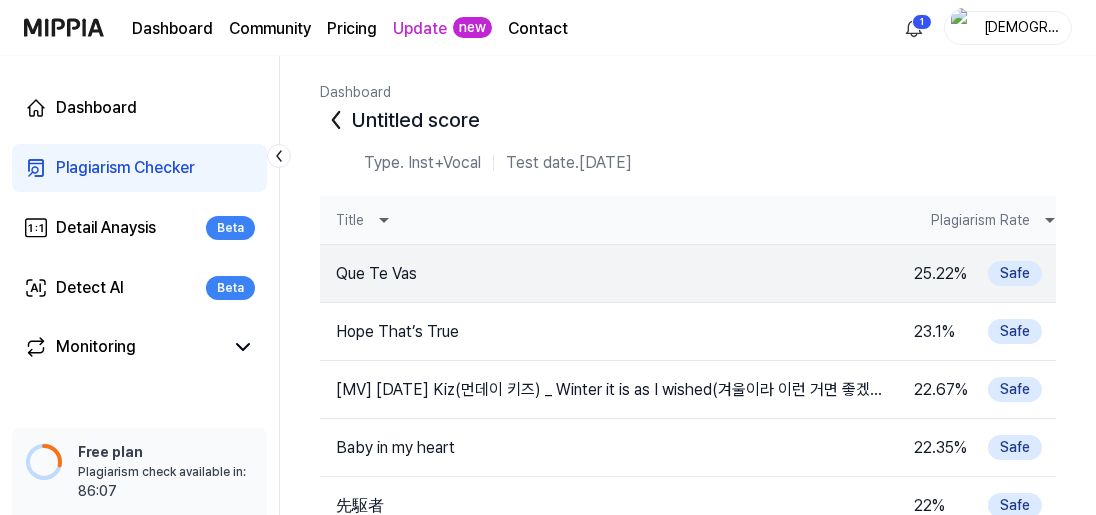 click on "Plagiarism Rate" at bounding box center (985, 220) 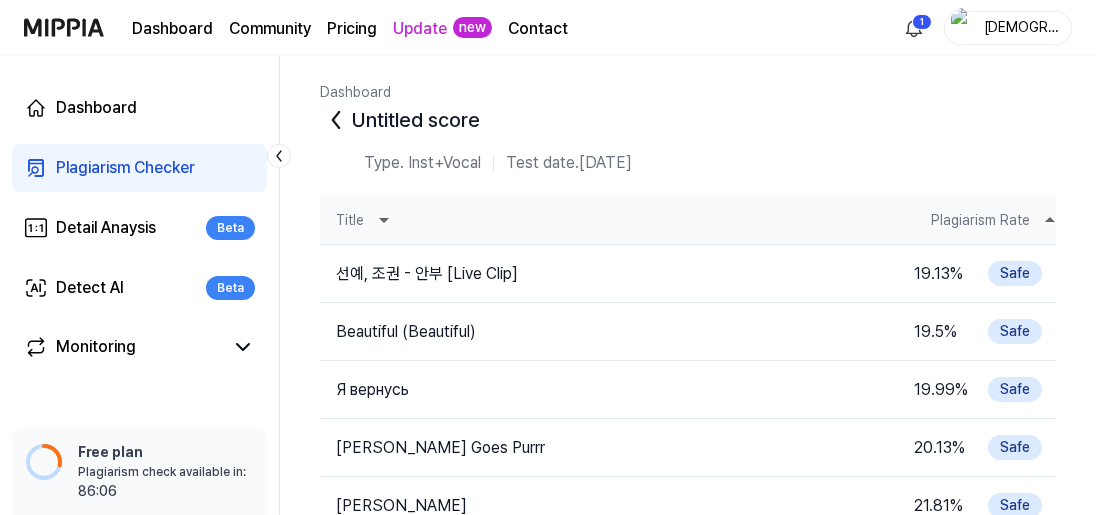click on "Plagiarism Rate" at bounding box center (985, 220) 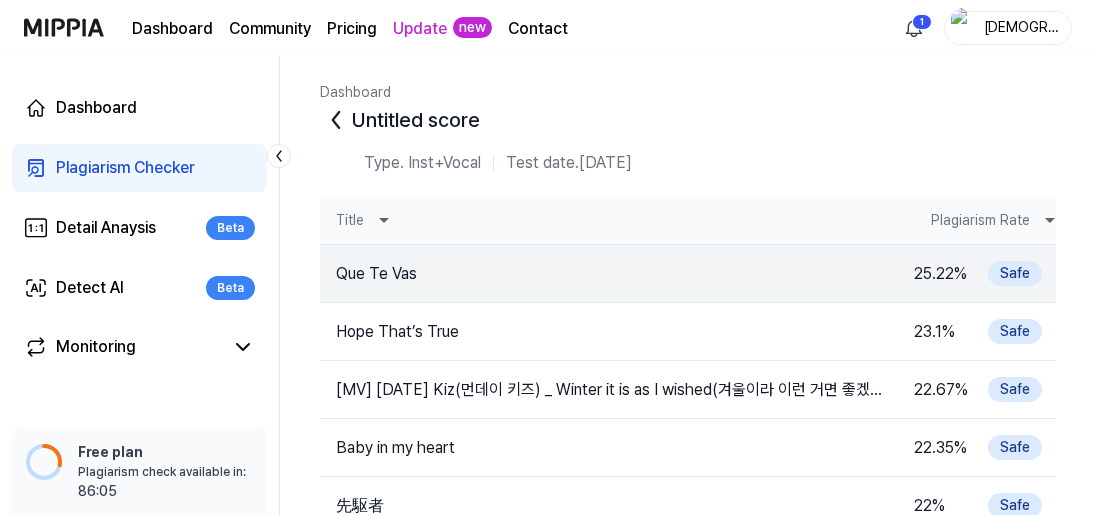 click 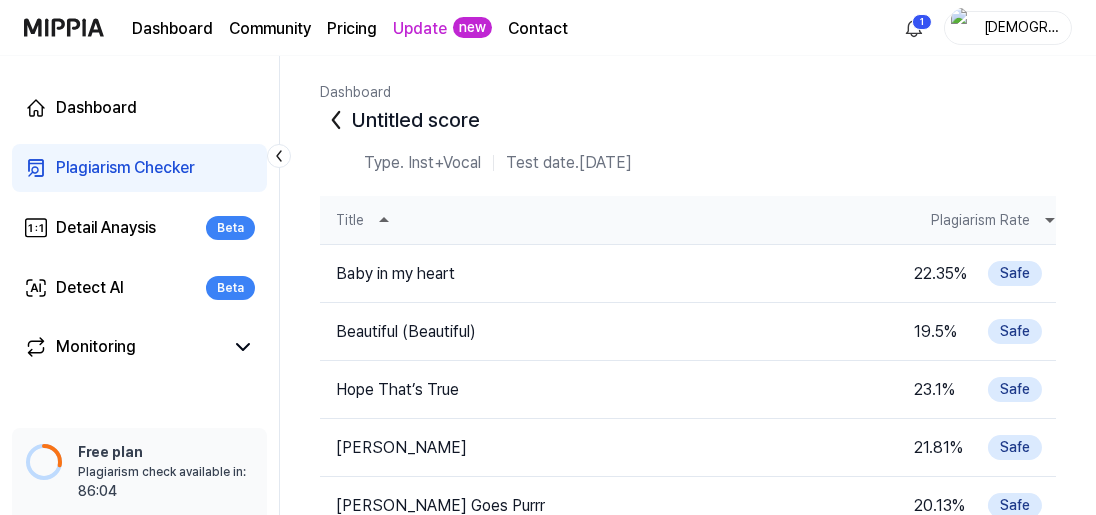 click 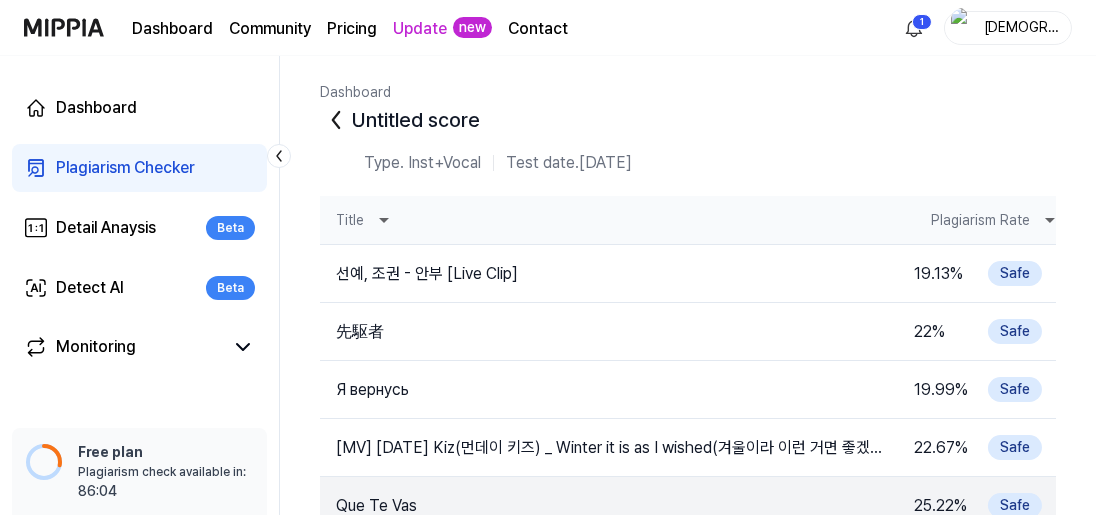 click 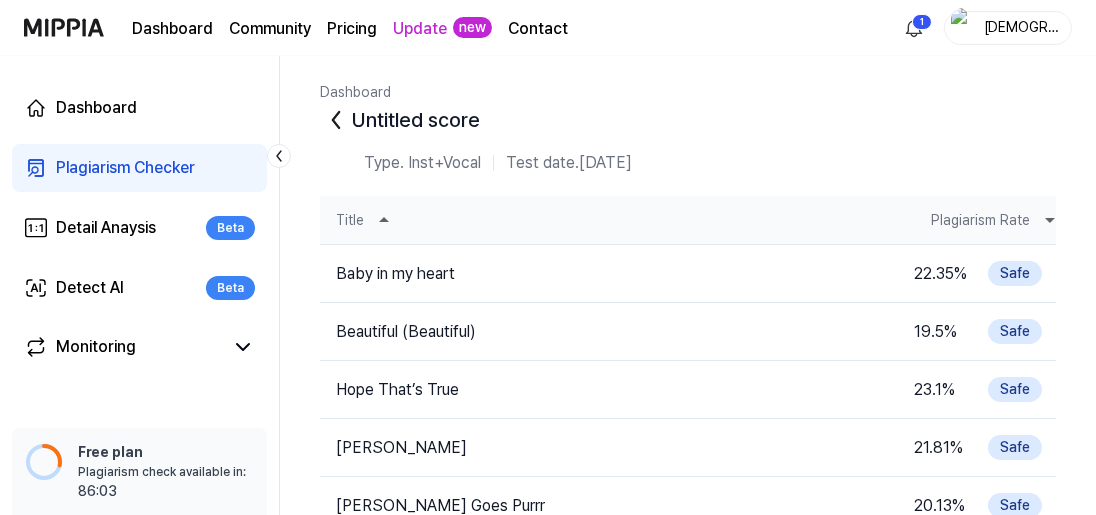 click 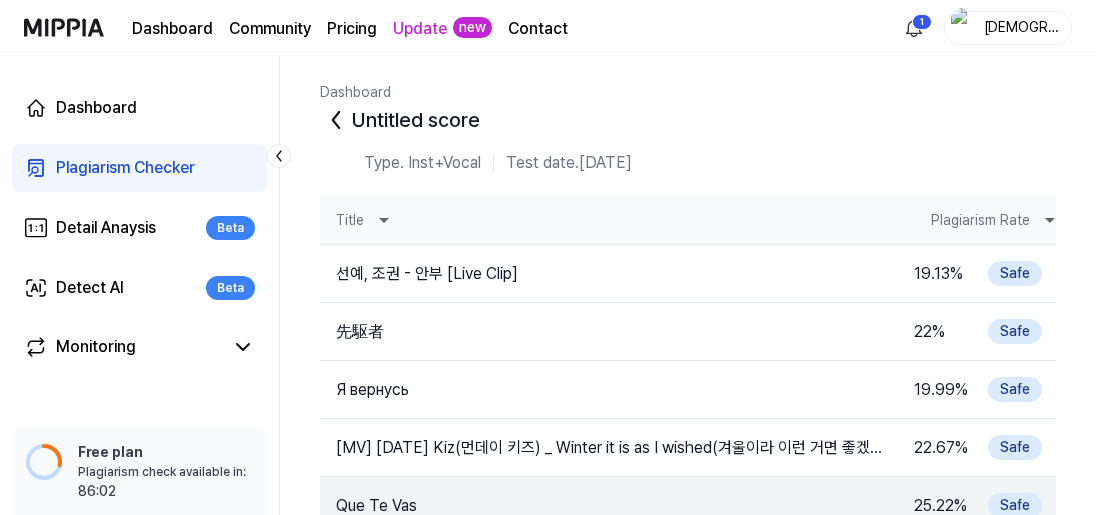 click 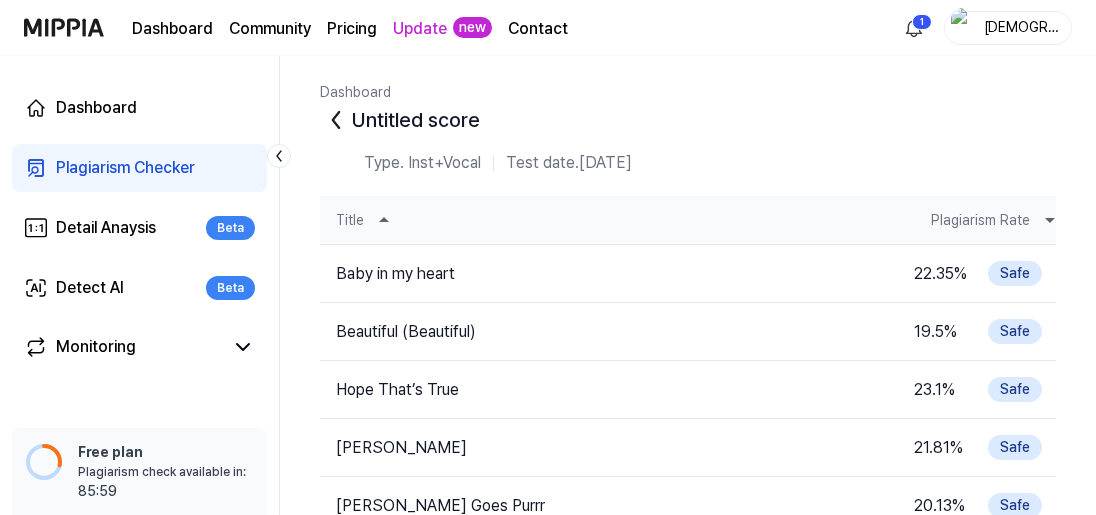 click on "Plagiarism Rate" at bounding box center [985, 220] 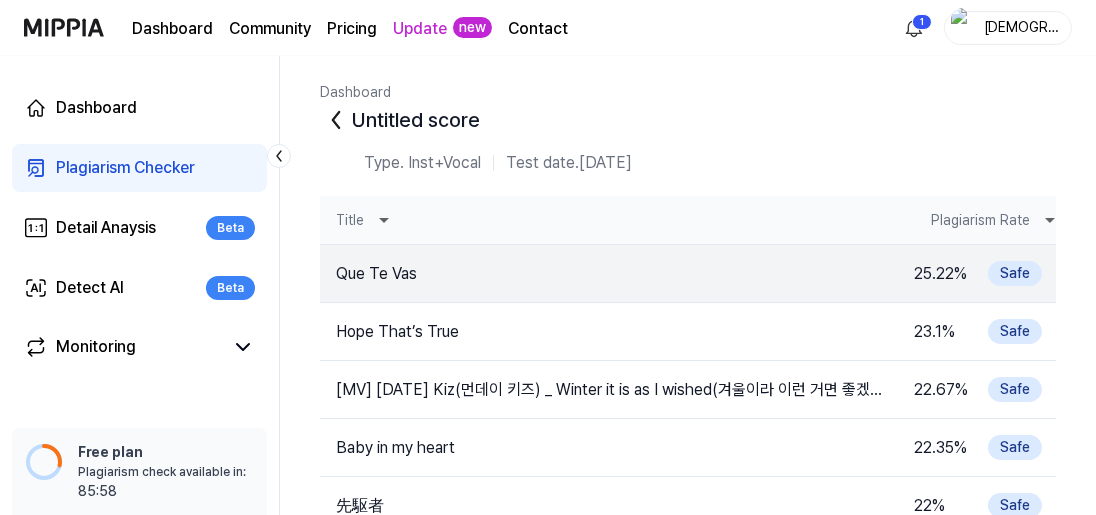 click on "Plagiarism Rate" at bounding box center [985, 220] 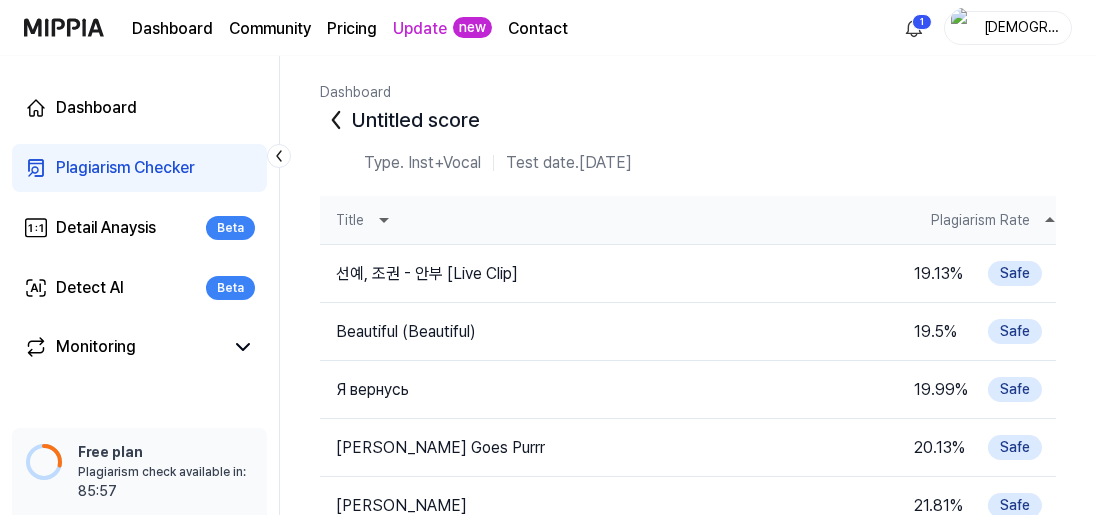 click on "Plagiarism Rate" at bounding box center [985, 220] 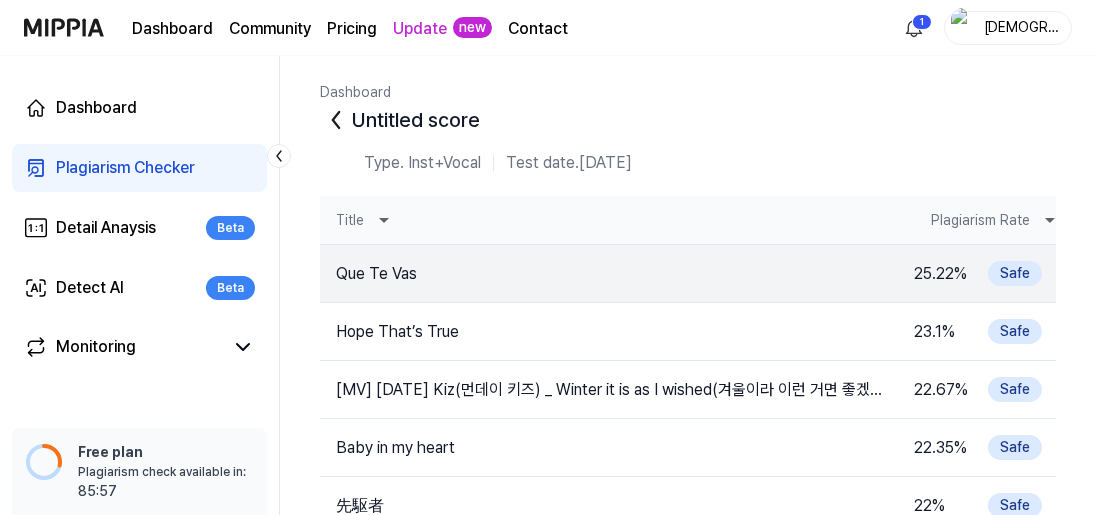 click on "Plagiarism Rate" at bounding box center (985, 220) 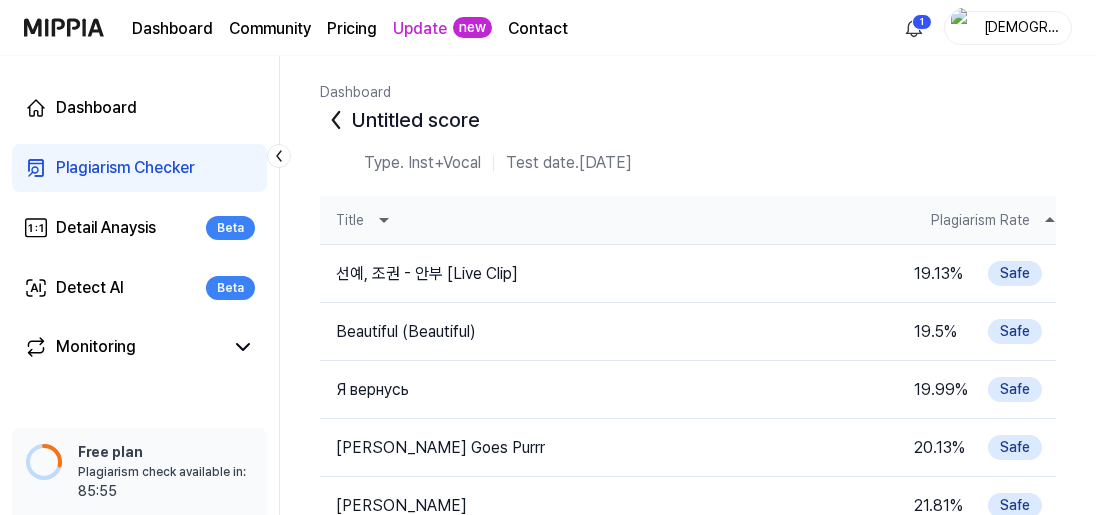 click on "Title" at bounding box center (609, 220) 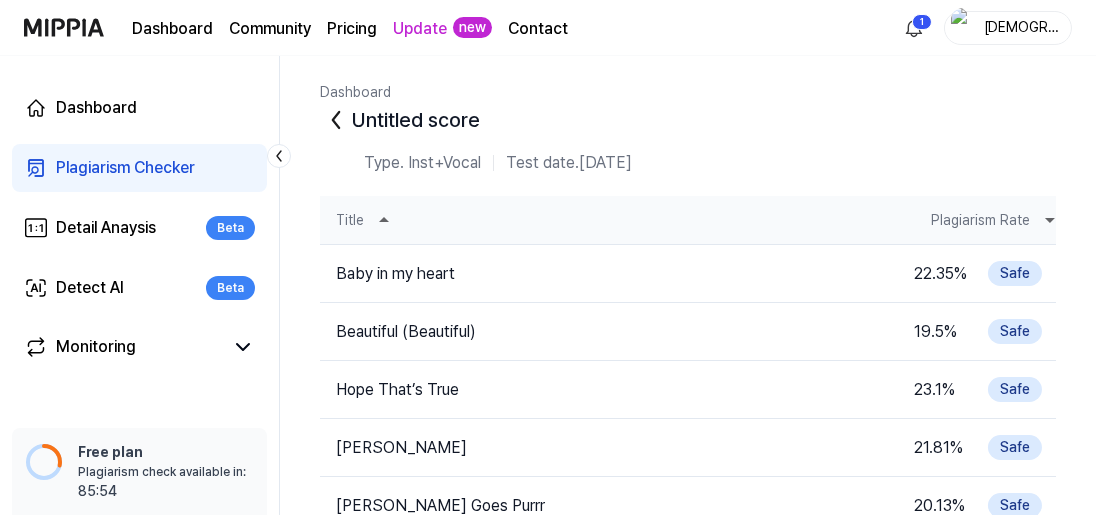 click on "Plagiarism Rate" at bounding box center [985, 220] 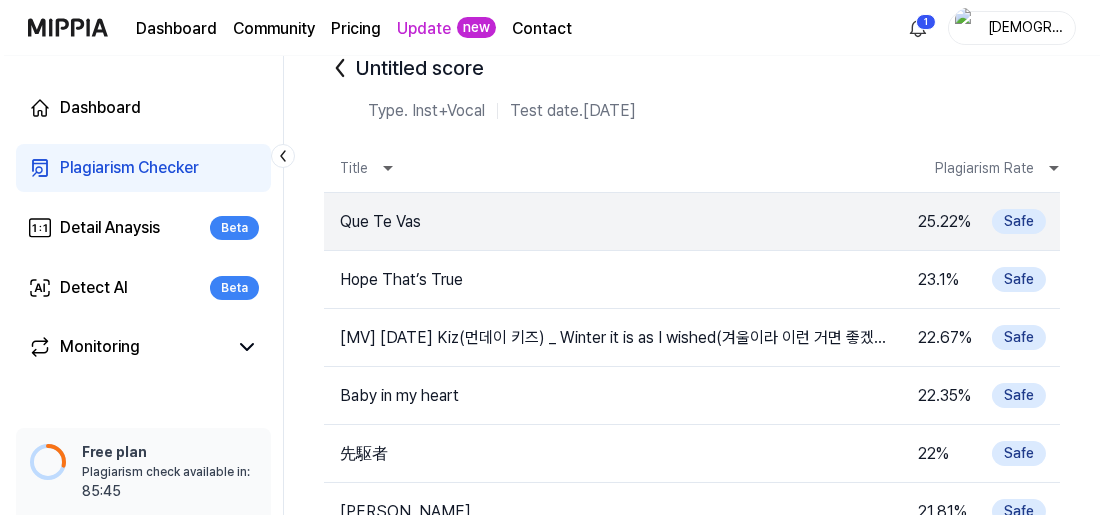 scroll, scrollTop: 0, scrollLeft: 0, axis: both 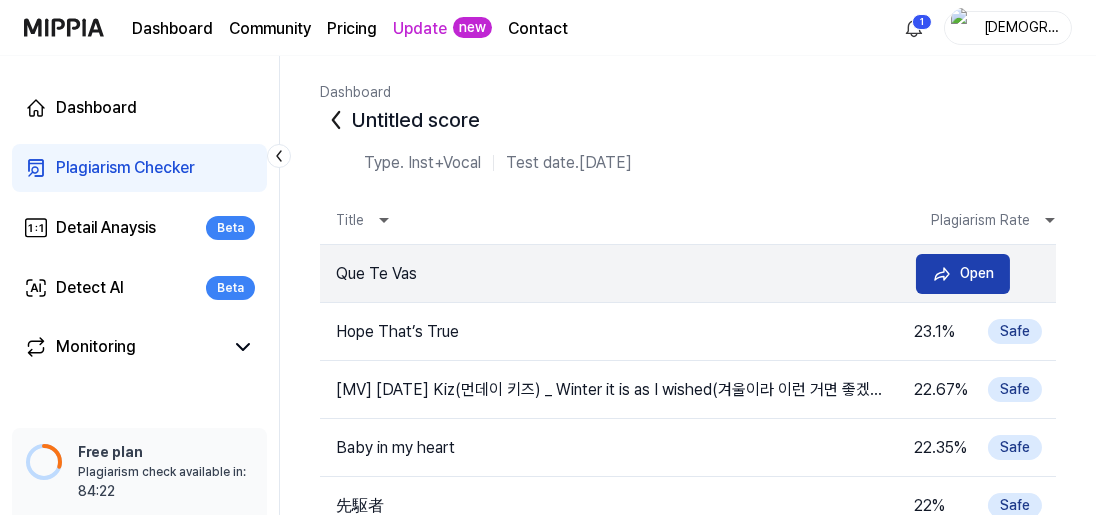 click on "Open" at bounding box center (963, 274) 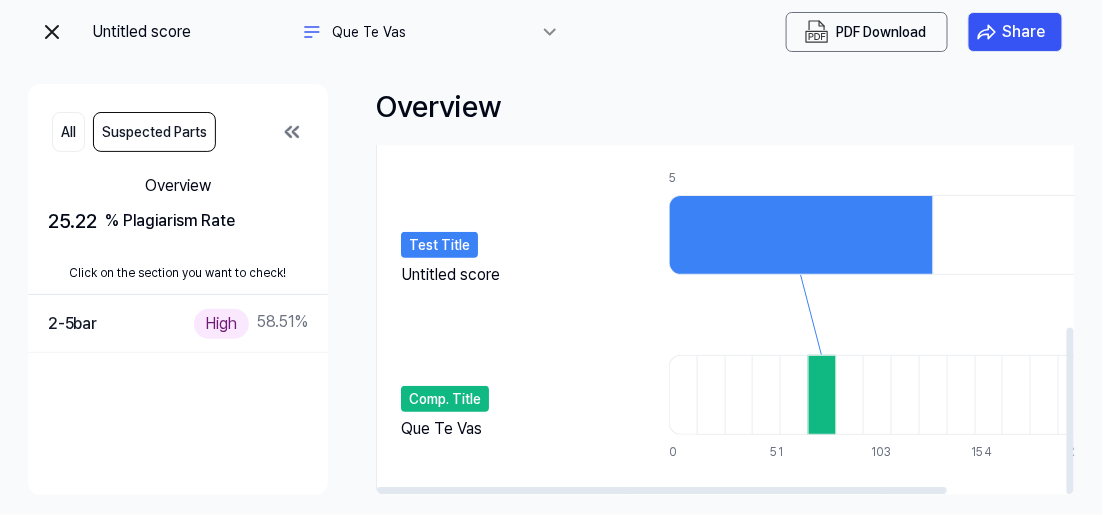 scroll, scrollTop: 381, scrollLeft: 0, axis: vertical 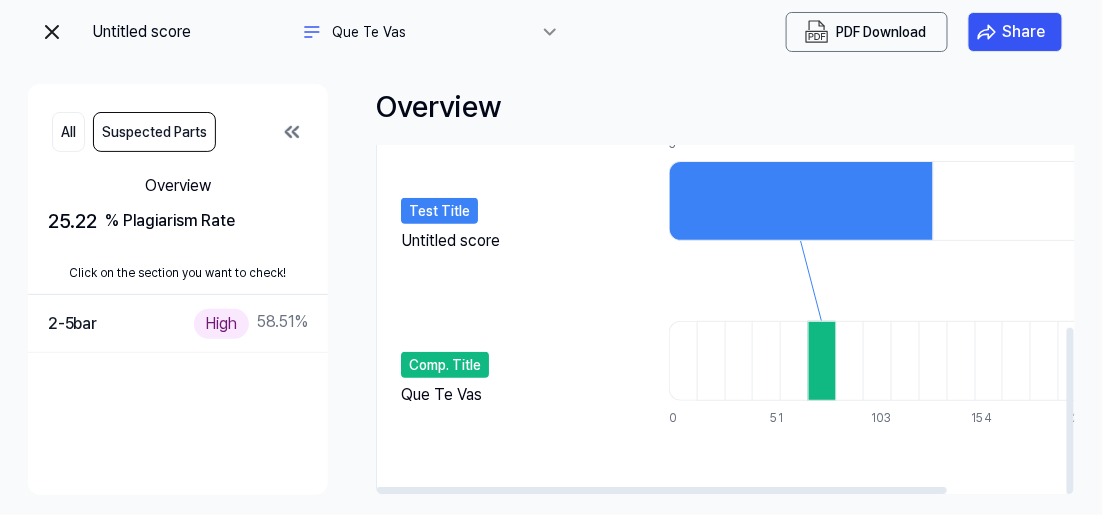 click at bounding box center (850, 361) 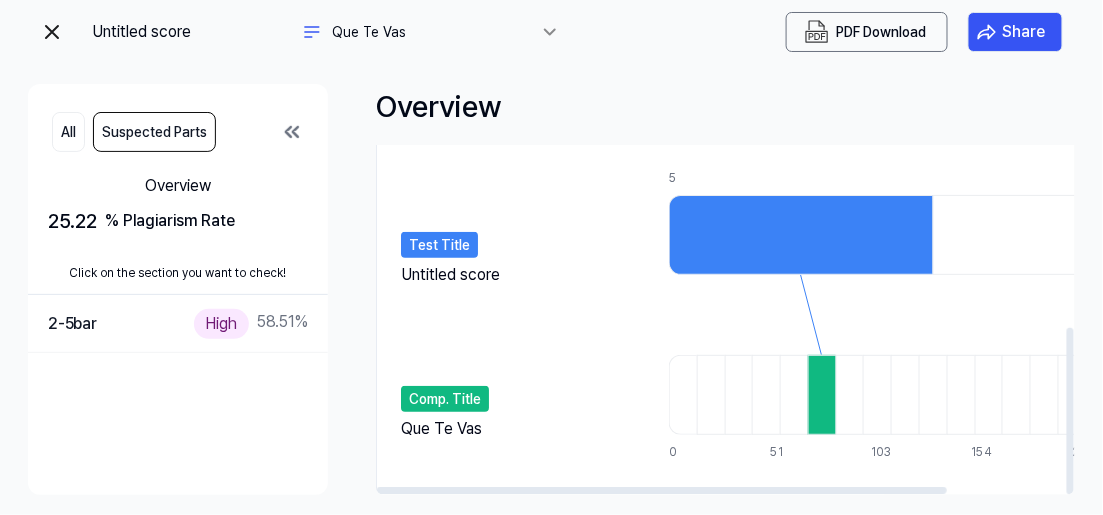 scroll, scrollTop: 381, scrollLeft: 0, axis: vertical 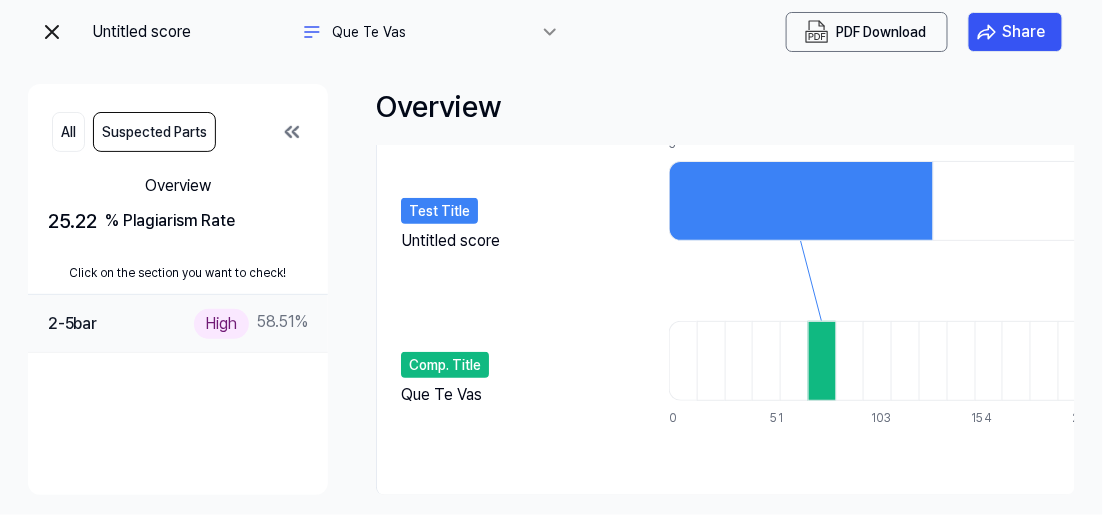 click on "High 58.51 %" at bounding box center (251, 323) 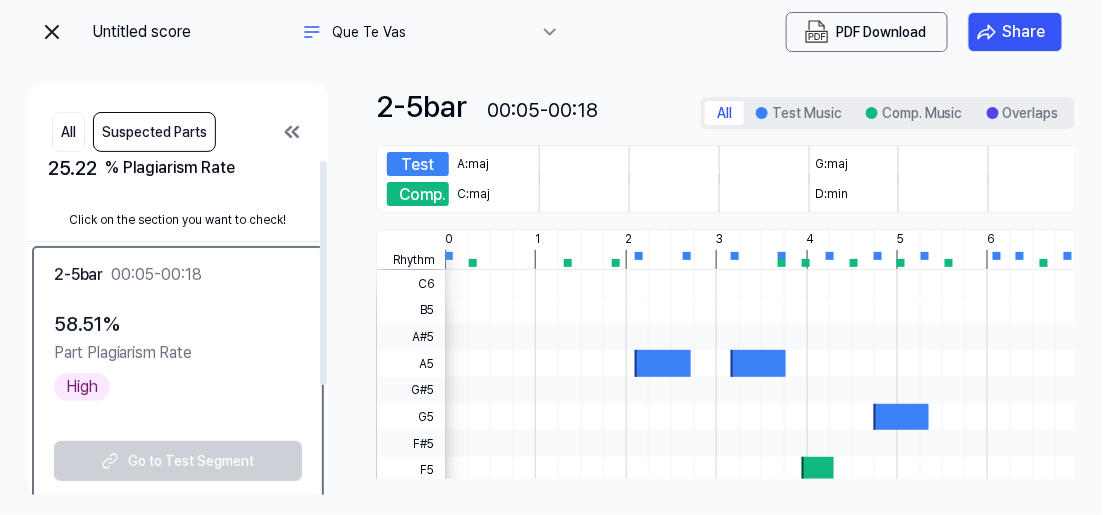 scroll, scrollTop: 0, scrollLeft: 0, axis: both 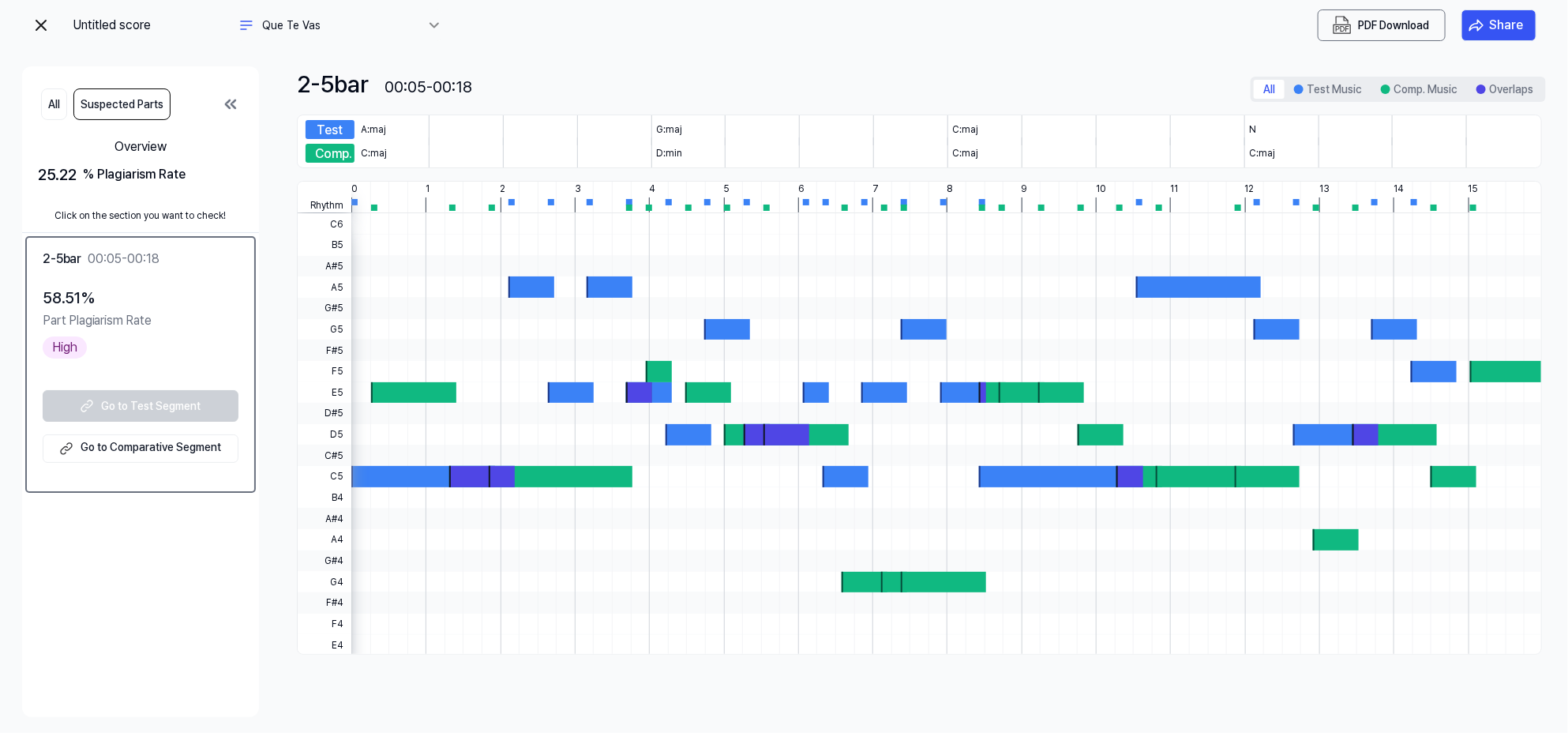 click at bounding box center (414, 393) 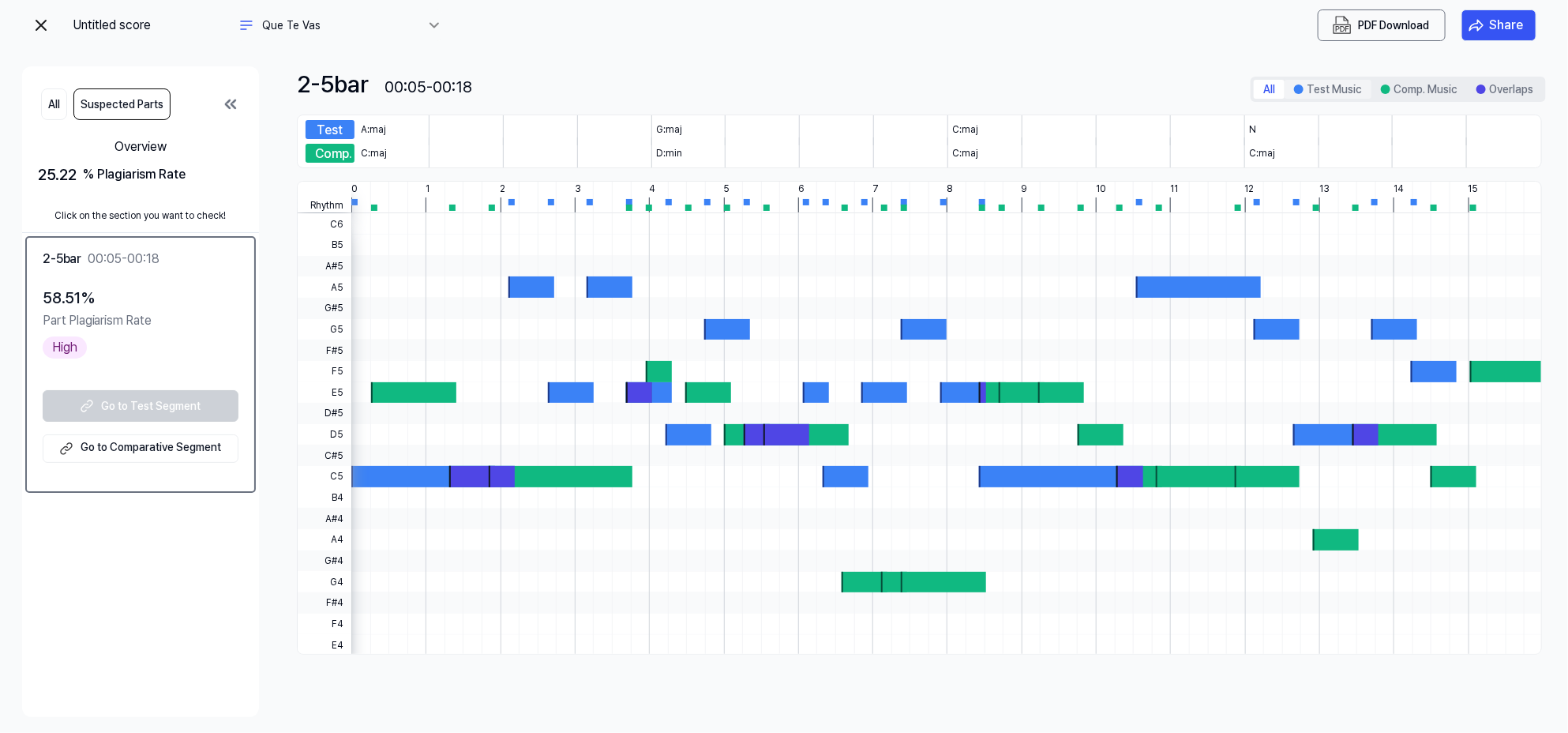 click on "Test Music" at bounding box center [1328, 89] 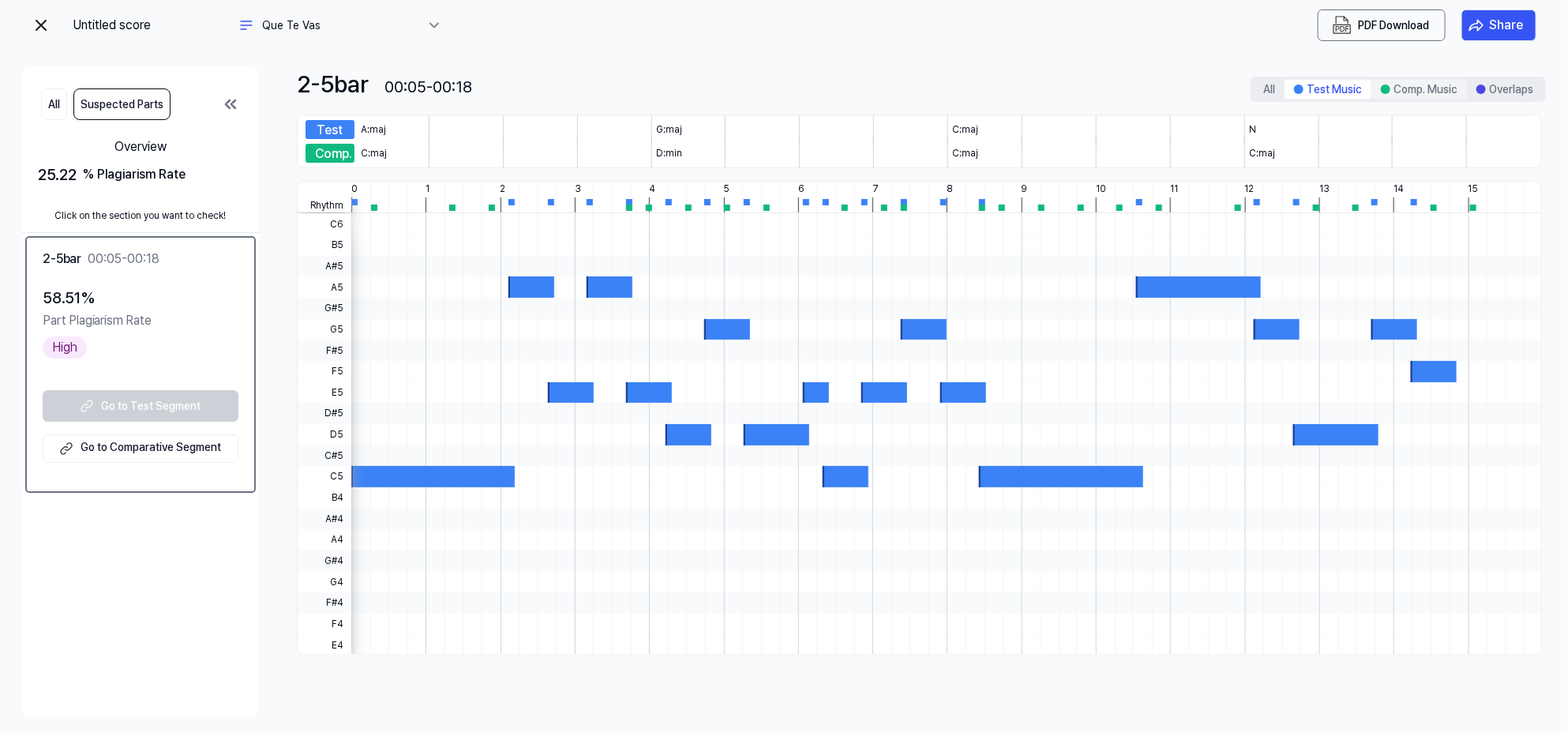 click on "Comp. Music" at bounding box center (1419, 89) 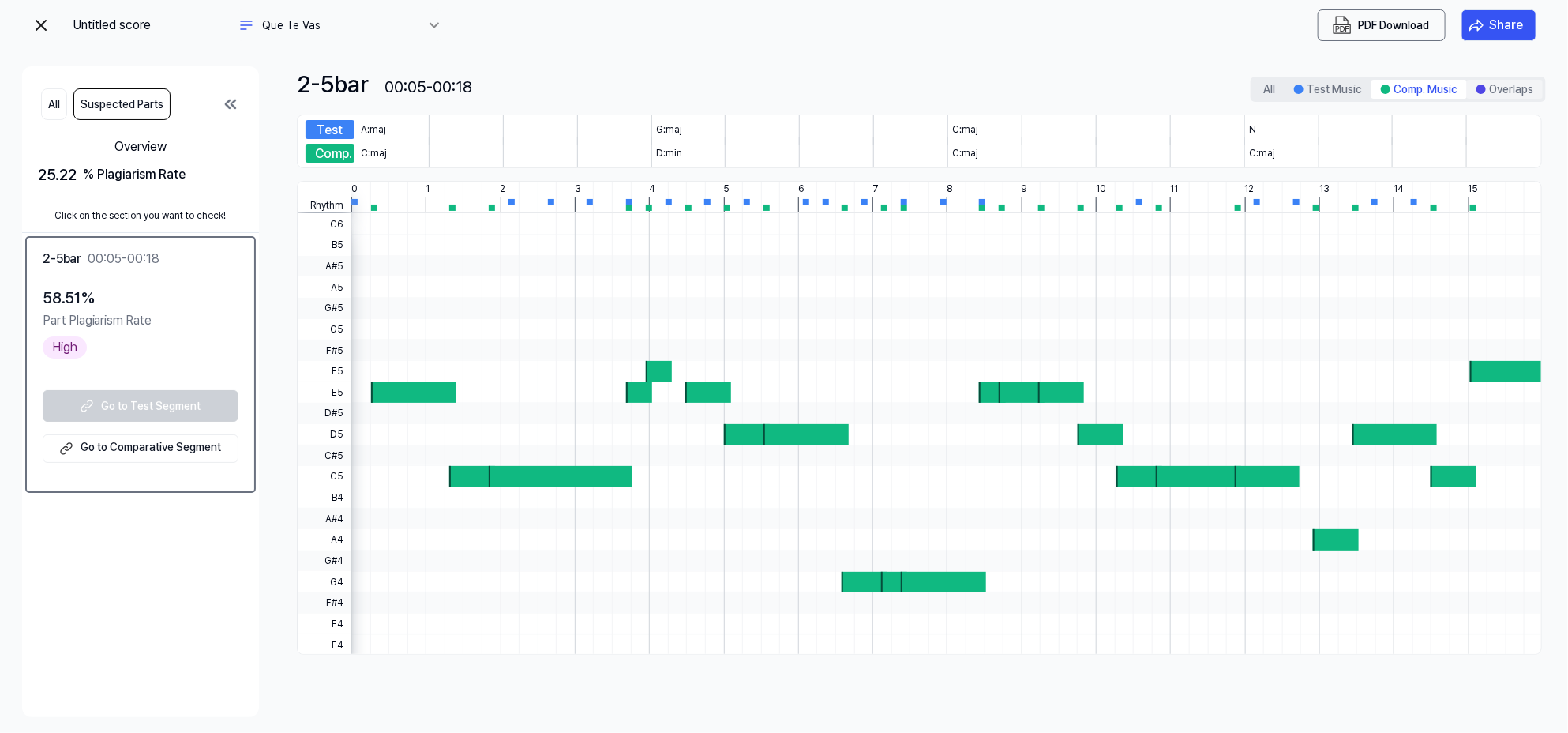click on "Overlaps" at bounding box center (1505, 89) 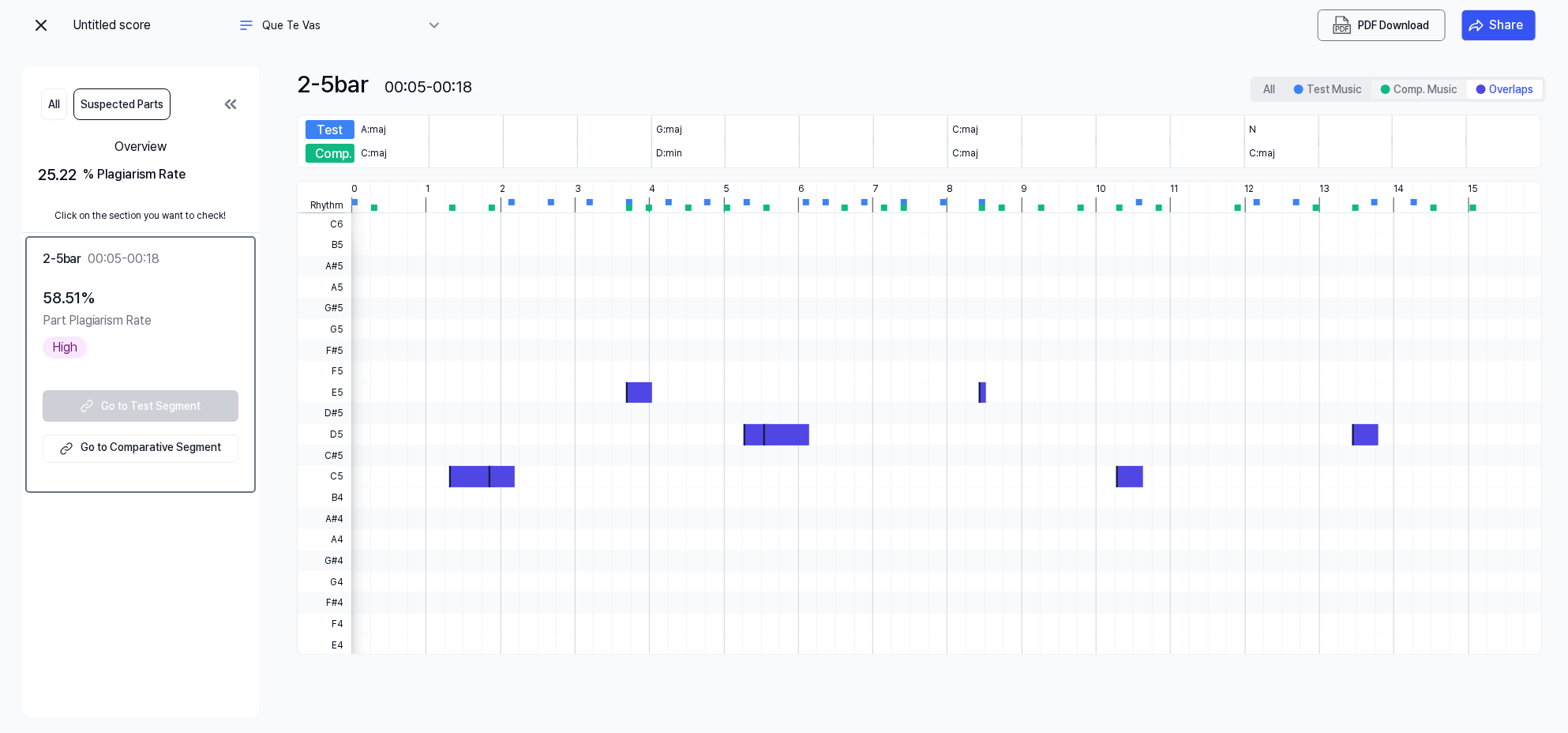 click on "Comp. Music" at bounding box center (1419, 89) 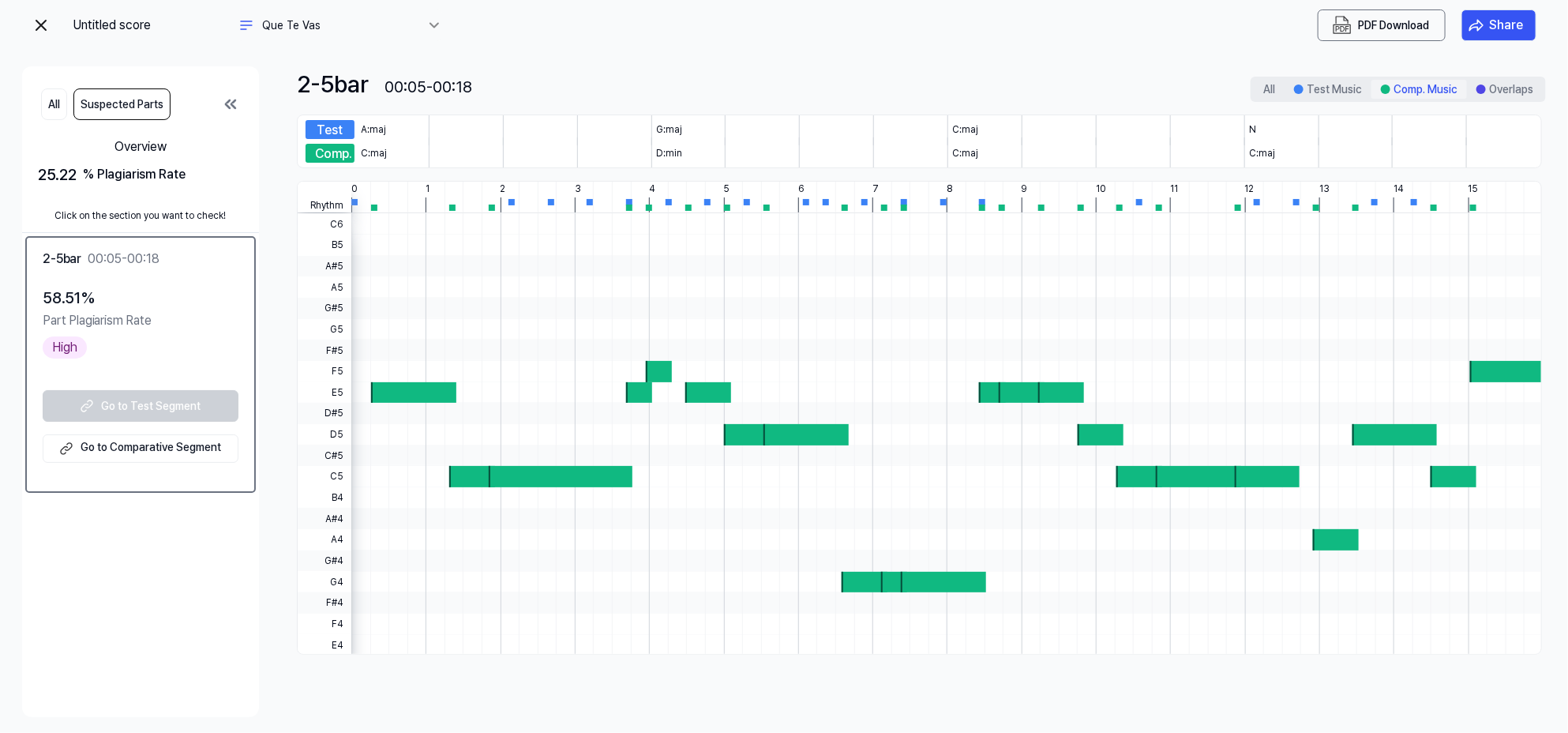 click on "Comp. Music" at bounding box center (1419, 89) 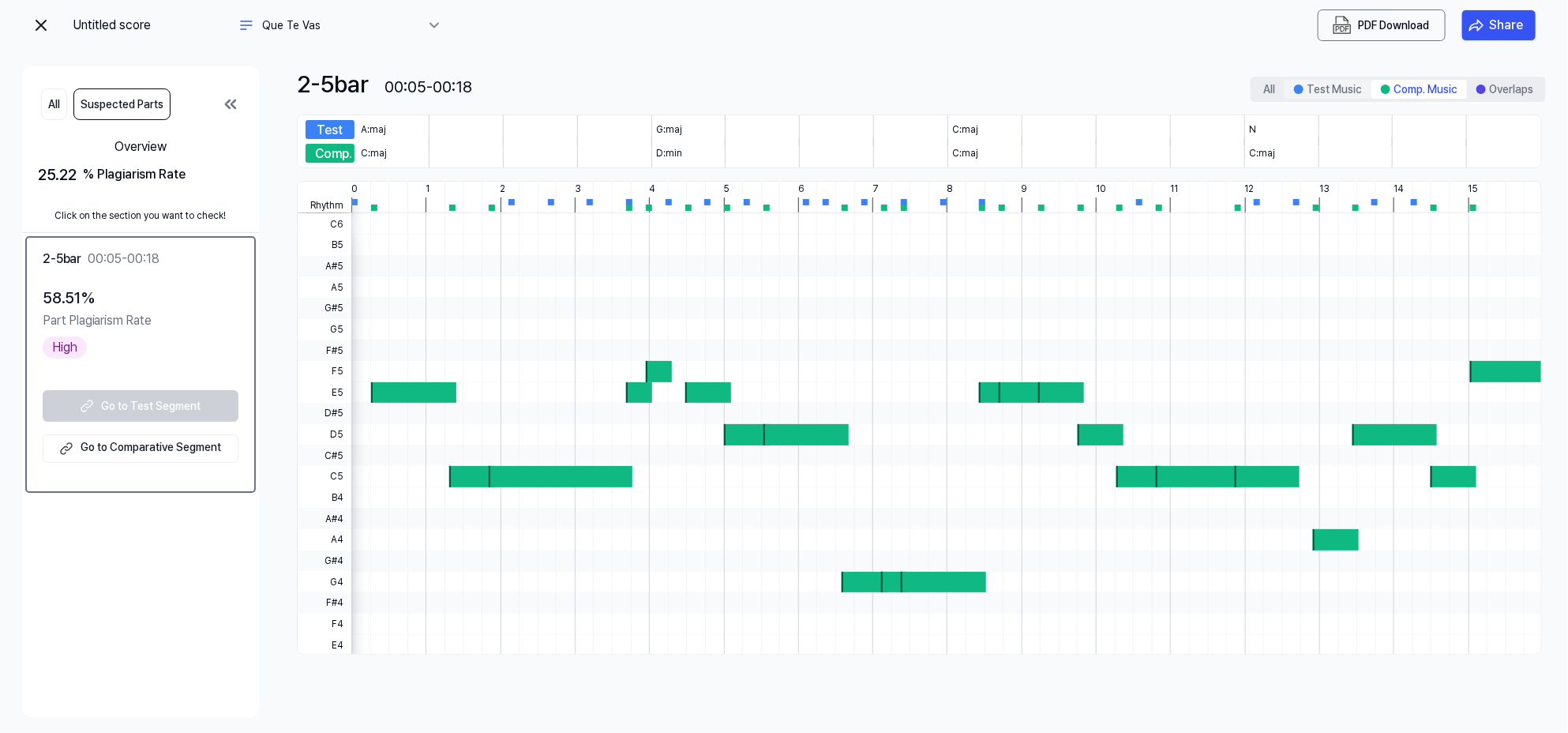 click on "Test Music" at bounding box center [1328, 89] 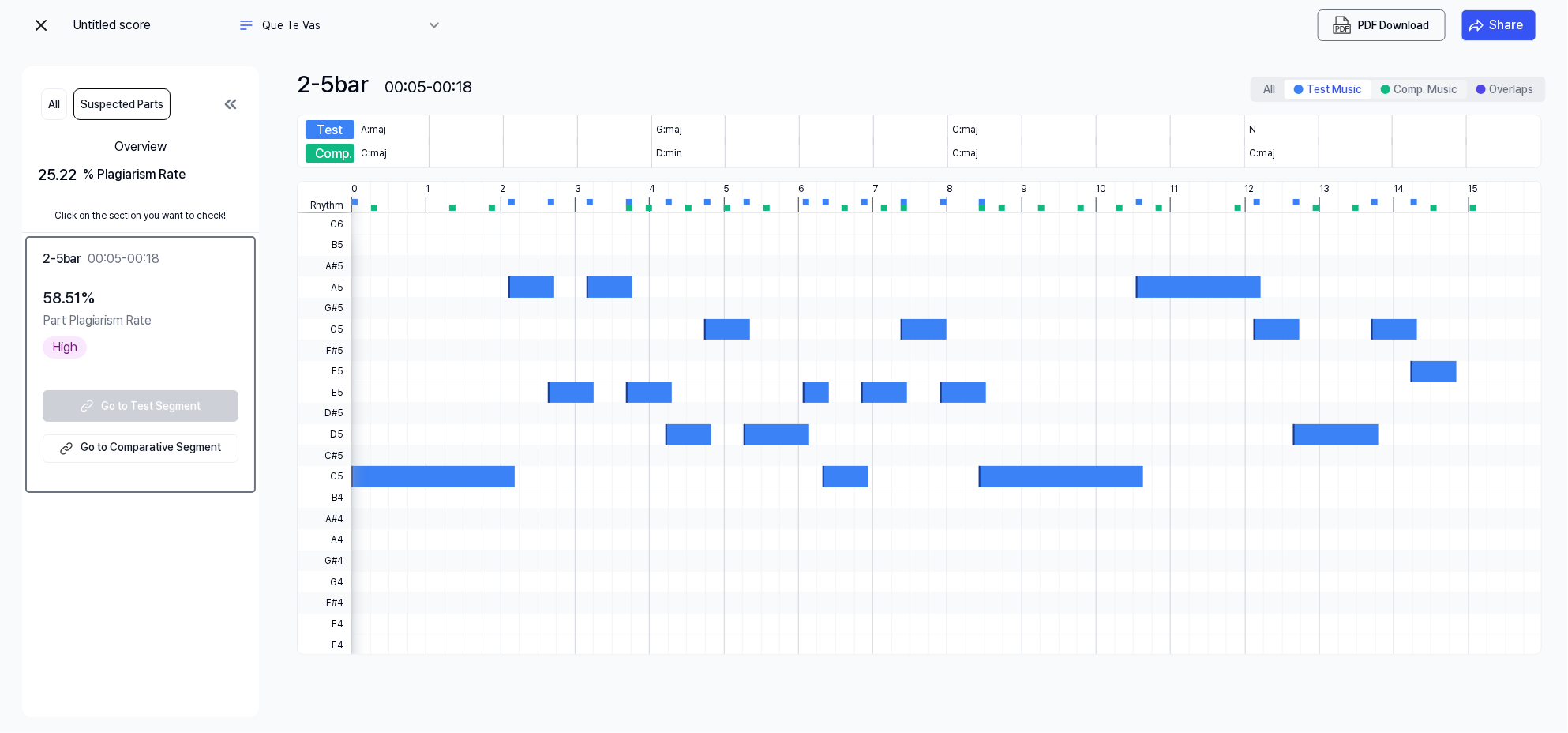 click on "Comp. Music" at bounding box center [1419, 89] 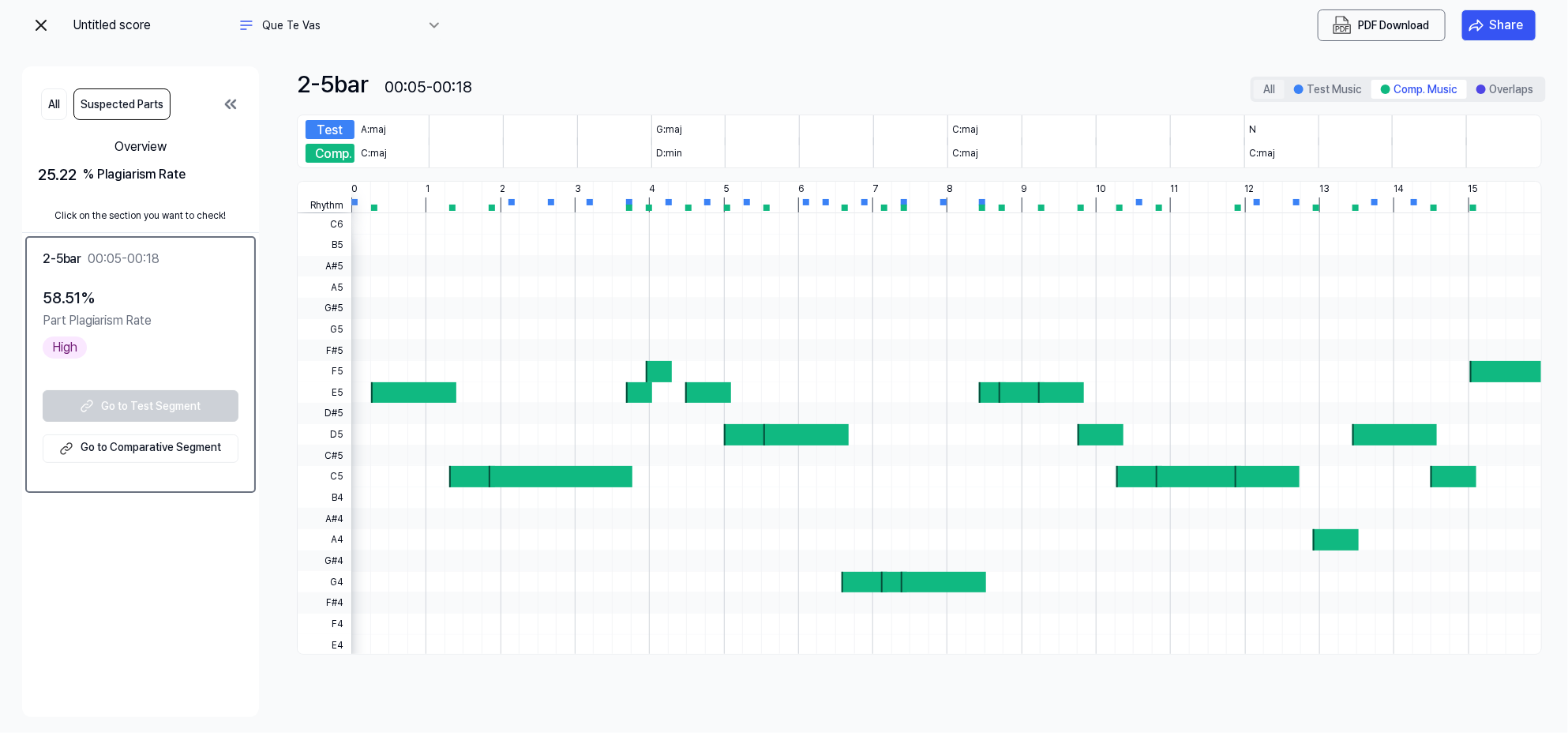 drag, startPoint x: 1281, startPoint y: 85, endPoint x: 1273, endPoint y: 85, distance: 8 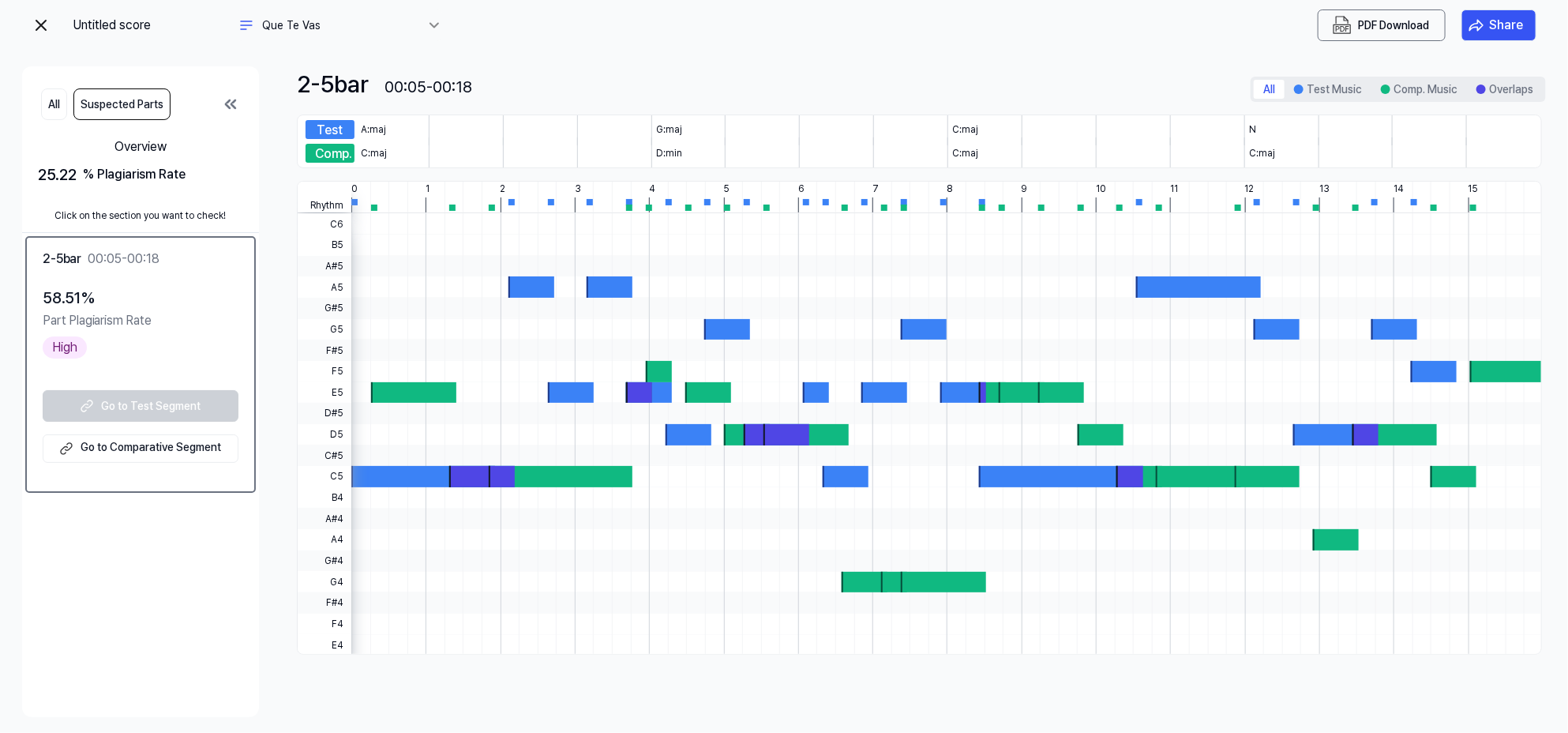 click on "All" at bounding box center [1269, 89] 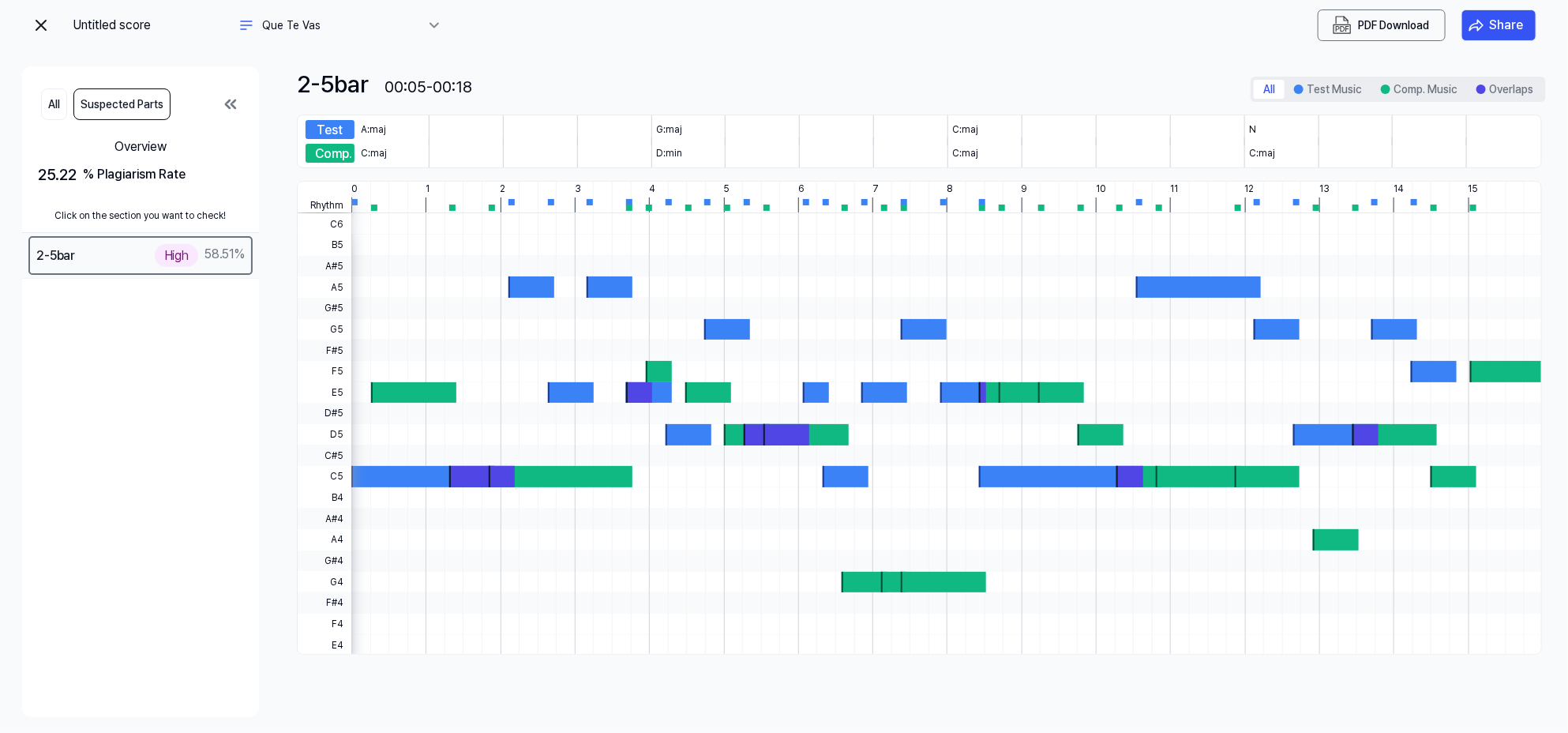 click on "2-5  bar High 58.51 %" at bounding box center (141, 255) 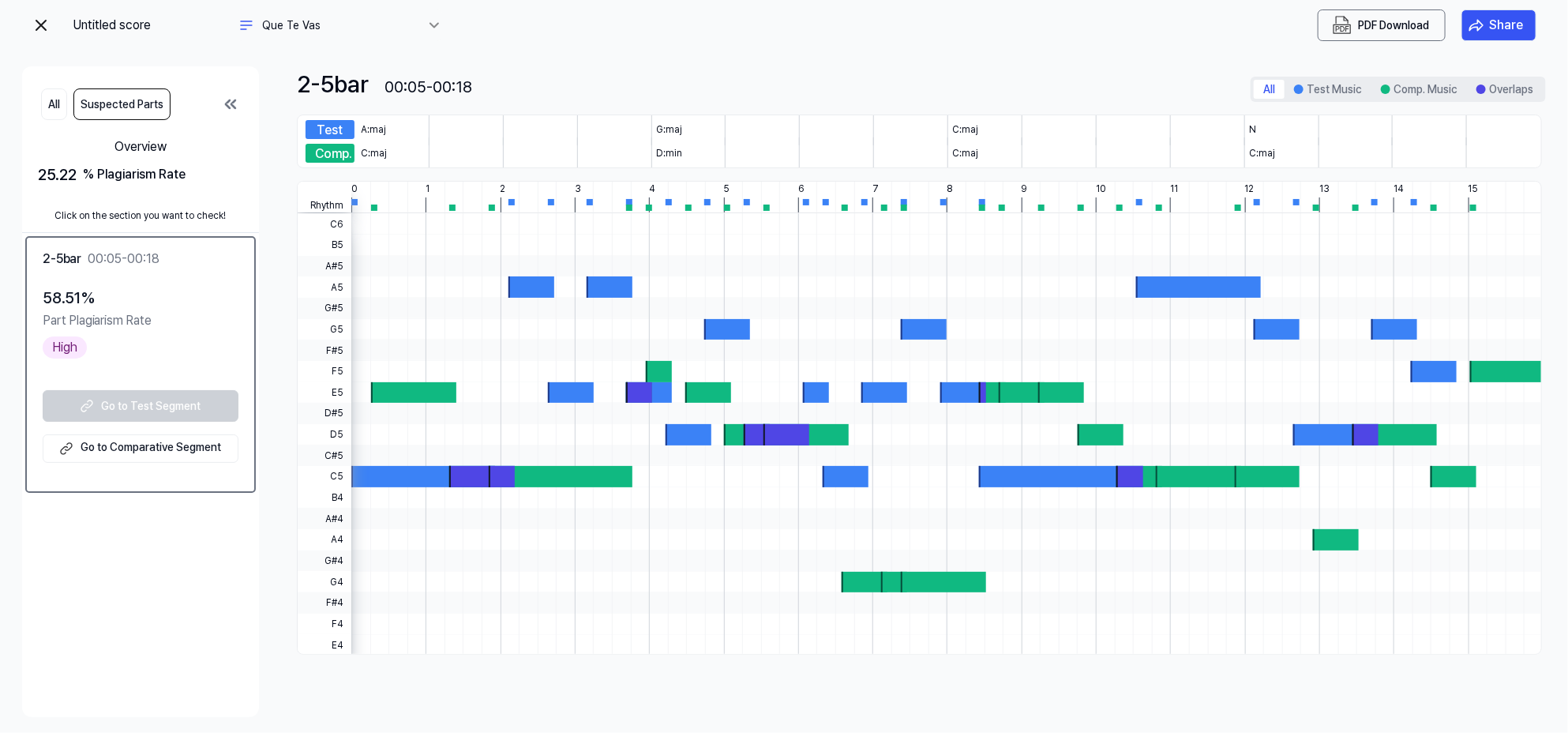 click on "2-5  bar 00:05-00:18  58.51  % Part Plagiarism Rate High Go to Test Segment Go to Comparative Segment" at bounding box center (141, 364) 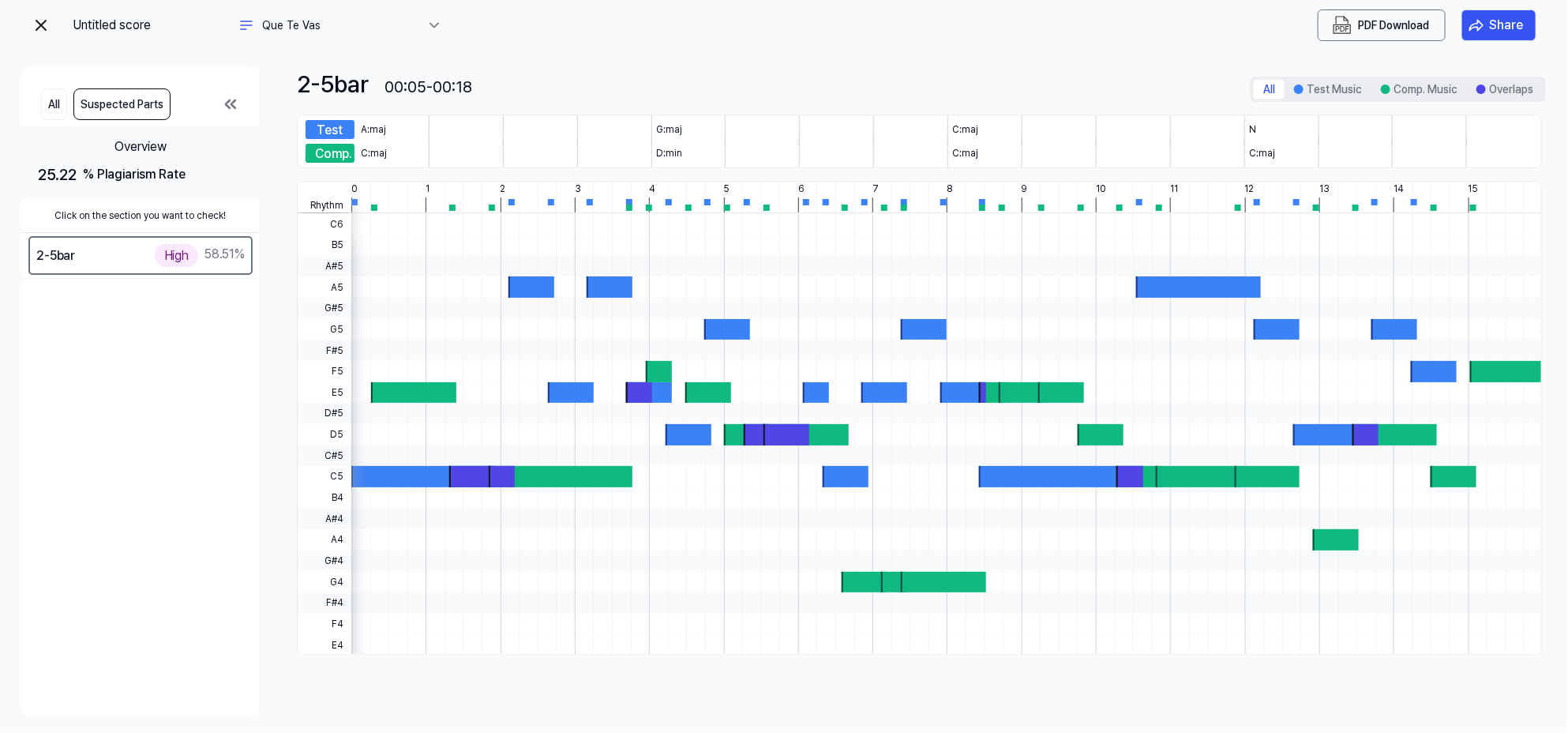 click on "%   Plagiarism Rate" at bounding box center [134, 175] 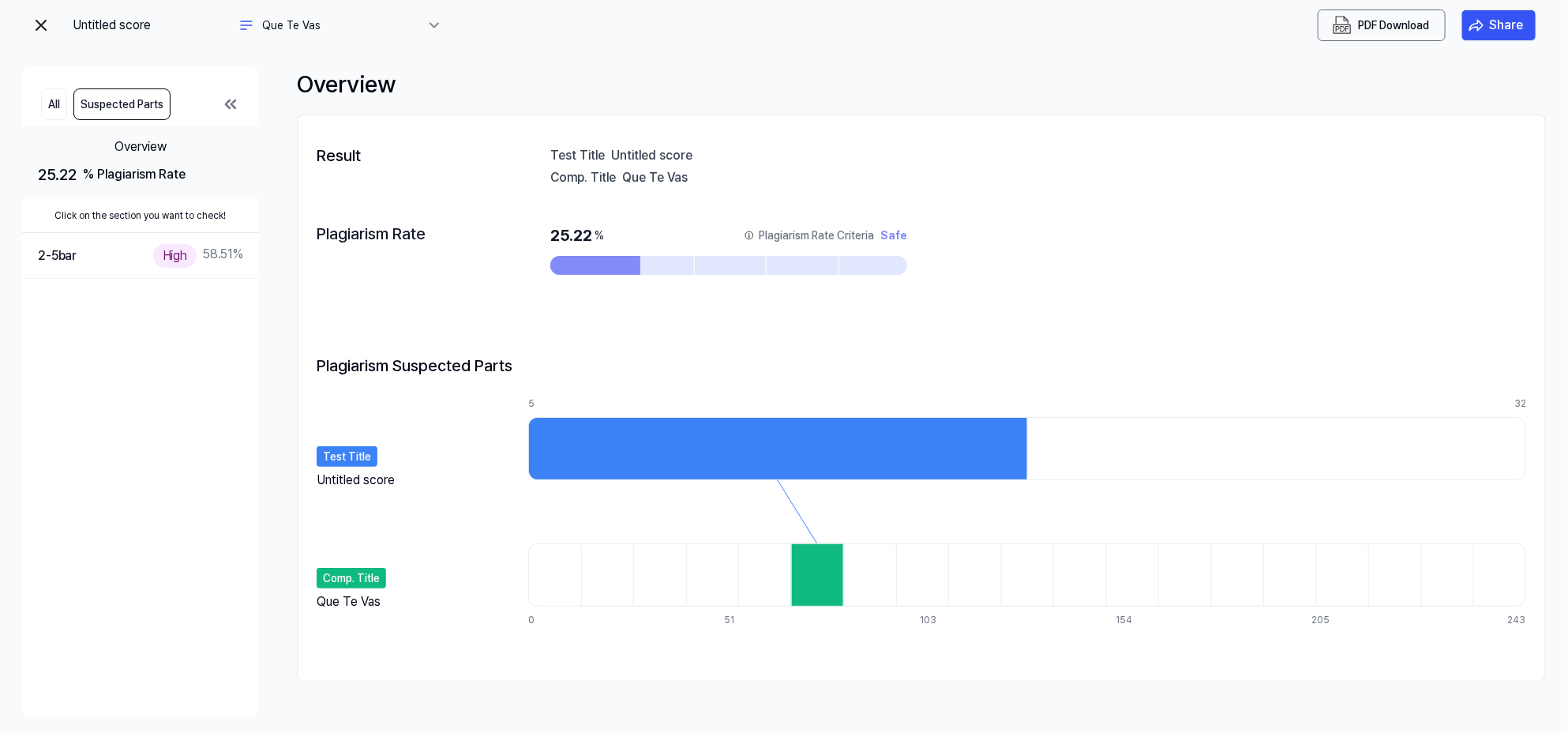 click on "Overview" at bounding box center (141, 147) 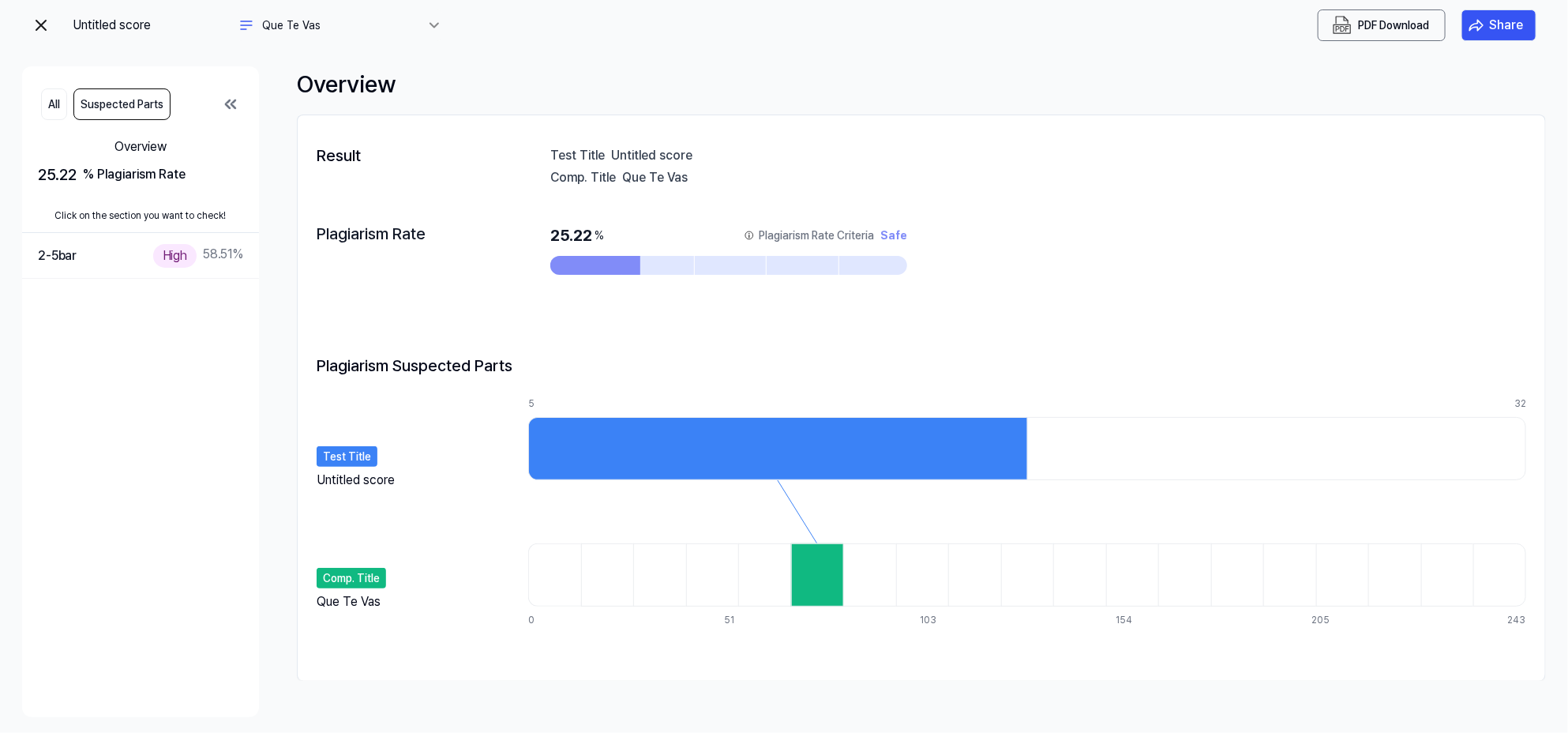 click on "All Suspected Parts Overview 25.22    %   Plagiarism Rate Click on the section you want to check!  2-5  bar High 58.51 %" at bounding box center [141, 392] 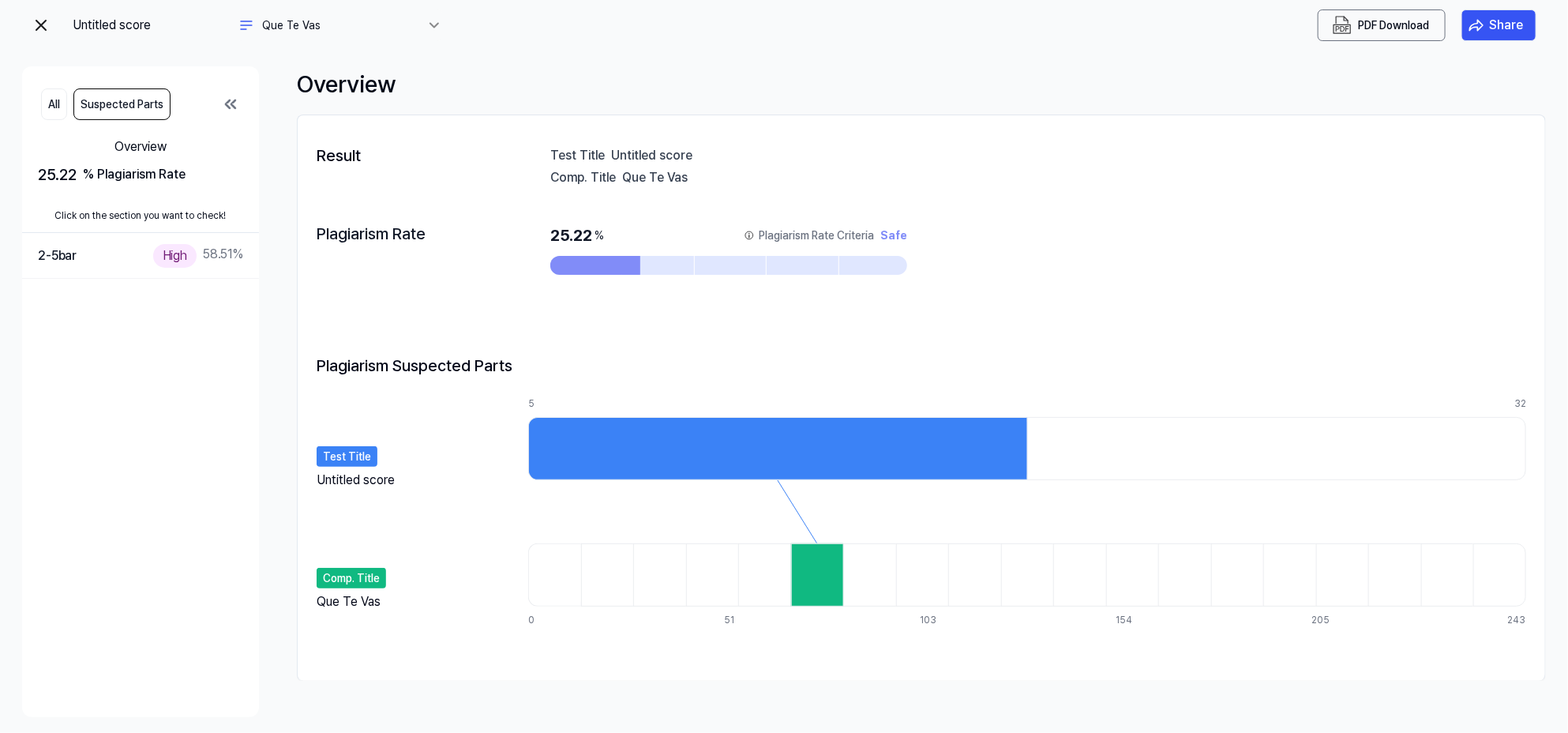 click on "Comp. Title" at bounding box center (351, 578) 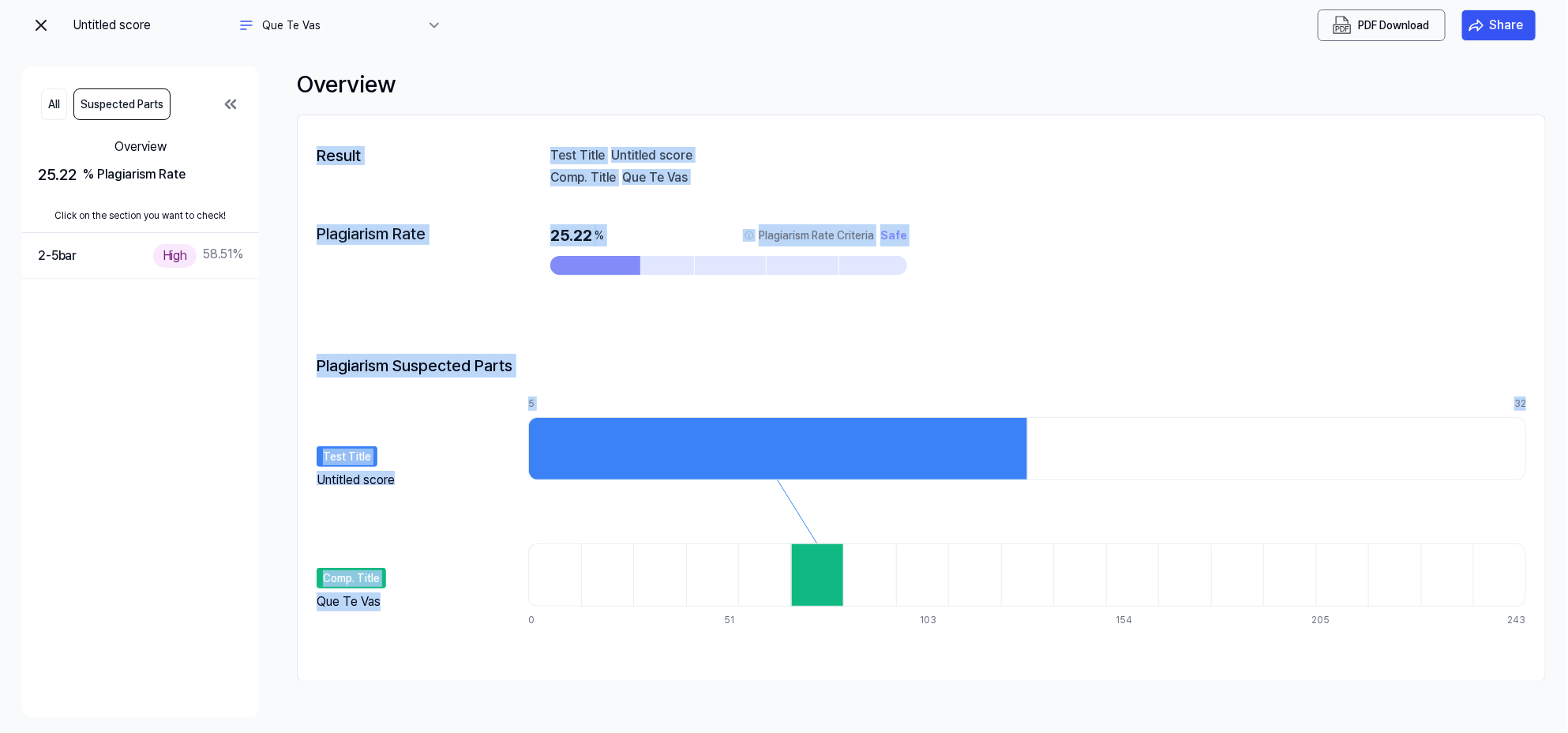 drag, startPoint x: 283, startPoint y: 453, endPoint x: 696, endPoint y: 538, distance: 421.65626 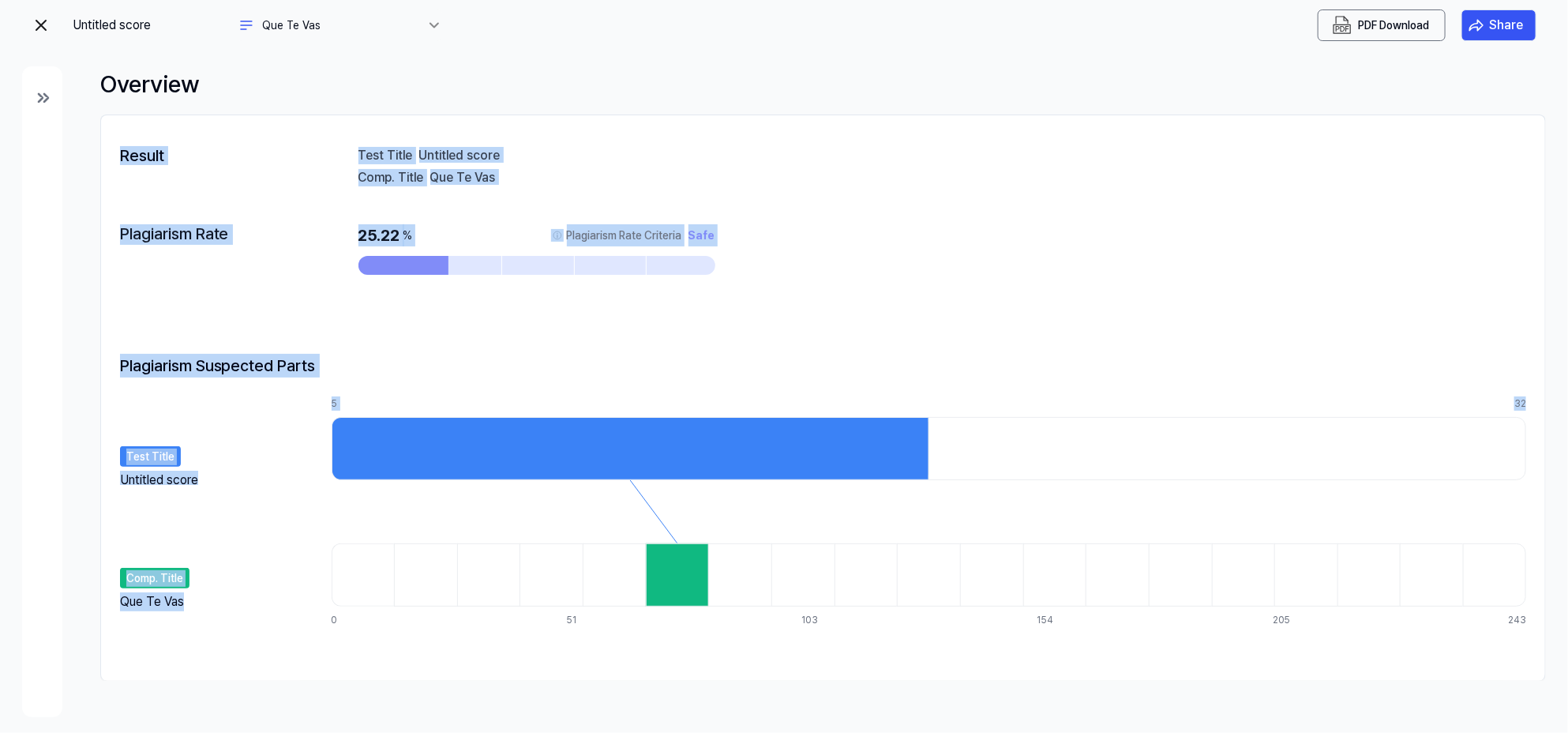 click 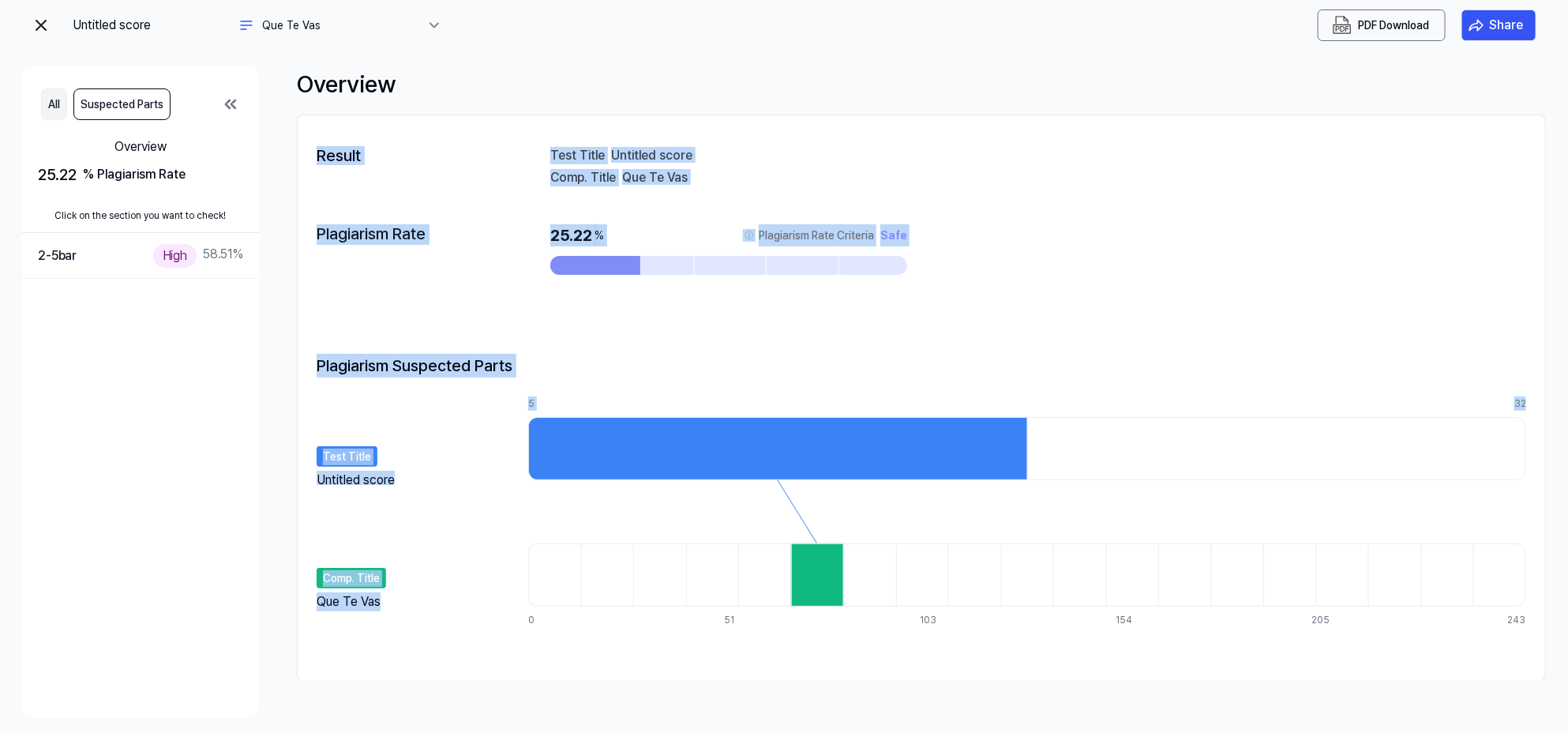 click on "All" at bounding box center [54, 104] 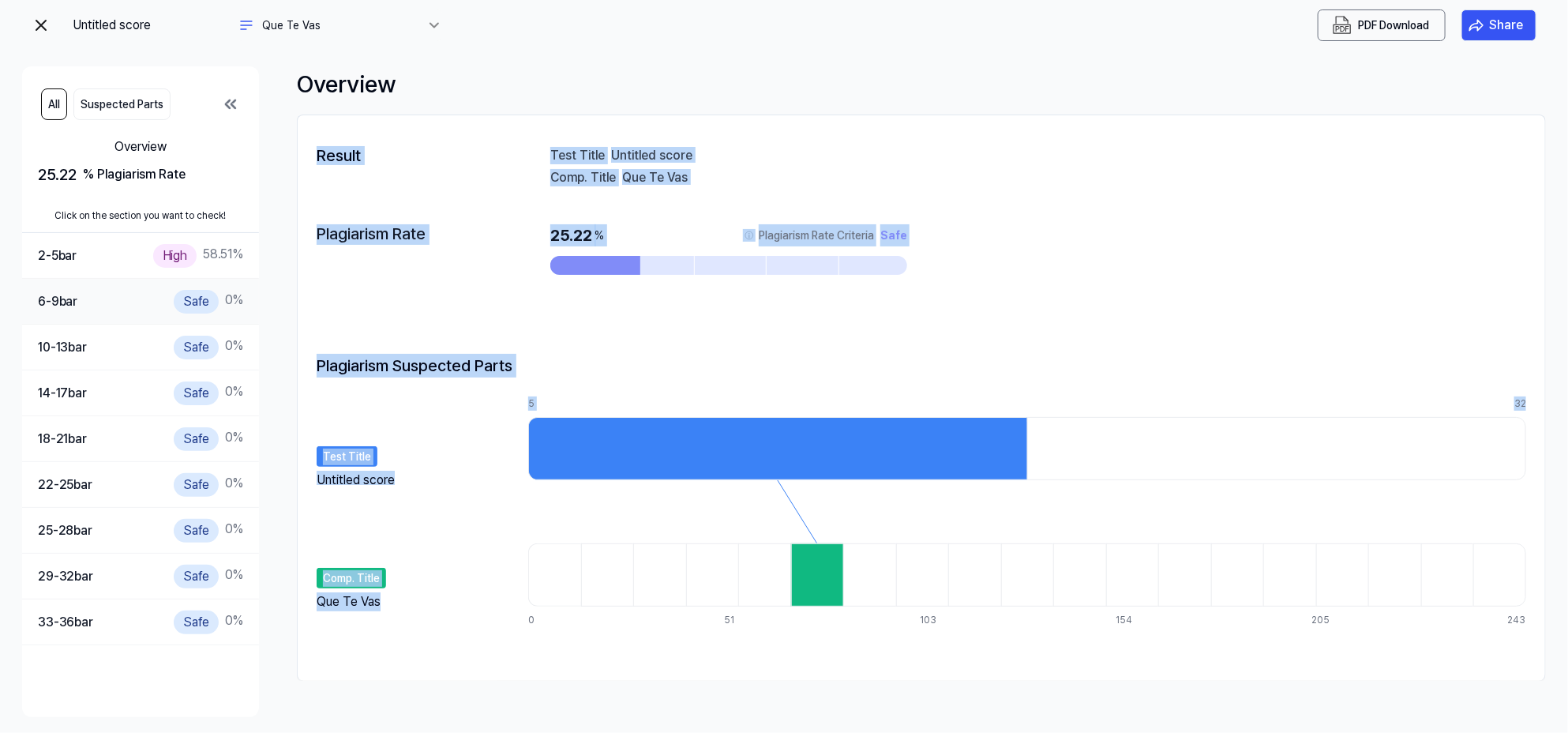 click on "6-9  bar Safe 0 %" at bounding box center (141, 302) 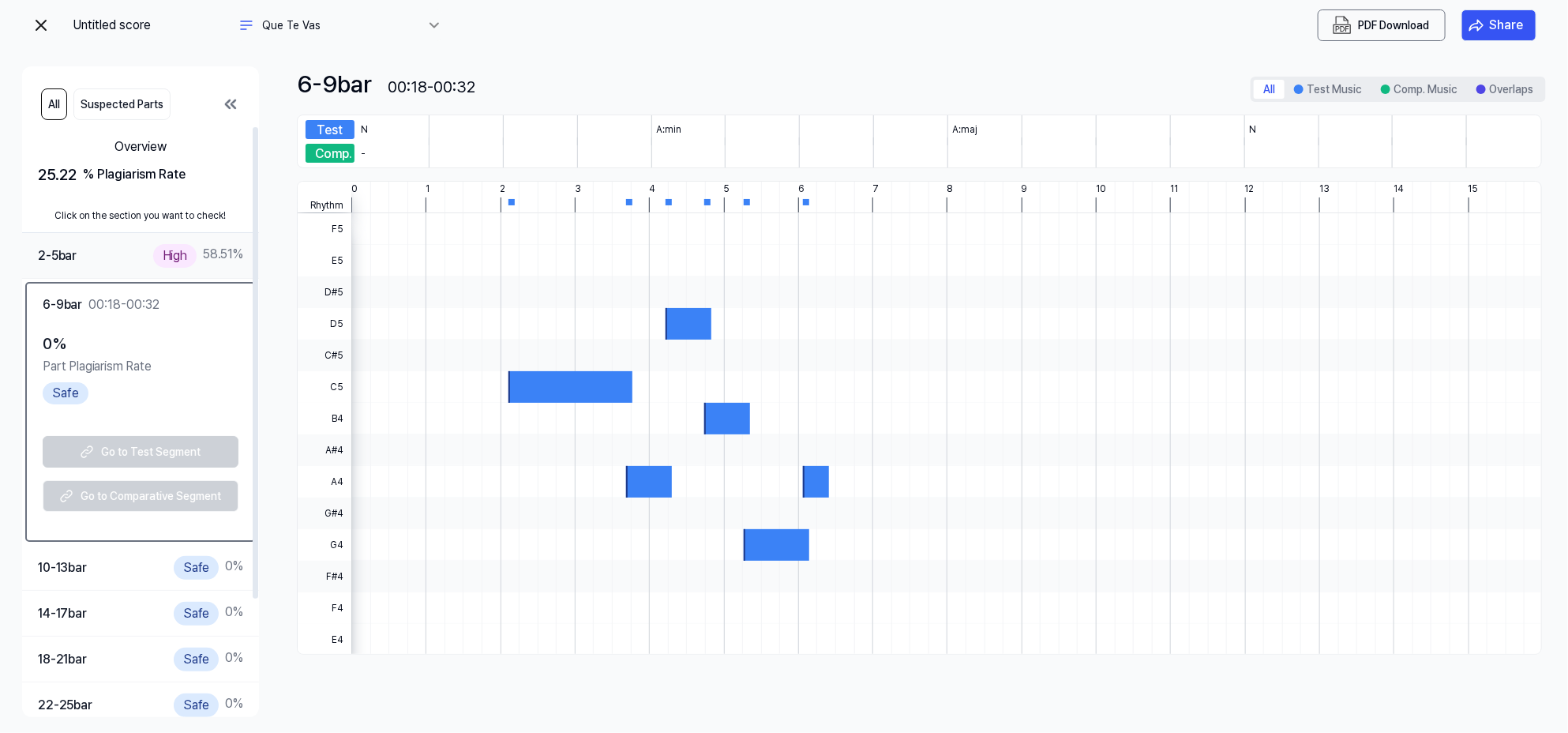 click on "2-5  bar High 58.51 %" at bounding box center [141, 255] 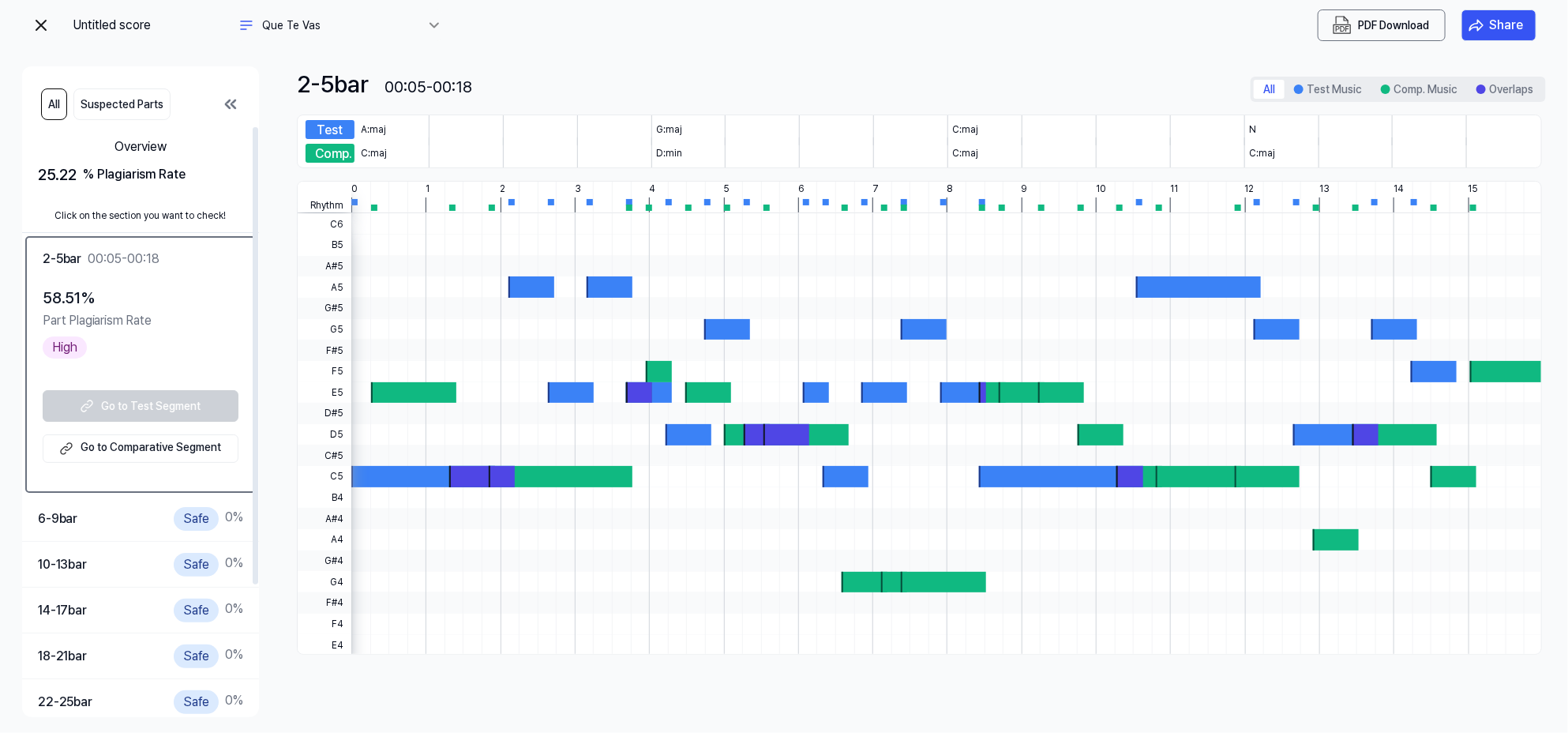 click at bounding box center (231, 104) 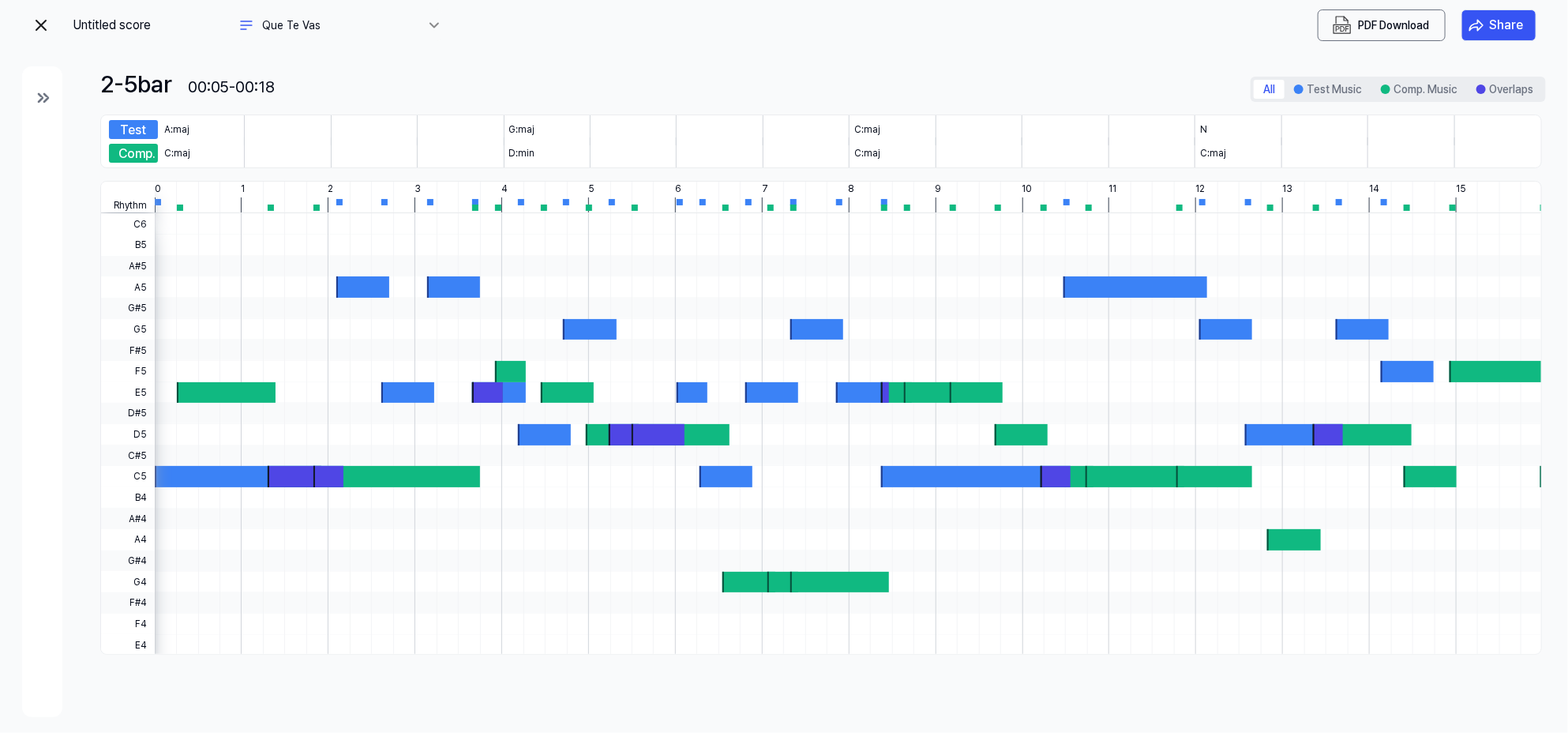 click 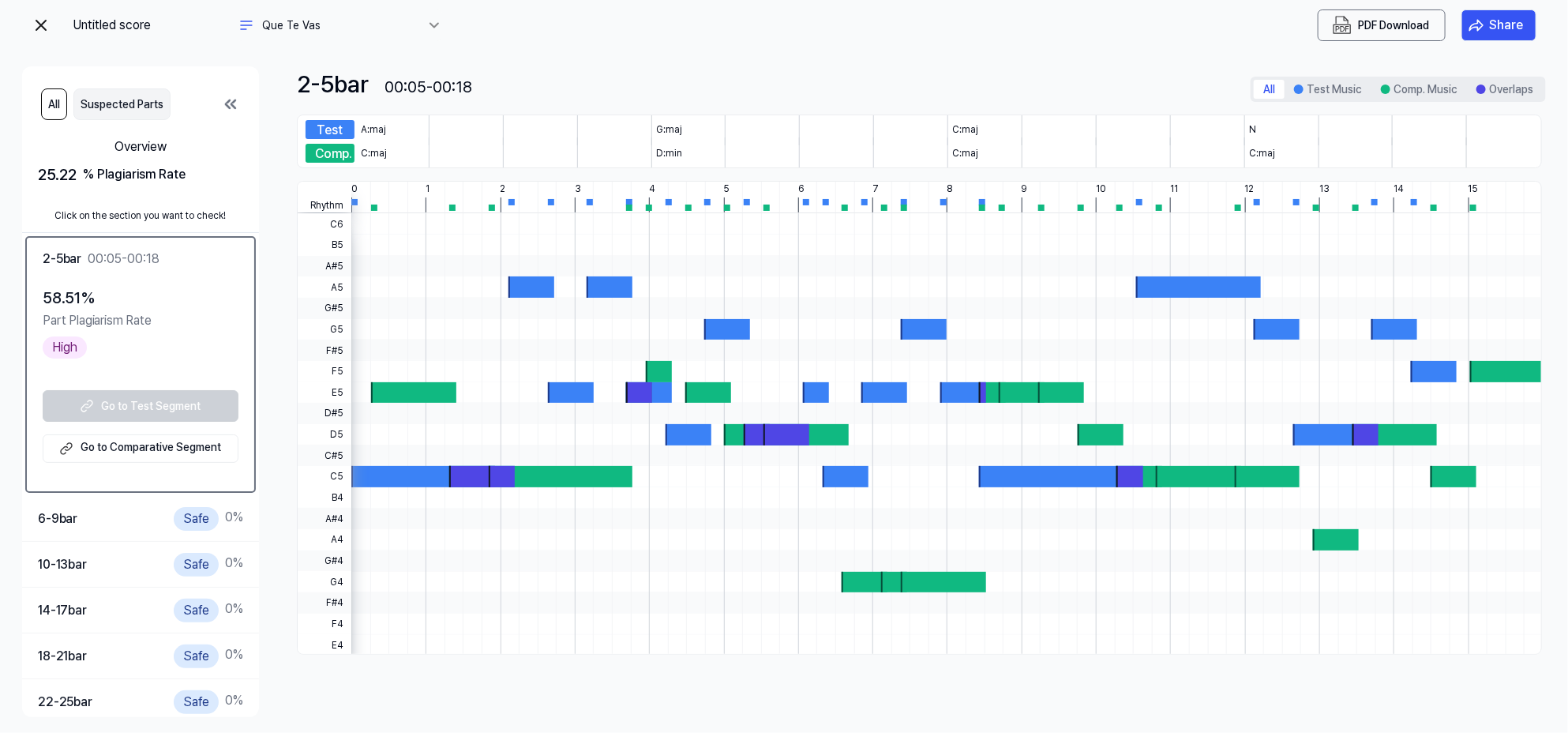 click on "Suspected Parts" at bounding box center [122, 104] 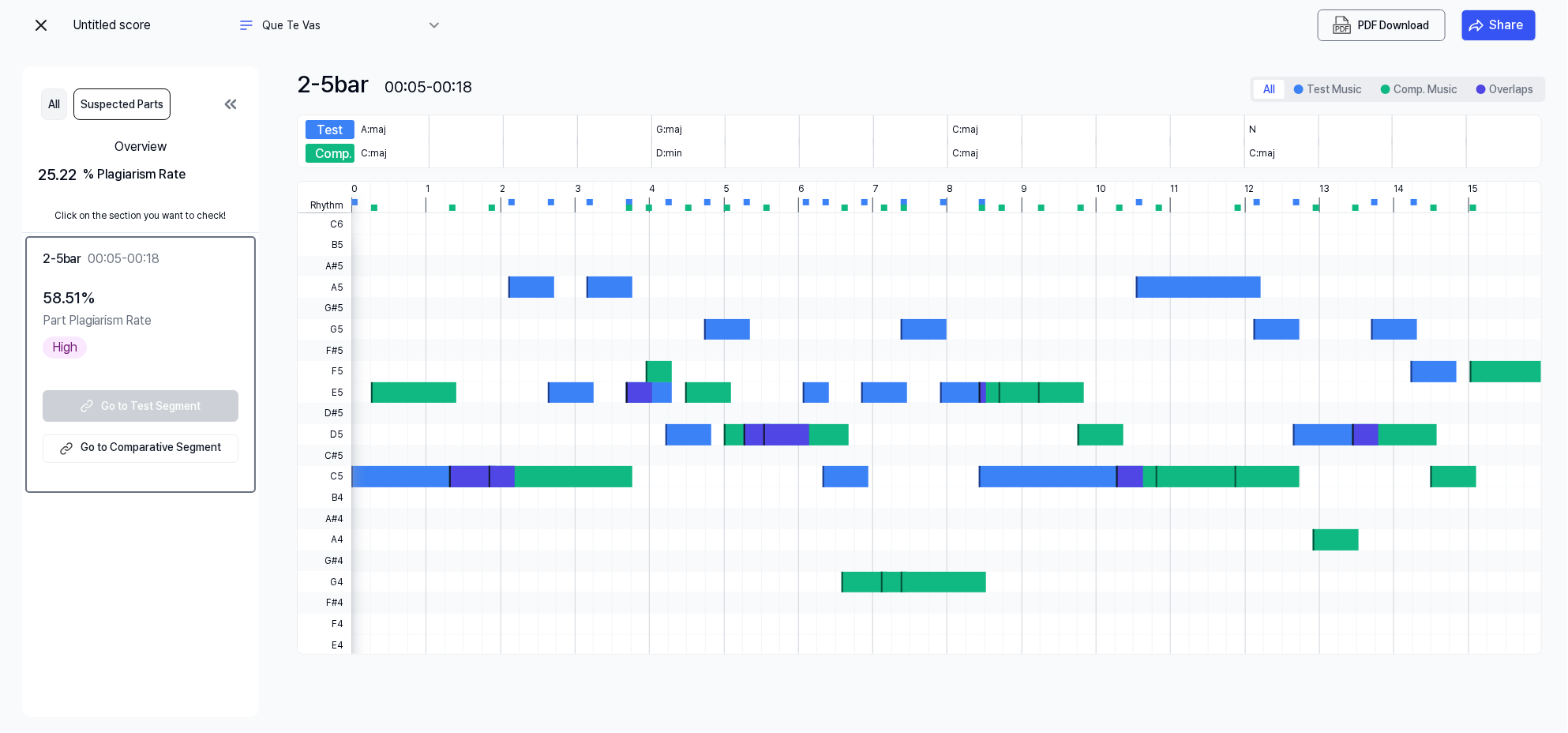 click on "All" at bounding box center [54, 104] 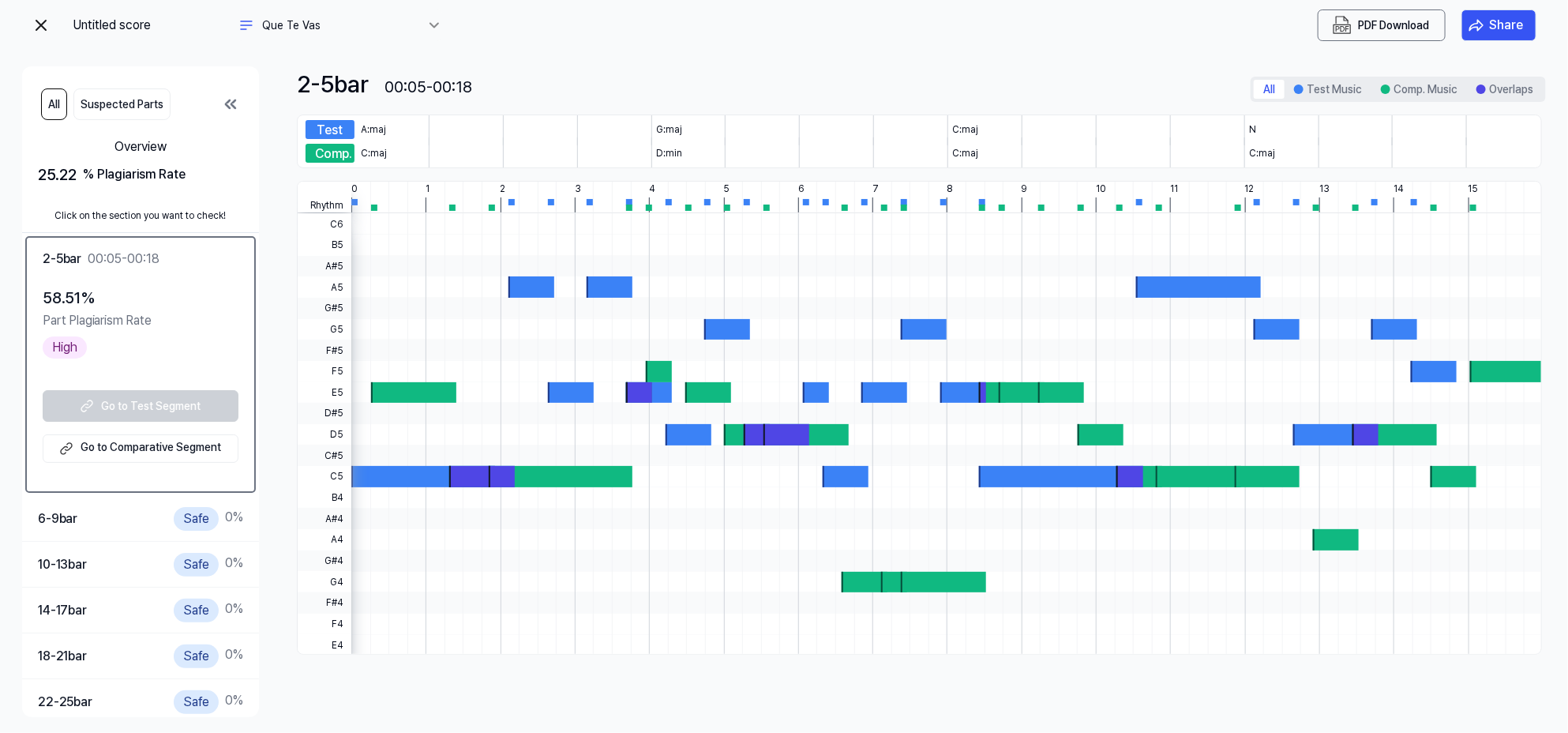 click on "Untitled score Que Te Vas PDF Download Share All Suspected Parts Overview 25.22    %   Plagiarism Rate Click on the section you want to check!  2-5  bar 00:05-00:18  58.51  % Part Plagiarism Rate High Go to Test Segment Go to Comparative Segment  6-9  bar Safe 0 %  10-13  bar Safe 0 %  14-17  bar Safe 0 %  18-21  bar Safe 0 %  22-25  bar Safe 0 %  25-28  bar Safe 0 %  29-32  bar Safe 0 %  33-36  bar Safe 0 %  2-5  bar 00:05-00:18  All Test Music Comp. Music Overlaps Test Music A:maj G:maj C:maj N Comp. Music C:maj D:min C:maj C:maj Rhythm 0 1 2 3 4 5 6 7 8 9 10 11 12 13 14 15 16 C6 B5 A#5 A5 G#5 G5 F#5 F5 E5 D#5 D5 C#5 C5 B4 A#4 A4 G#4 G4 F#4 F4 E4" at bounding box center [784, 366] 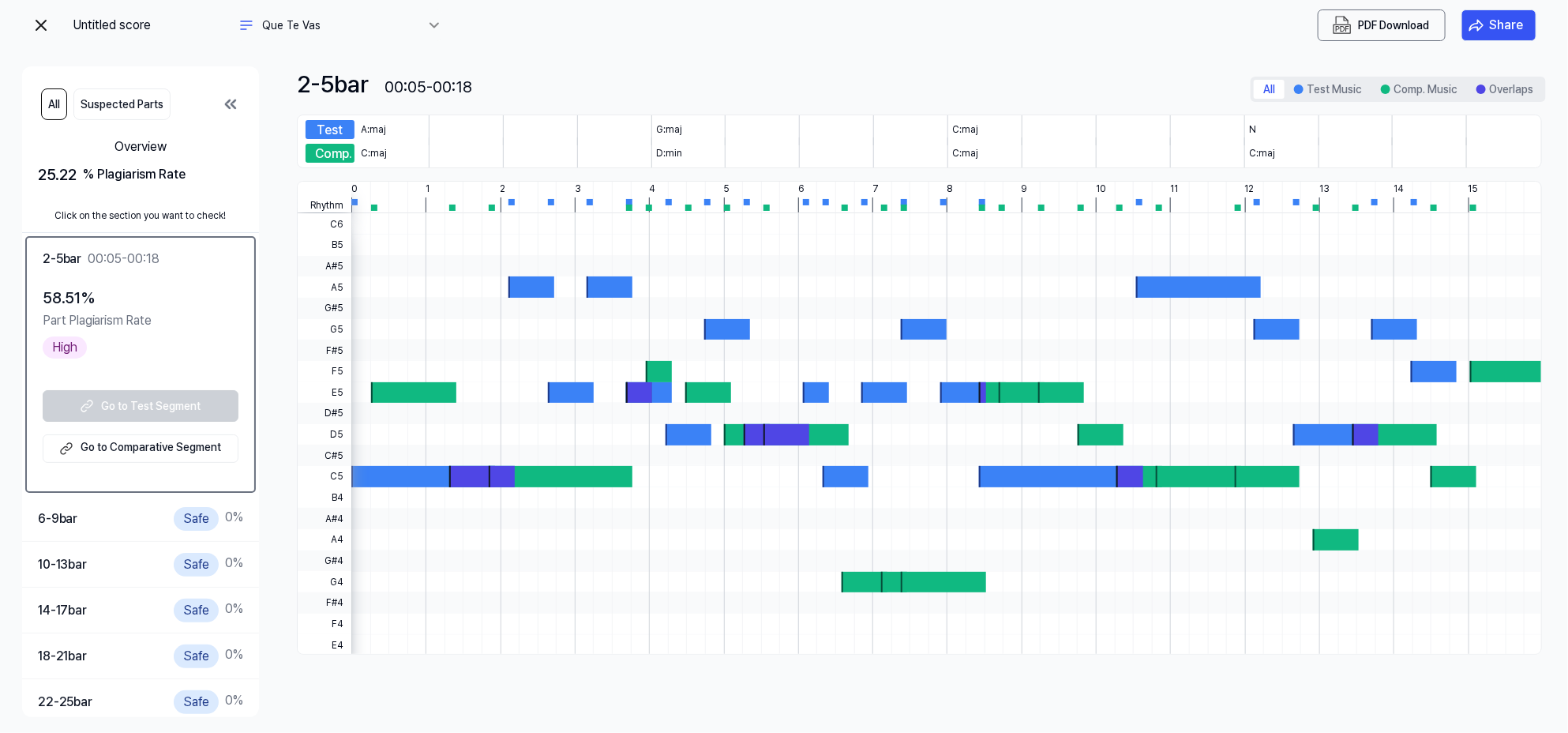 click on "Untitled score Que Te Vas" at bounding box center [237, 25] 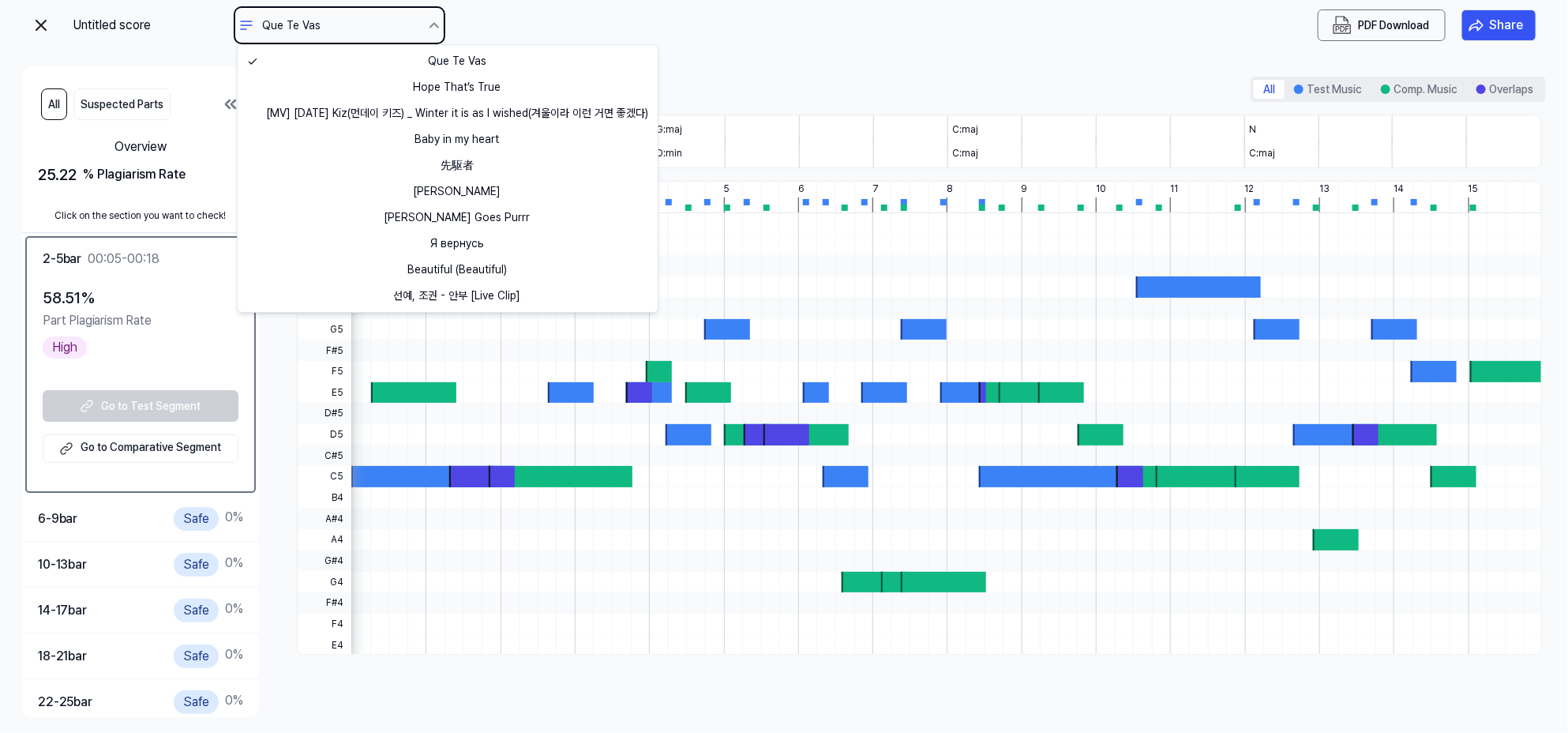 click on "Untitled score Que Te Vas PDF Download Share All Suspected Parts Overview 25.22    %   Plagiarism Rate Click on the section you want to check!  2-5  bar 00:05-00:18  58.51  % Part Plagiarism Rate High Go to Test Segment Go to Comparative Segment  6-9  bar Safe 0 %  10-13  bar Safe 0 %  14-17  bar Safe 0 %  18-21  bar Safe 0 %  22-25  bar Safe 0 %  25-28  bar Safe 0 %  29-32  bar Safe 0 %  33-36  bar Safe 0 %  2-5  bar 00:05-00:18  All Test Music Comp. Music Overlaps Test Music A:maj G:maj C:maj N Comp. Music C:maj D:min C:maj C:maj Rhythm 0 1 2 3 4 5 6 7 8 9 10 11 12 13 14 15 16 C6 B5 A#5 A5 G#5 G5 F#5 F5 E5 D#5 D5 C#5 C5 B4 A#4 A4 G#4 G4 F#4 F4 E4 Que Te Vas Hope That’s True [MV] Monday Kiz(먼데이 키즈) _  Winter it is as I wished(겨울이라 이런 거면 좋겠다) Baby in my heart 先駆者 Lemah Tanpamu Nicki Goes Purrr Я вернусь Beautiful (Beautiful) 선예, 조권  - 안부 [Live Clip]" at bounding box center [784, 366] 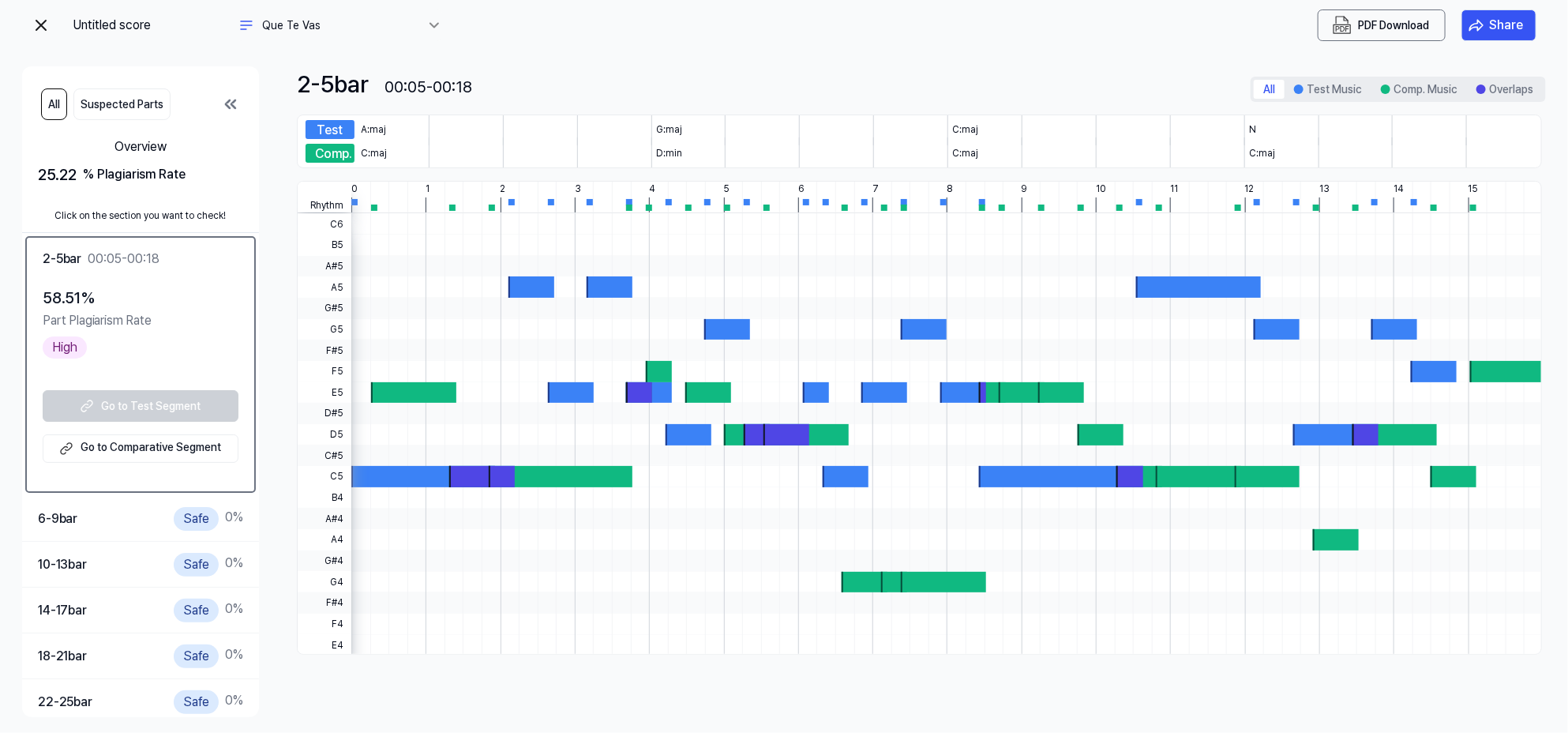 click on "All Test Music Comp. Music Overlaps" at bounding box center [1398, 89] 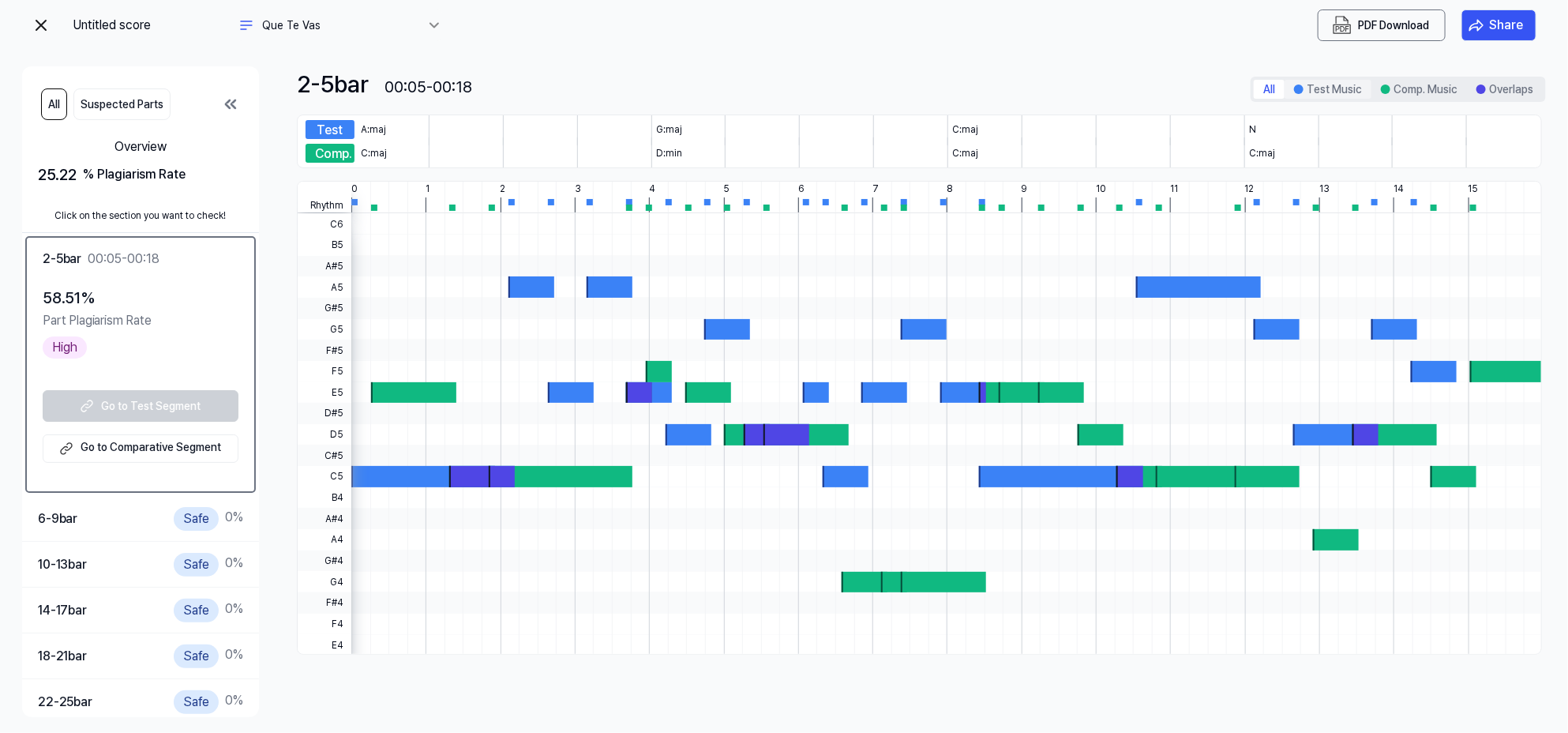 click on "Test Music" at bounding box center (1328, 89) 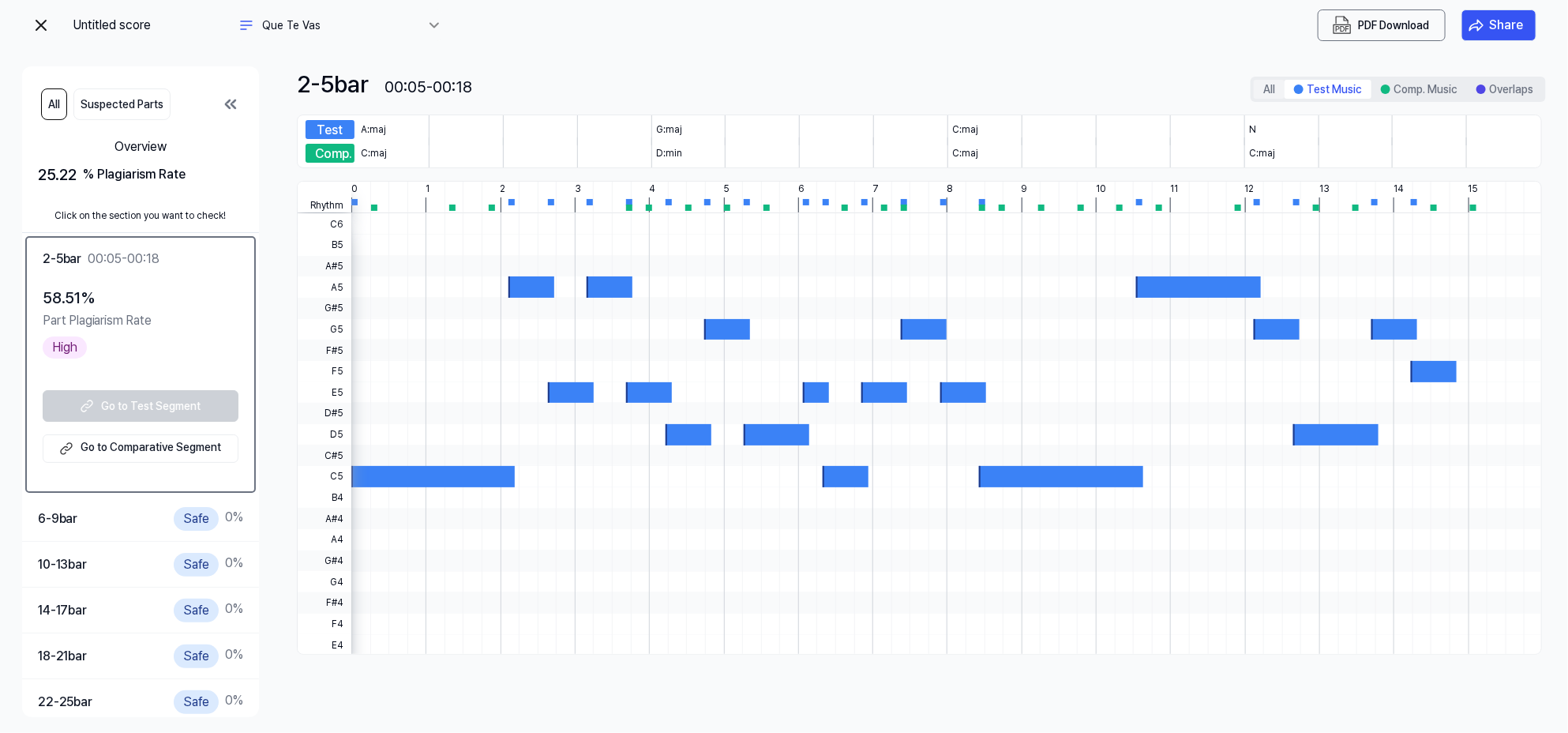 click on "All Test Music Comp. Music Overlaps" at bounding box center (1398, 89) 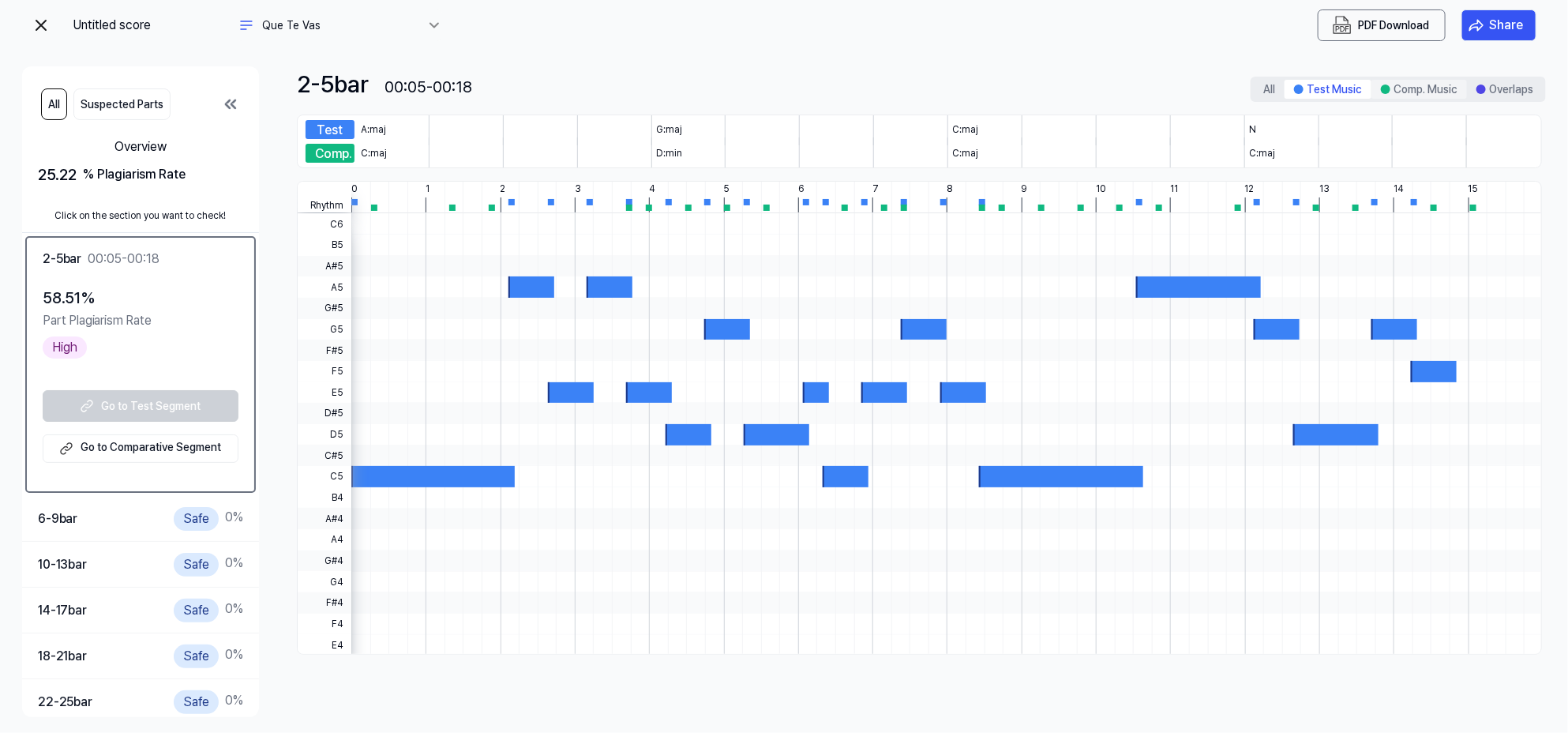 click on "Comp. Music" at bounding box center (1419, 89) 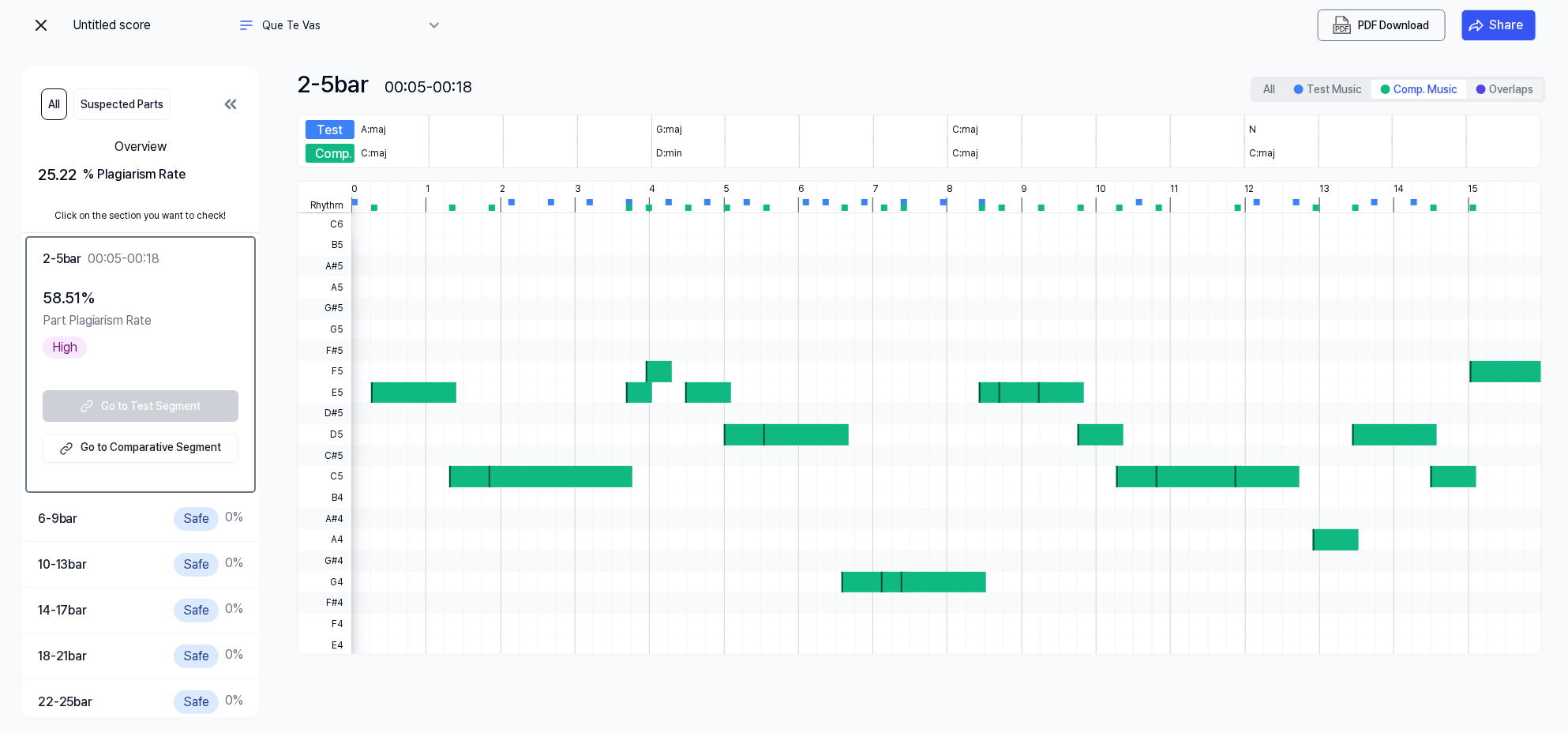 click on "Overlaps" at bounding box center (1505, 89) 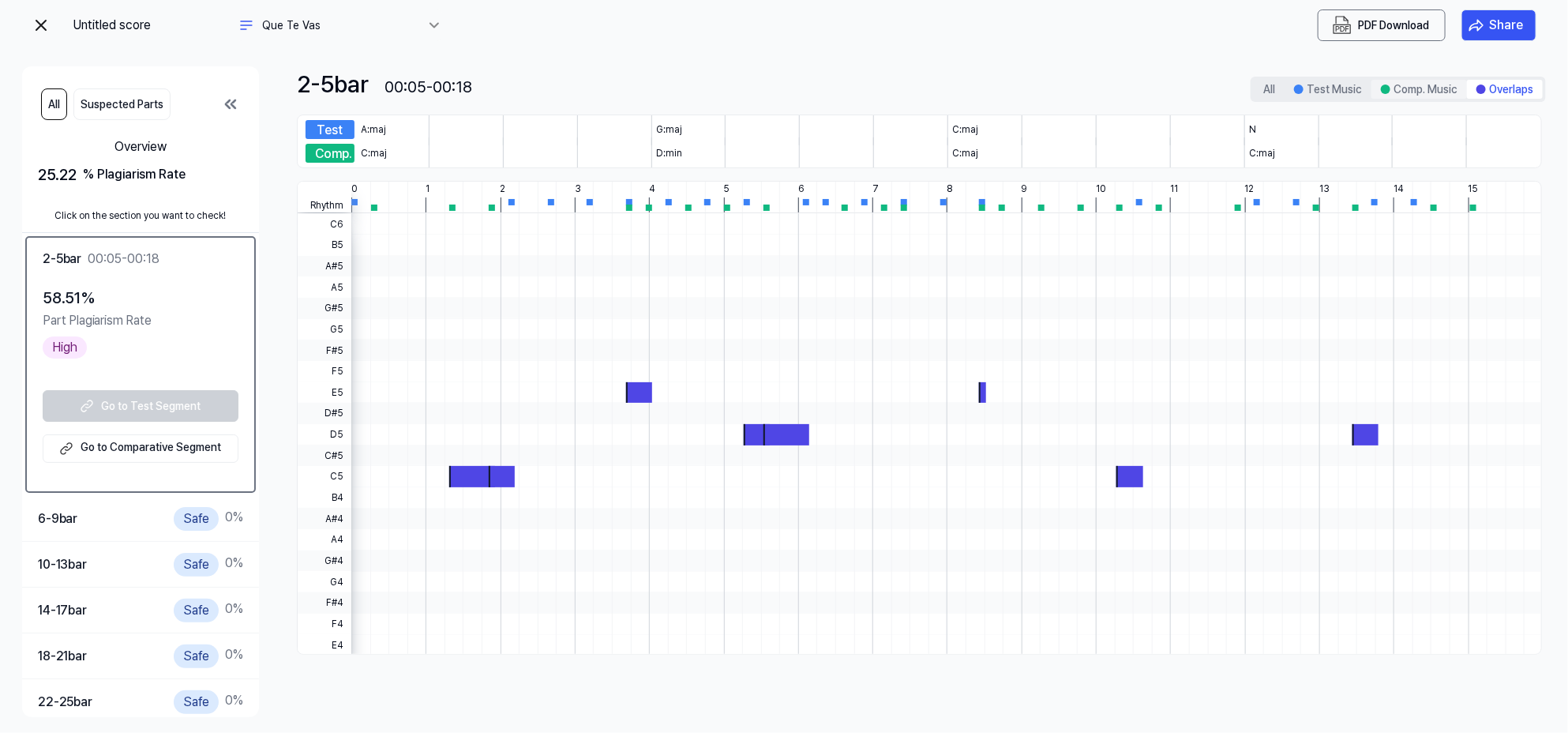 click on "Comp. Music" at bounding box center [1419, 89] 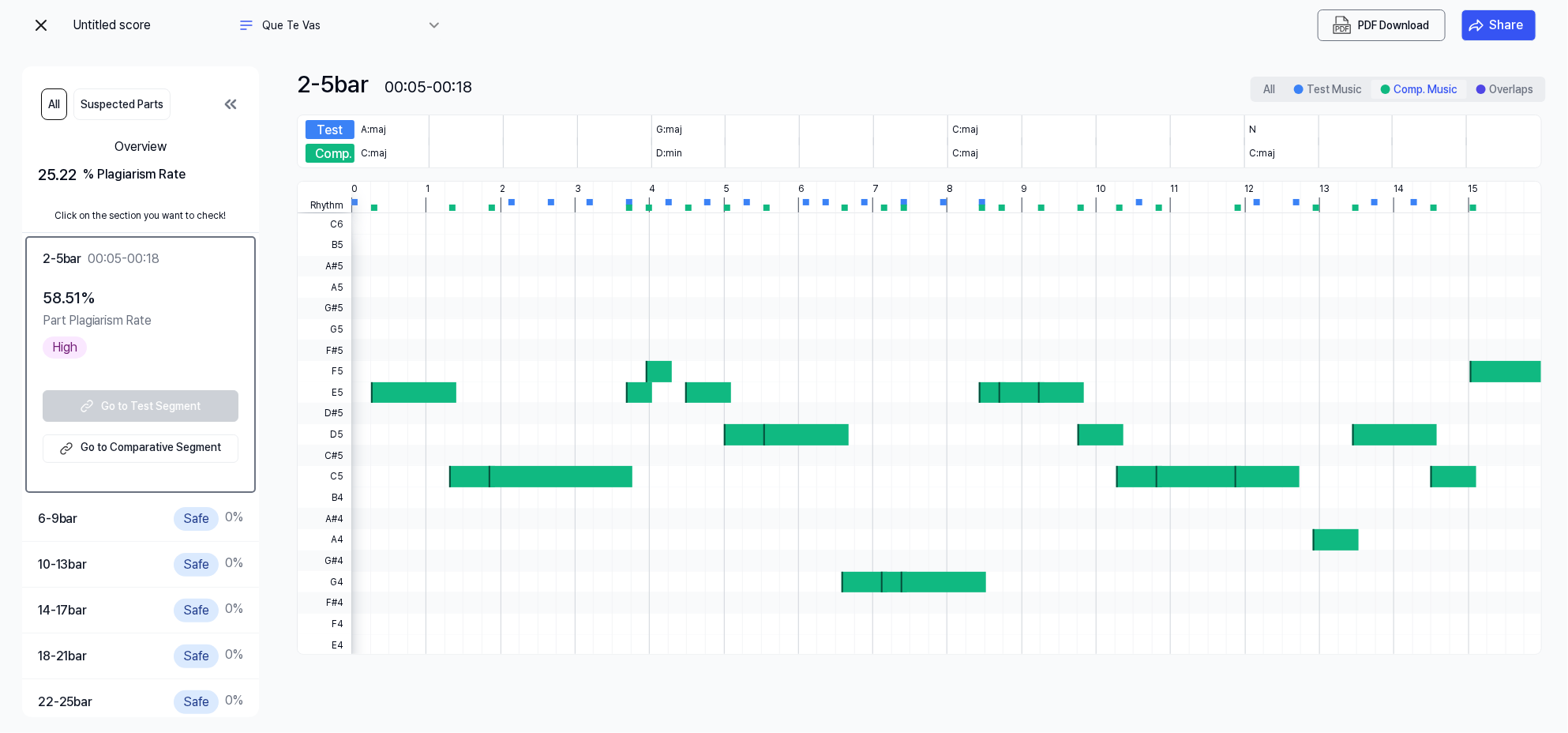 click on "Comp. Music" at bounding box center [1419, 89] 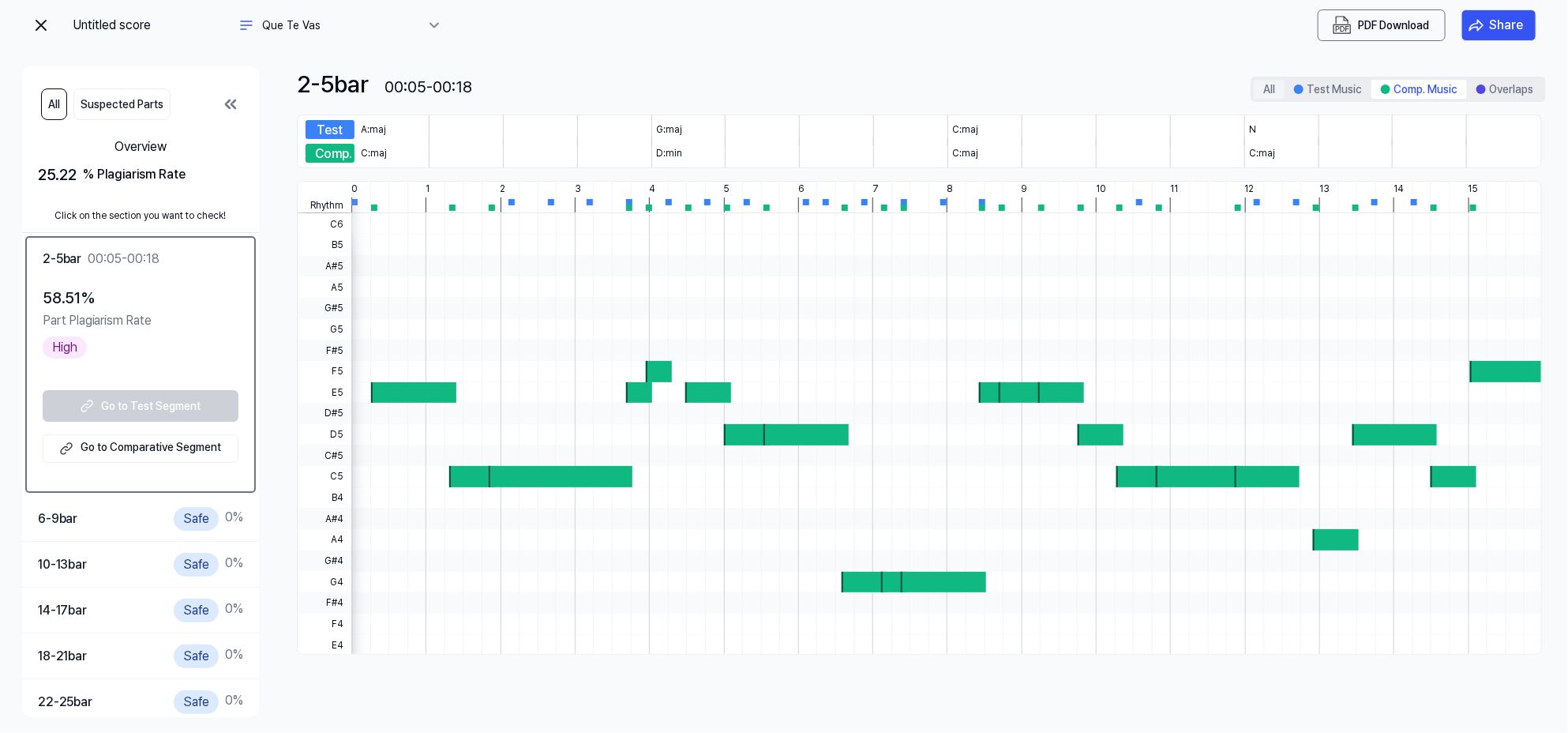 click on "All" at bounding box center [1269, 89] 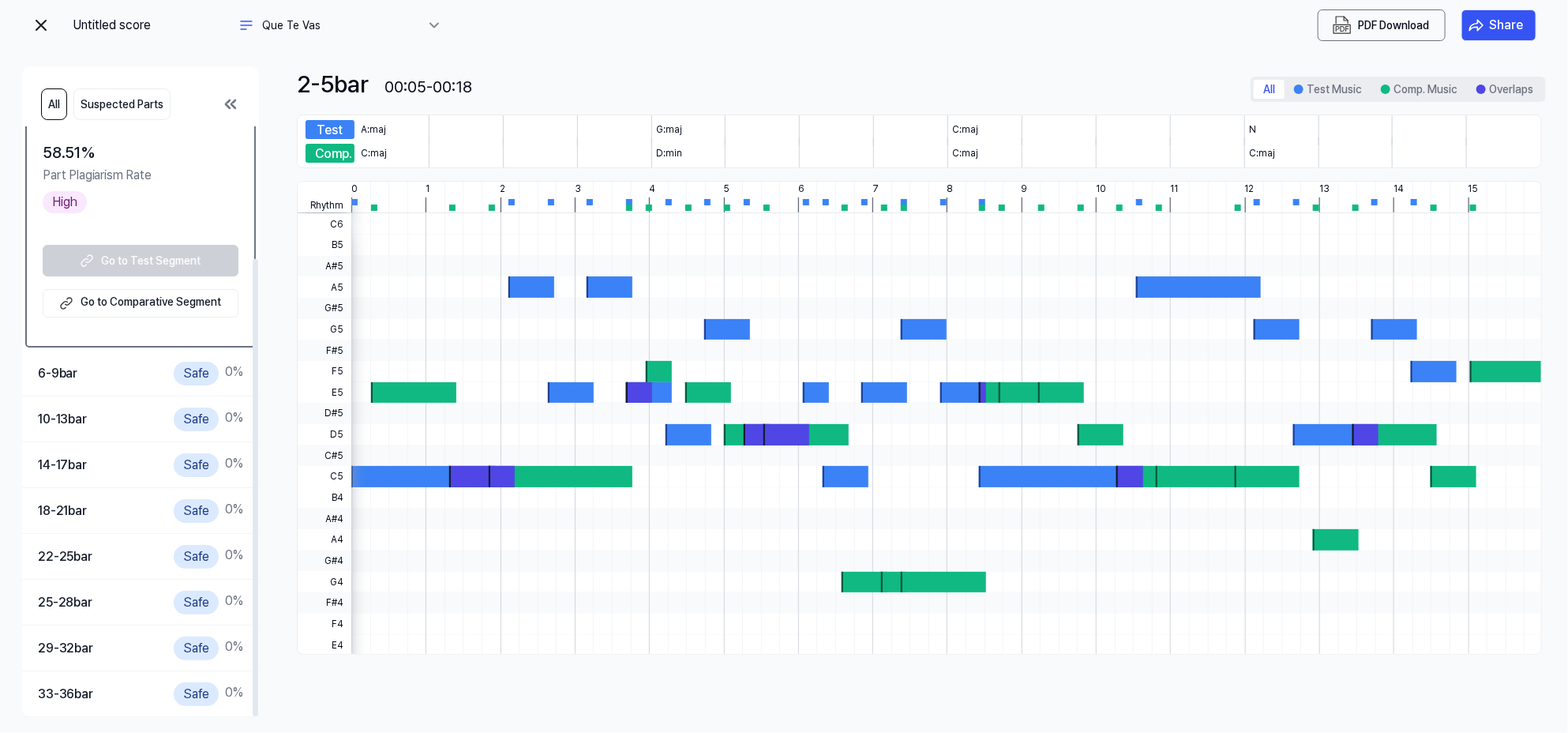 scroll, scrollTop: 0, scrollLeft: 0, axis: both 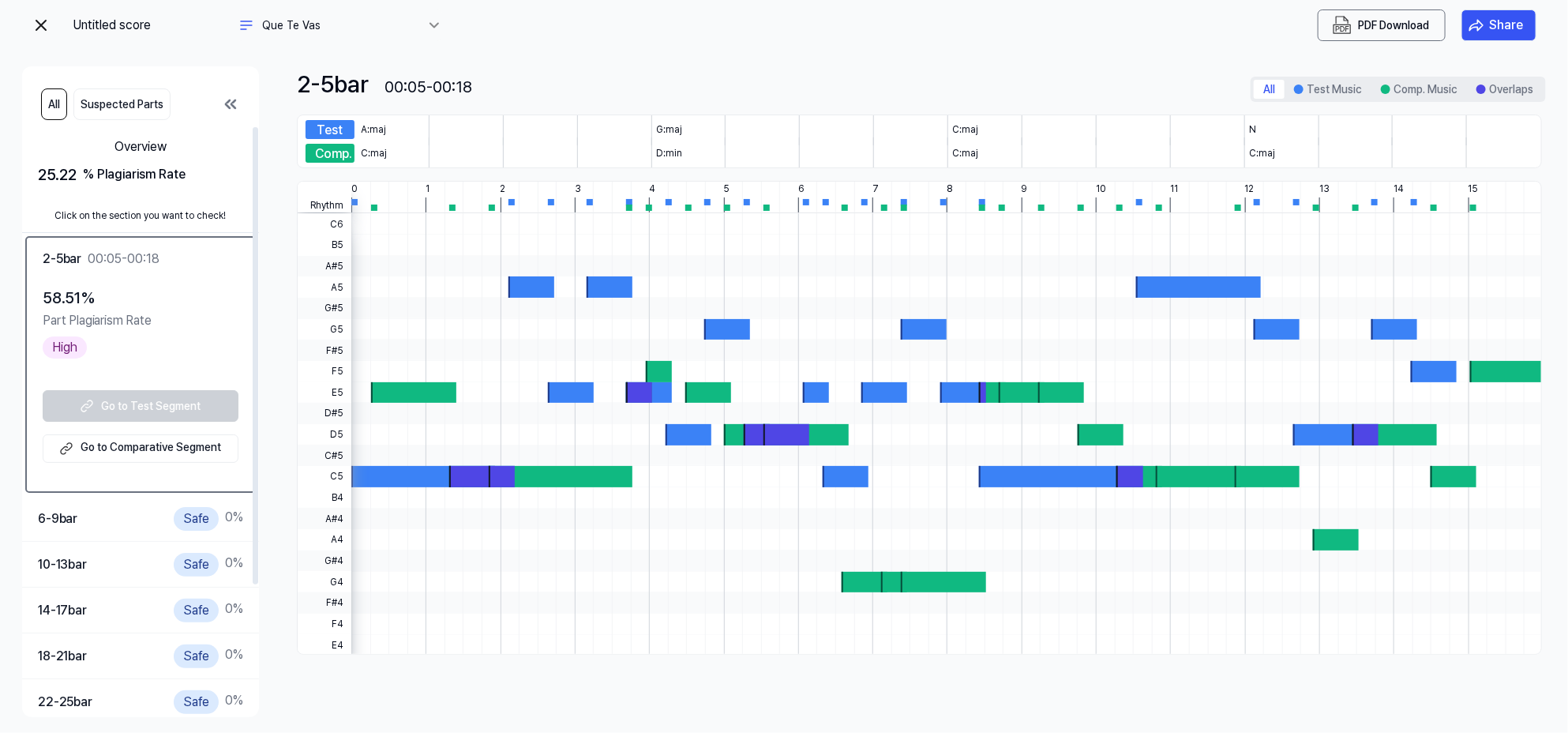 click on "All Suspected Parts" at bounding box center (141, 104) 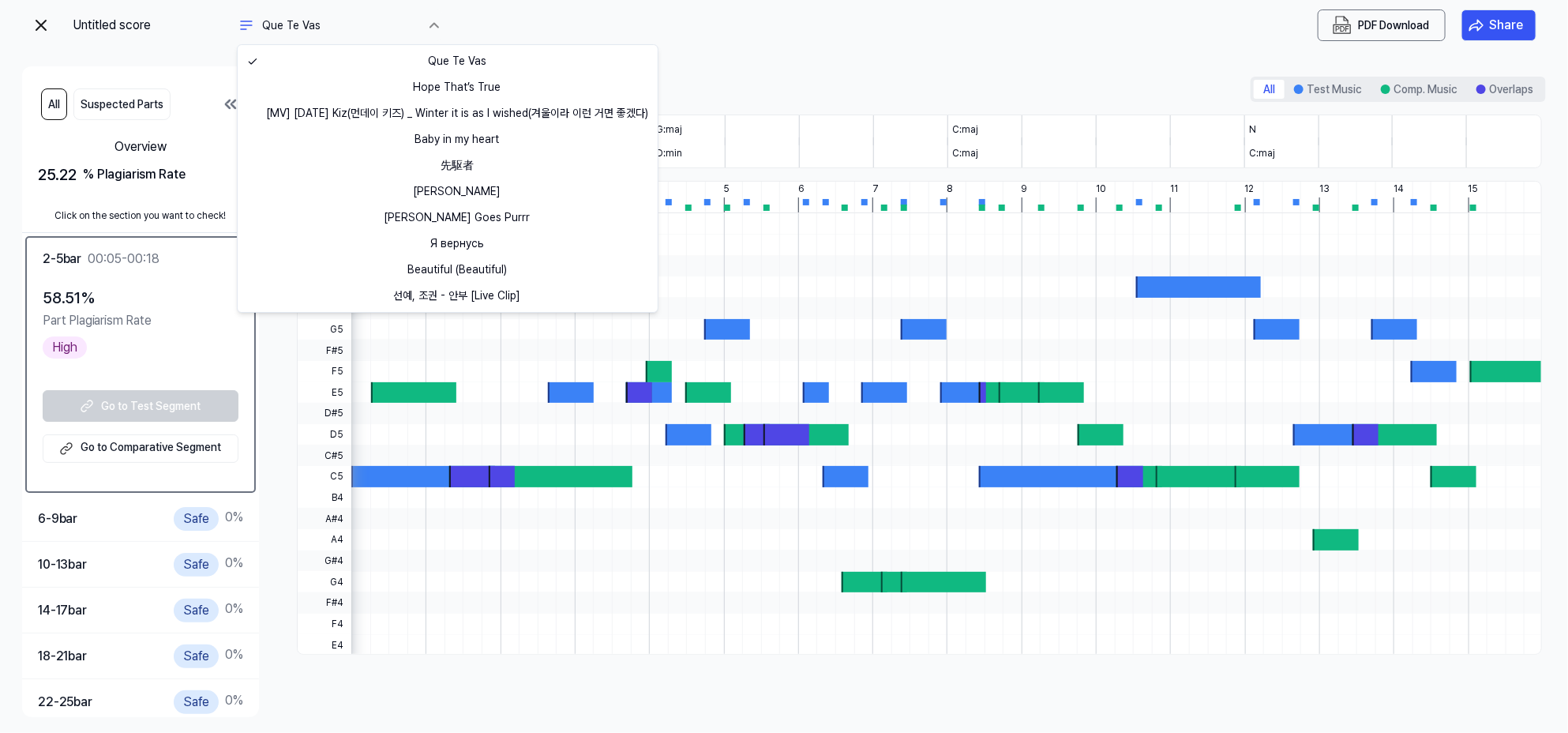 click on "Untitled score Que Te Vas PDF Download Share All Suspected Parts Overview 25.22    %   Plagiarism Rate Click on the section you want to check!  2-5  bar 00:05-00:18  58.51  % Part Plagiarism Rate High Go to Test Segment Go to Comparative Segment  6-9  bar Safe 0 %  10-13  bar Safe 0 %  14-17  bar Safe 0 %  18-21  bar Safe 0 %  22-25  bar Safe 0 %  25-28  bar Safe 0 %  29-32  bar Safe 0 %  33-36  bar Safe 0 %  2-5  bar 00:05-00:18  All Test Music Comp. Music Overlaps Test Music A:maj G:maj C:maj N Comp. Music C:maj D:min C:maj C:maj Rhythm 0 1 2 3 4 5 6 7 8 9 10 11 12 13 14 15 16 C6 B5 A#5 A5 G#5 G5 F#5 F5 E5 D#5 D5 C#5 C5 B4 A#4 A4 G#4 G4 F#4 F4 E4 Que Te Vas Hope That’s True [MV] Monday Kiz(먼데이 키즈) _  Winter it is as I wished(겨울이라 이런 거면 좋겠다) Baby in my heart 先駆者 Lemah Tanpamu Nicki Goes Purrr Я вернусь Beautiful (Beautiful) 선예, 조권  - 안부 [Live Clip]" at bounding box center [784, 366] 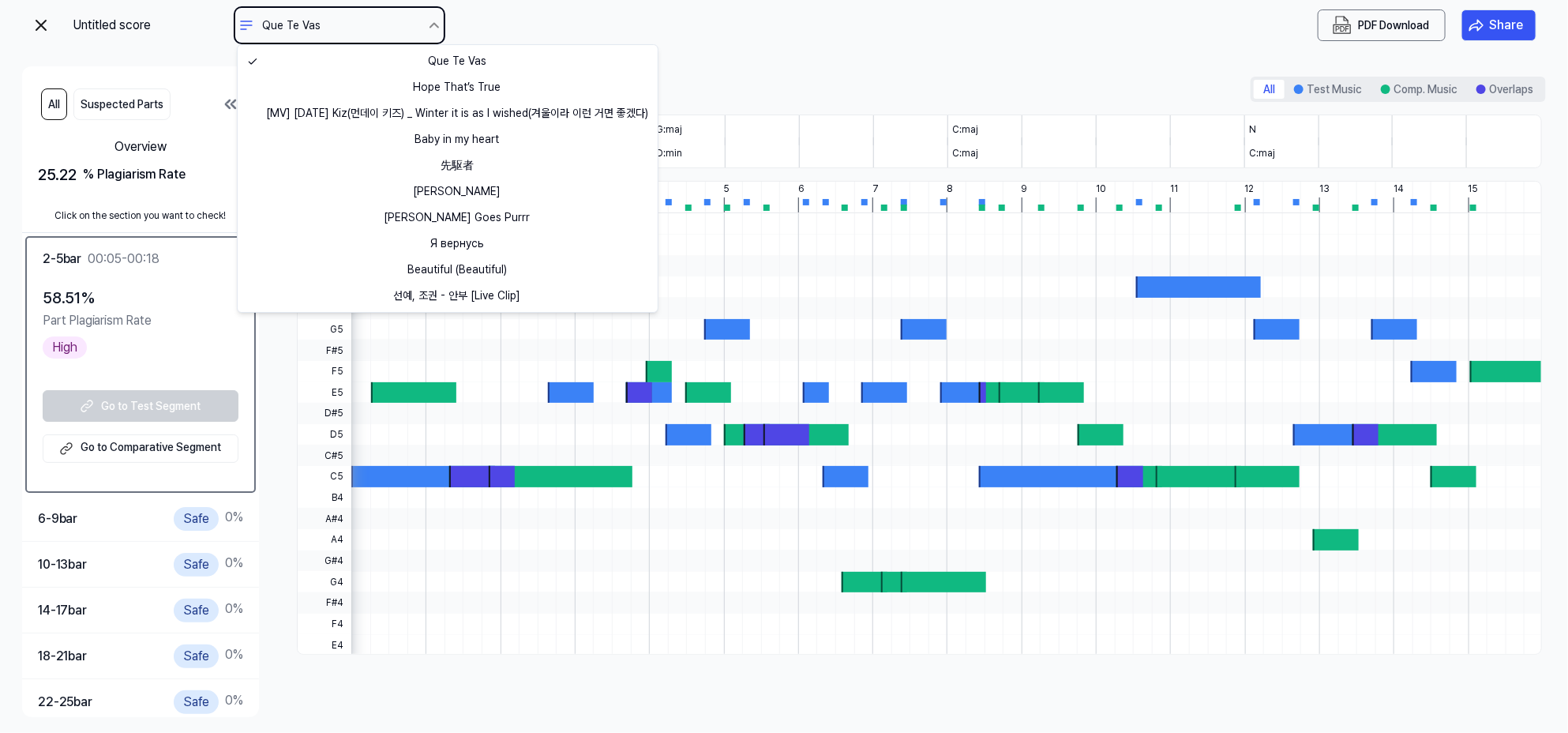 click on "Untitled score Que Te Vas PDF Download Share All Suspected Parts Overview 25.22    %   Plagiarism Rate Click on the section you want to check!  2-5  bar 00:05-00:18  58.51  % Part Plagiarism Rate High Go to Test Segment Go to Comparative Segment  6-9  bar Safe 0 %  10-13  bar Safe 0 %  14-17  bar Safe 0 %  18-21  bar Safe 0 %  22-25  bar Safe 0 %  25-28  bar Safe 0 %  29-32  bar Safe 0 %  33-36  bar Safe 0 %  2-5  bar 00:05-00:18  All Test Music Comp. Music Overlaps Test Music A:maj G:maj C:maj N Comp. Music C:maj D:min C:maj C:maj Rhythm 0 1 2 3 4 5 6 7 8 9 10 11 12 13 14 15 16 C6 B5 A#5 A5 G#5 G5 F#5 F5 E5 D#5 D5 C#5 C5 B4 A#4 A4 G#4 G4 F#4 F4 E4 Que Te Vas Hope That’s True [MV] Monday Kiz(먼데이 키즈) _  Winter it is as I wished(겨울이라 이런 거면 좋겠다) Baby in my heart 先駆者 Lemah Tanpamu Nicki Goes Purrr Я вернусь Beautiful (Beautiful) 선예, 조권  - 안부 [Live Clip]" at bounding box center [784, 366] 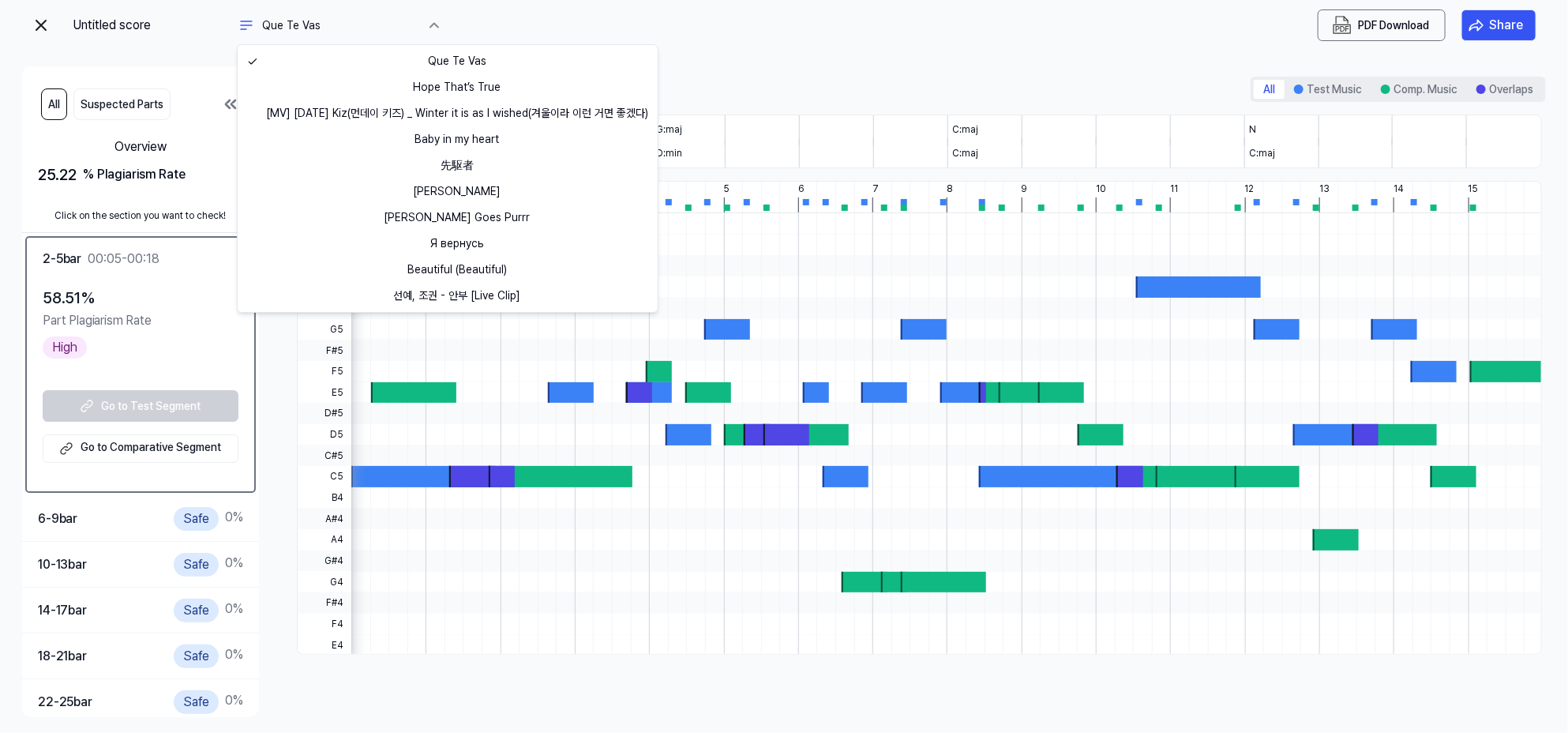 click on "Untitled score Que Te Vas PDF Download Share All Suspected Parts Overview 25.22    %   Plagiarism Rate Click on the section you want to check!  2-5  bar 00:05-00:18  58.51  % Part Plagiarism Rate High Go to Test Segment Go to Comparative Segment  6-9  bar Safe 0 %  10-13  bar Safe 0 %  14-17  bar Safe 0 %  18-21  bar Safe 0 %  22-25  bar Safe 0 %  25-28  bar Safe 0 %  29-32  bar Safe 0 %  33-36  bar Safe 0 %  2-5  bar 00:05-00:18  All Test Music Comp. Music Overlaps Test Music A:maj G:maj C:maj N Comp. Music C:maj D:min C:maj C:maj Rhythm 0 1 2 3 4 5 6 7 8 9 10 11 12 13 14 15 16 C6 B5 A#5 A5 G#5 G5 F#5 F5 E5 D#5 D5 C#5 C5 B4 A#4 A4 G#4 G4 F#4 F4 E4 Que Te Vas Hope That’s True [MV] Monday Kiz(먼데이 키즈) _  Winter it is as I wished(겨울이라 이런 거면 좋겠다) Baby in my heart 先駆者 Lemah Tanpamu Nicki Goes Purrr Я вернусь Beautiful (Beautiful) 선예, 조권  - 안부 [Live Clip]" at bounding box center [784, 366] 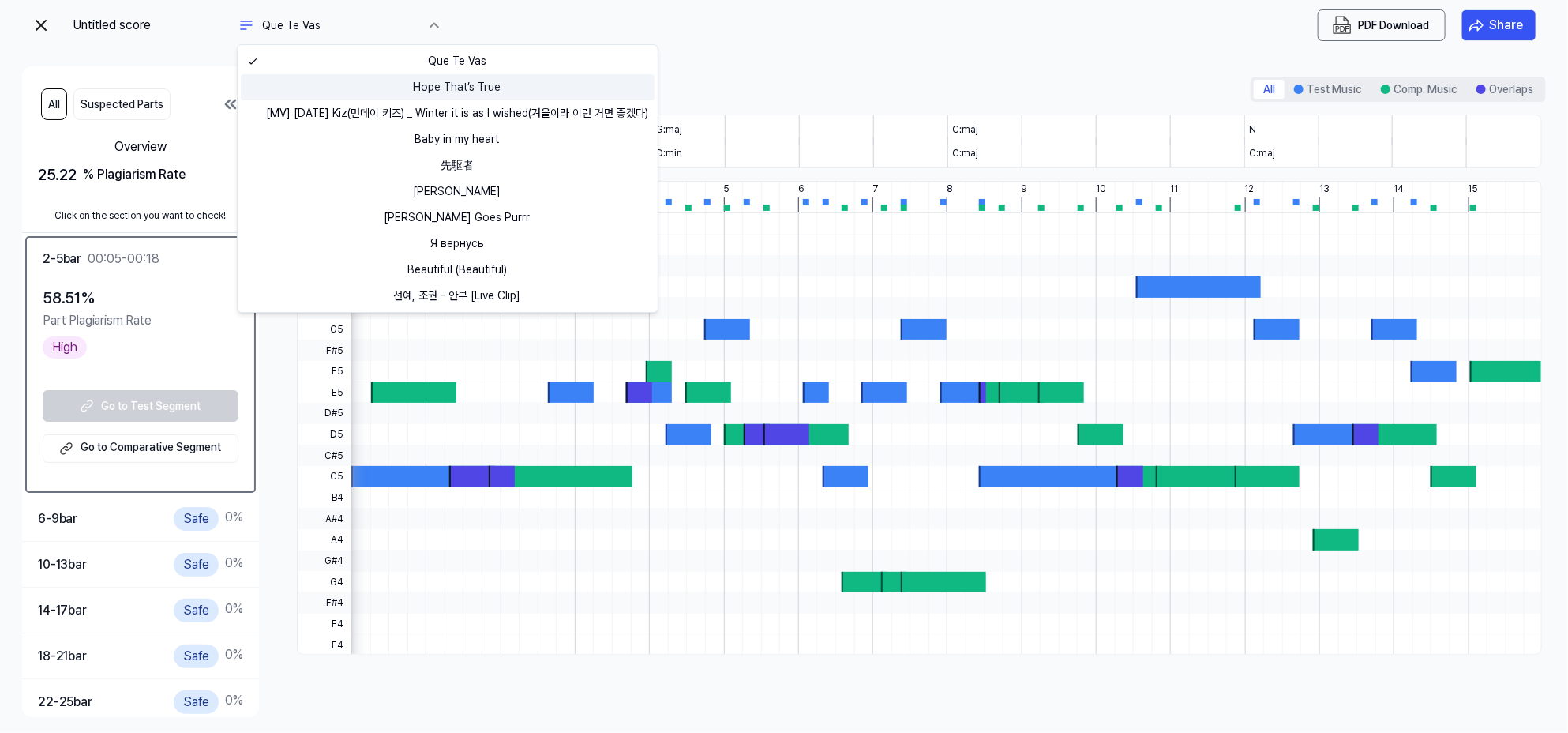 click on "Hope That’s True" at bounding box center [448, 87] 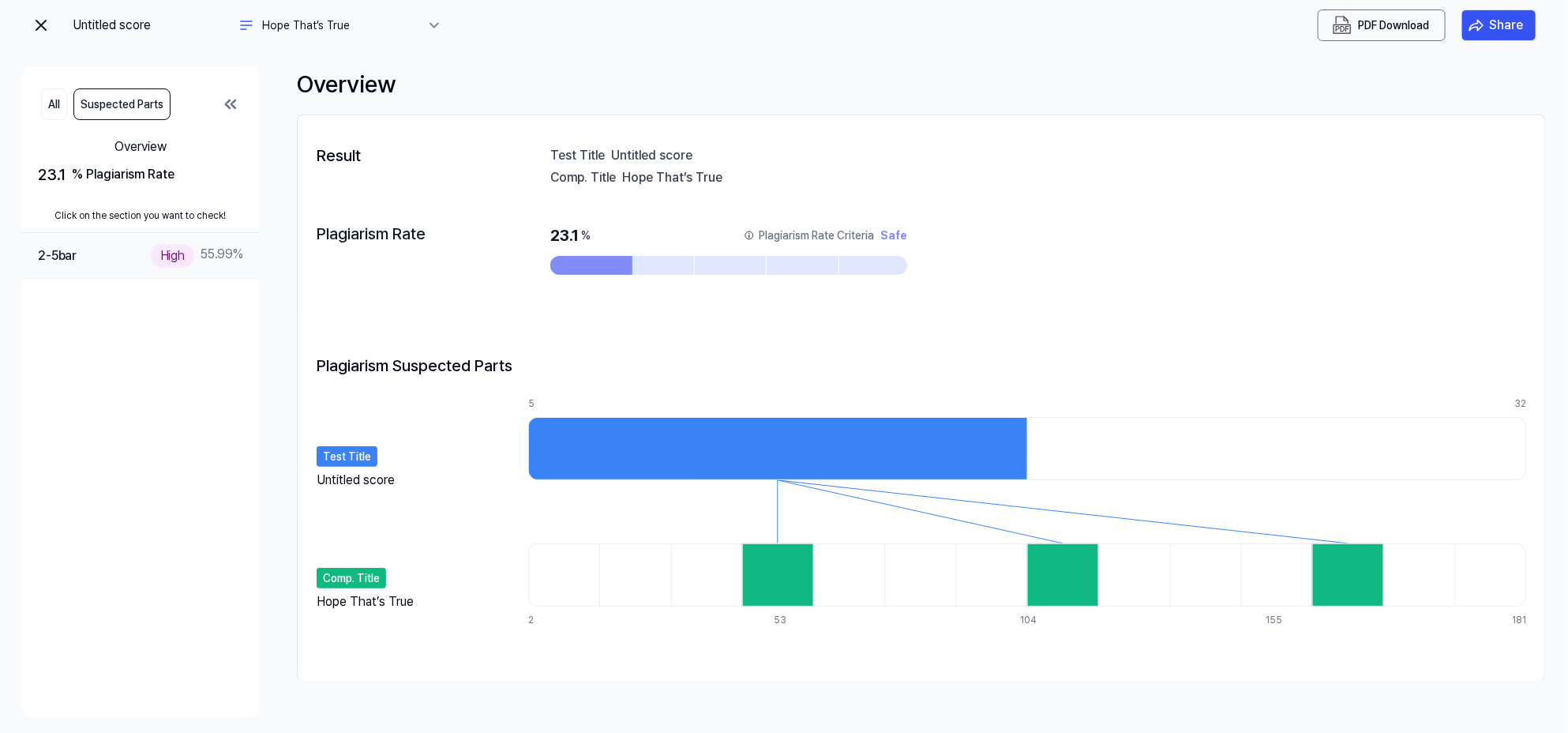 click on "2-5  bar High 55.99 %" at bounding box center [141, 255] 